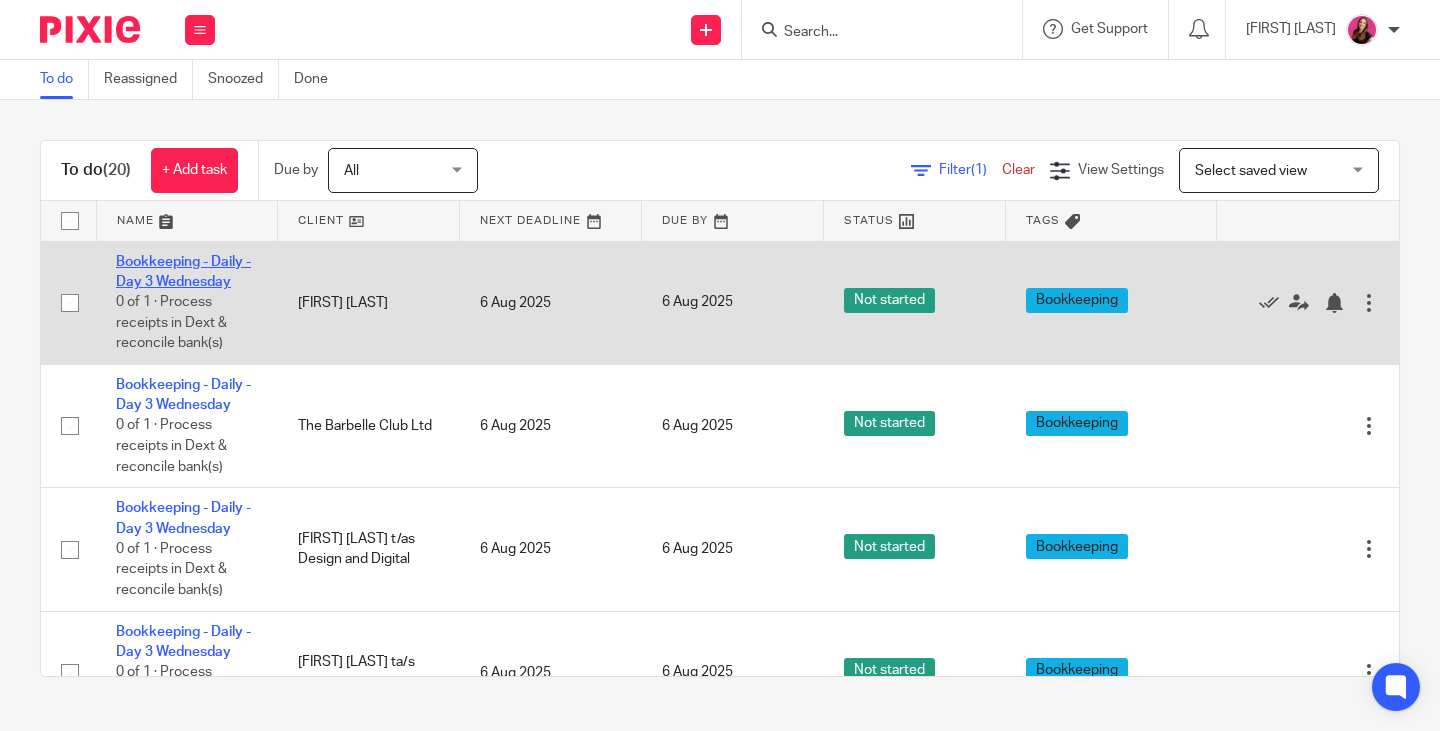 scroll, scrollTop: 0, scrollLeft: 0, axis: both 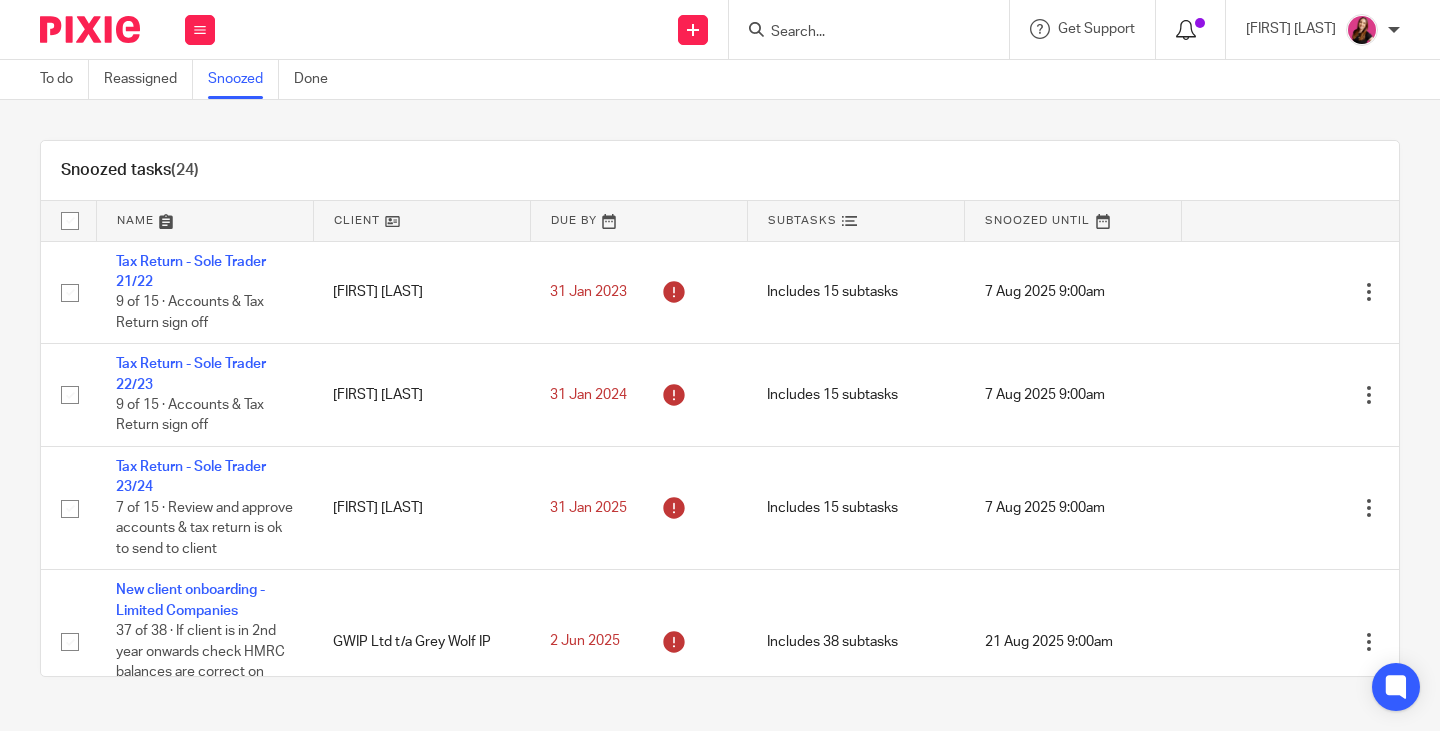click at bounding box center (1186, 30) 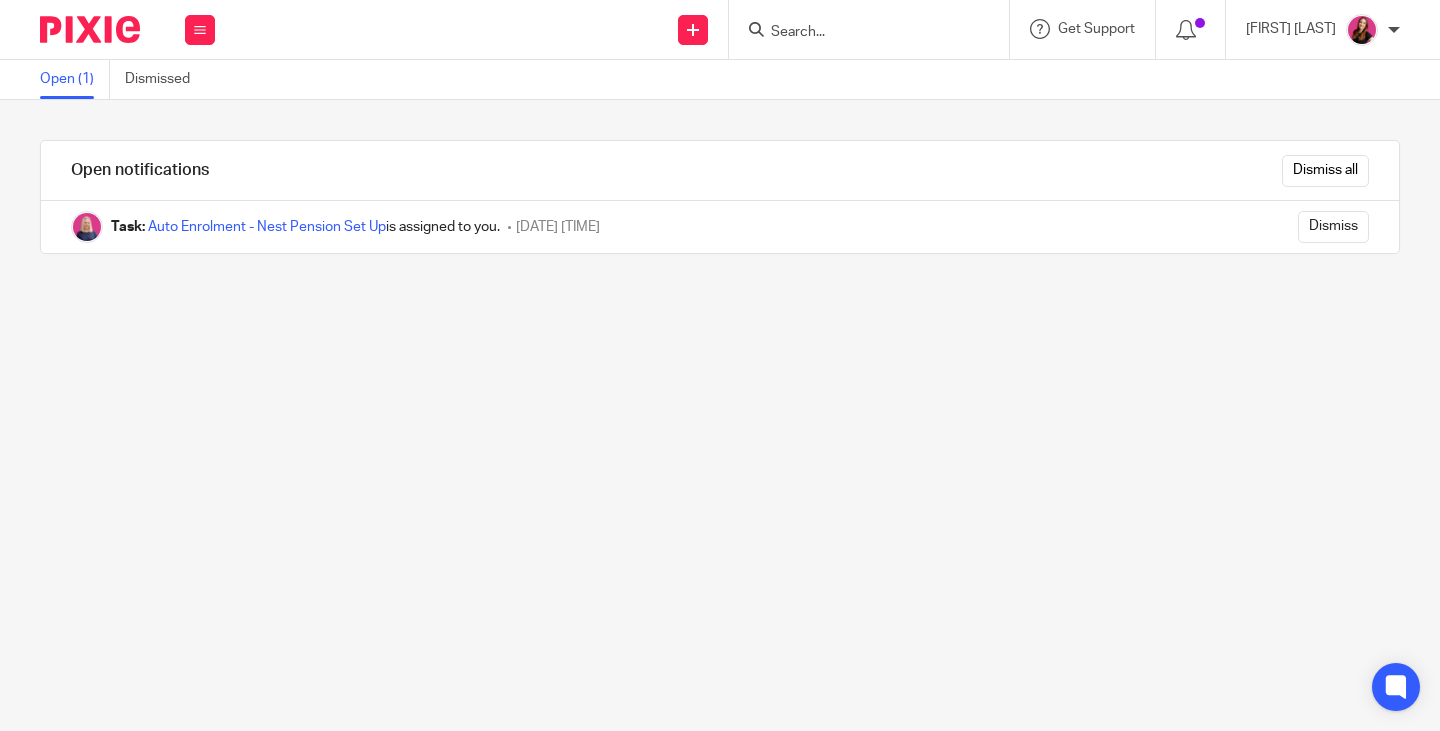 scroll, scrollTop: 0, scrollLeft: 0, axis: both 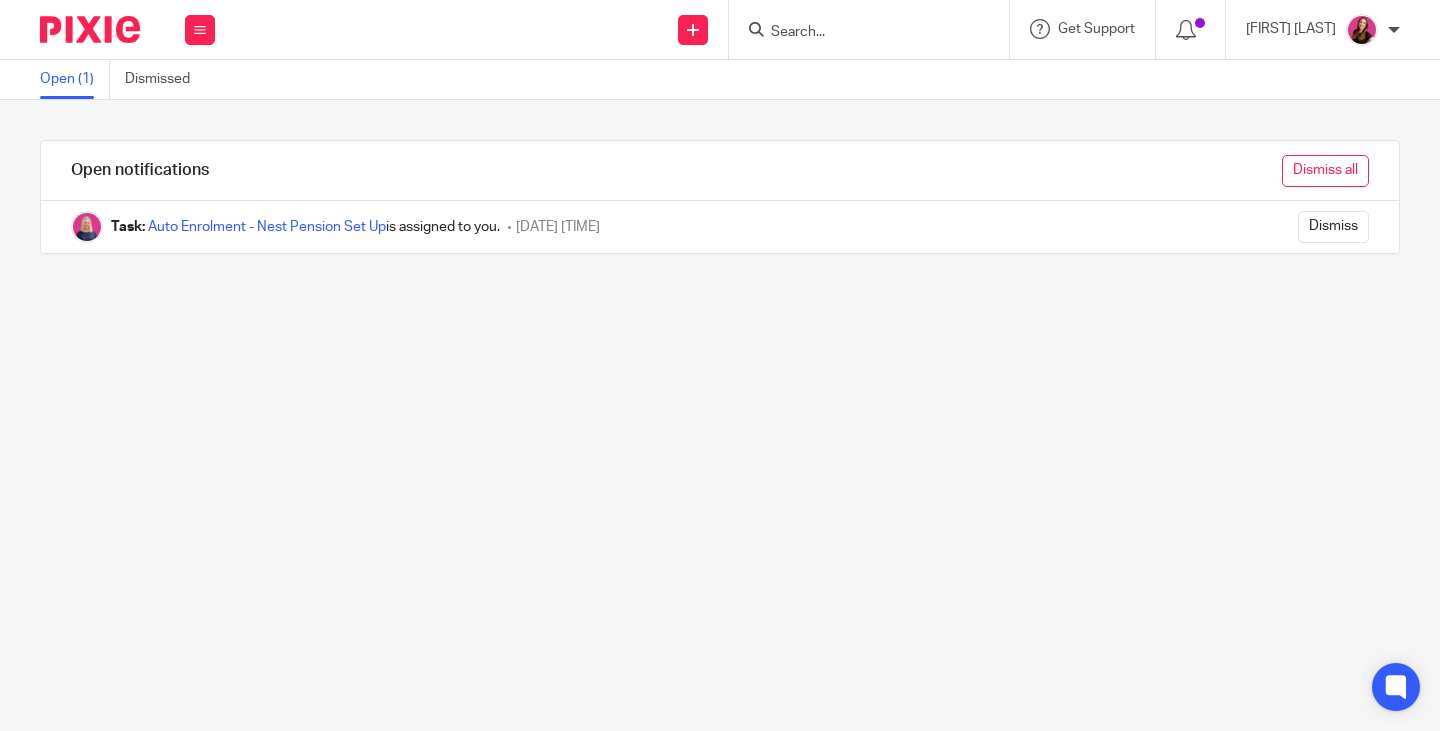 click on "Dismiss all" at bounding box center (1325, 171) 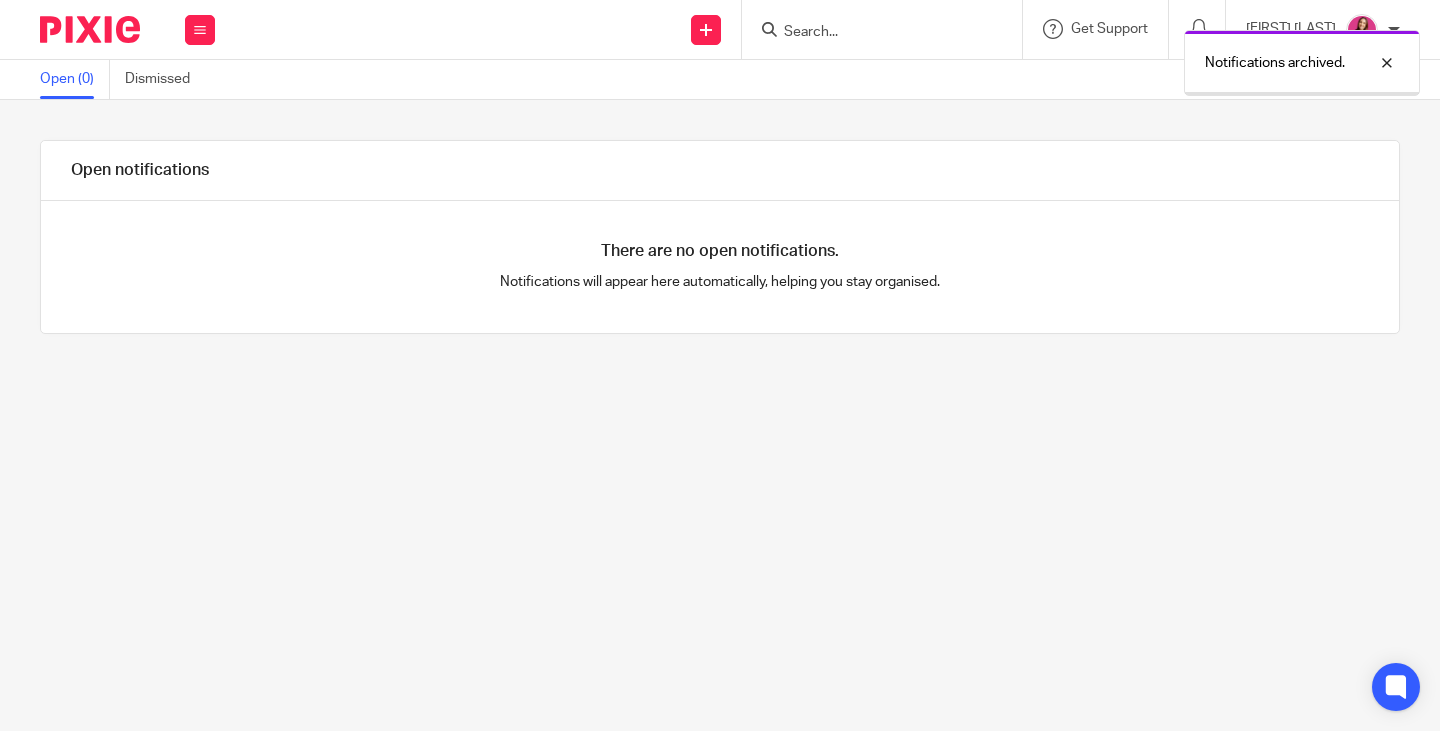scroll, scrollTop: 0, scrollLeft: 0, axis: both 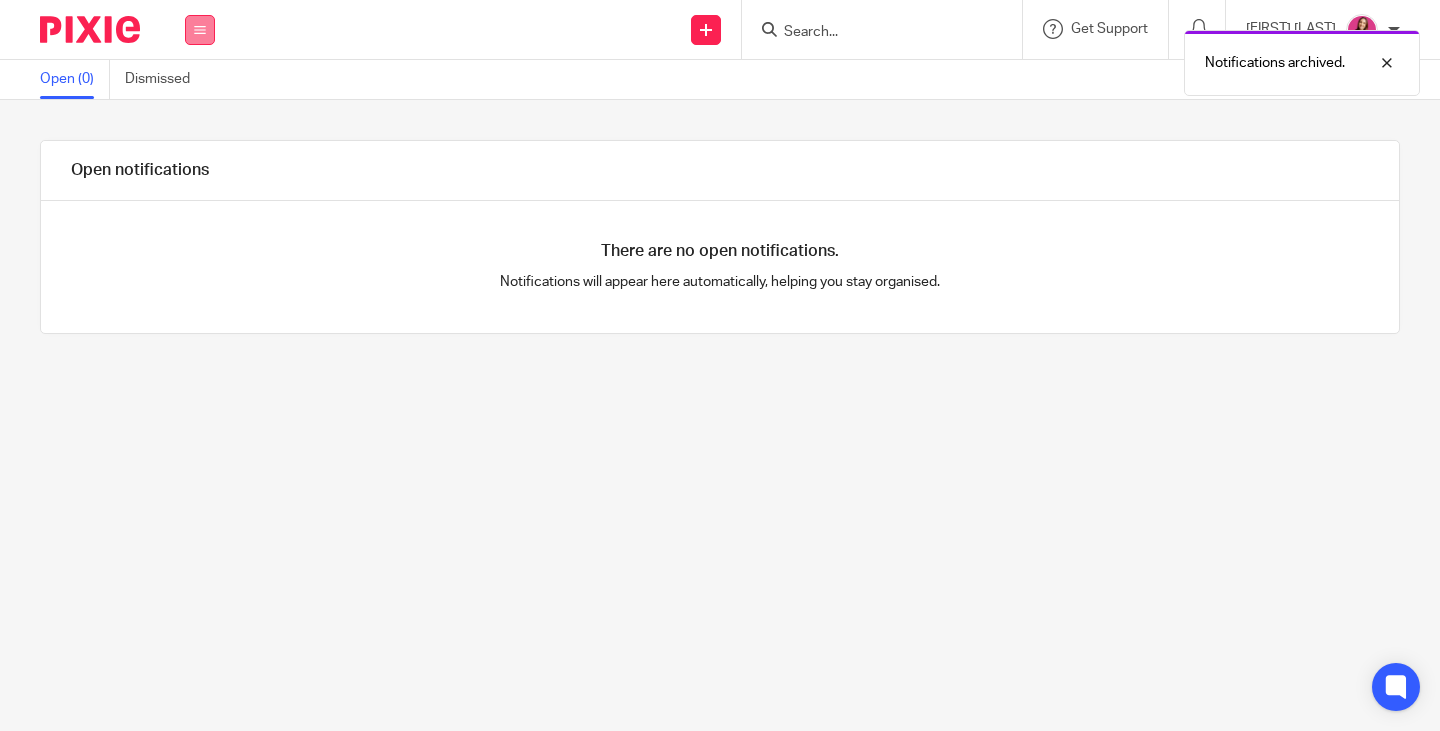 click at bounding box center [200, 30] 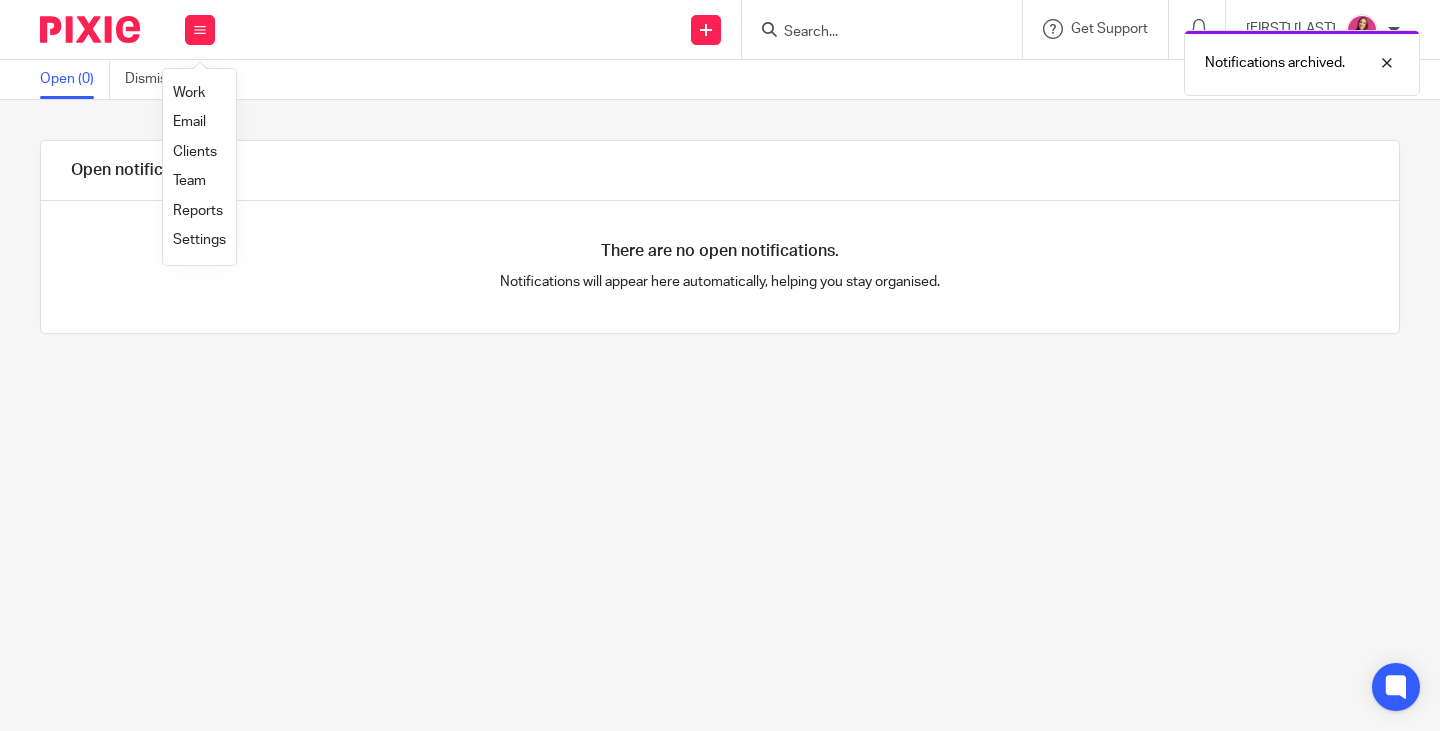 click on "Work" at bounding box center [189, 93] 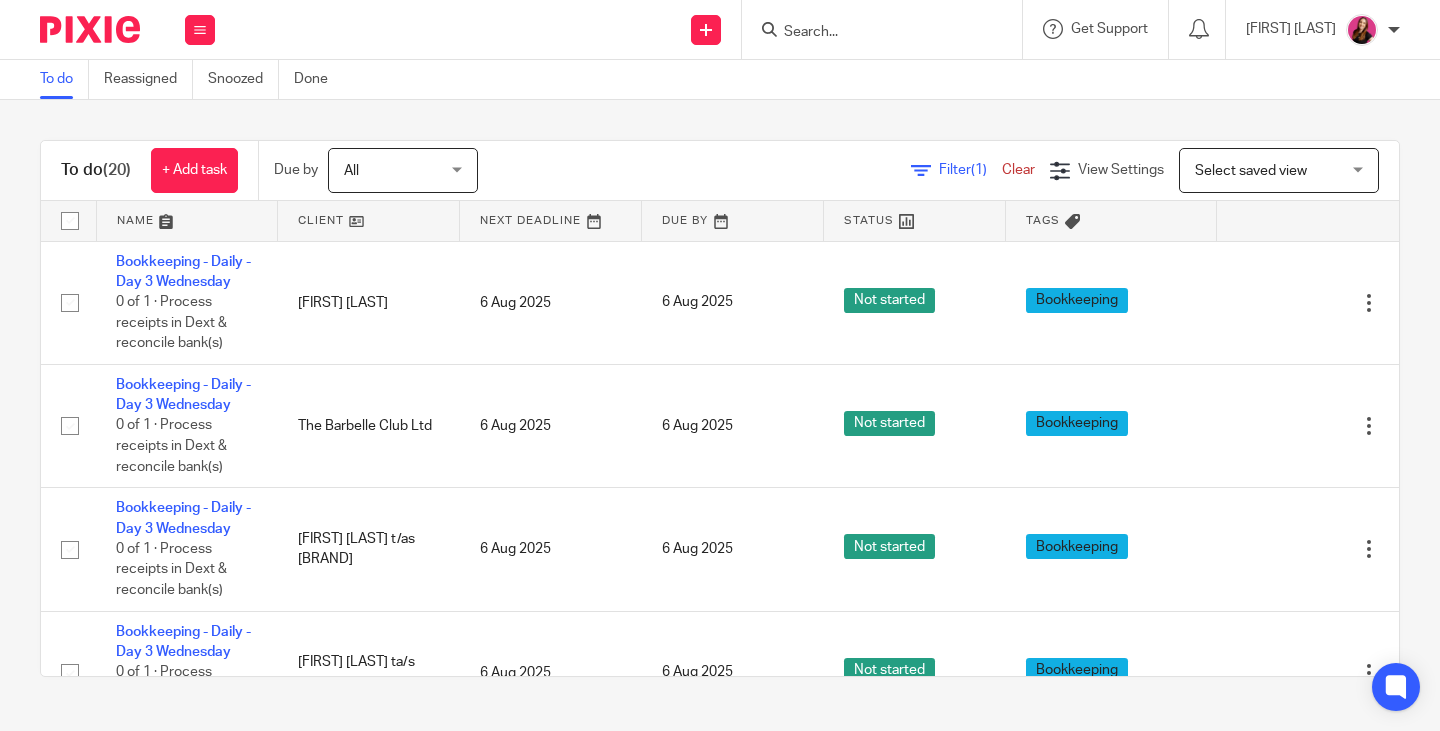 scroll, scrollTop: 0, scrollLeft: 0, axis: both 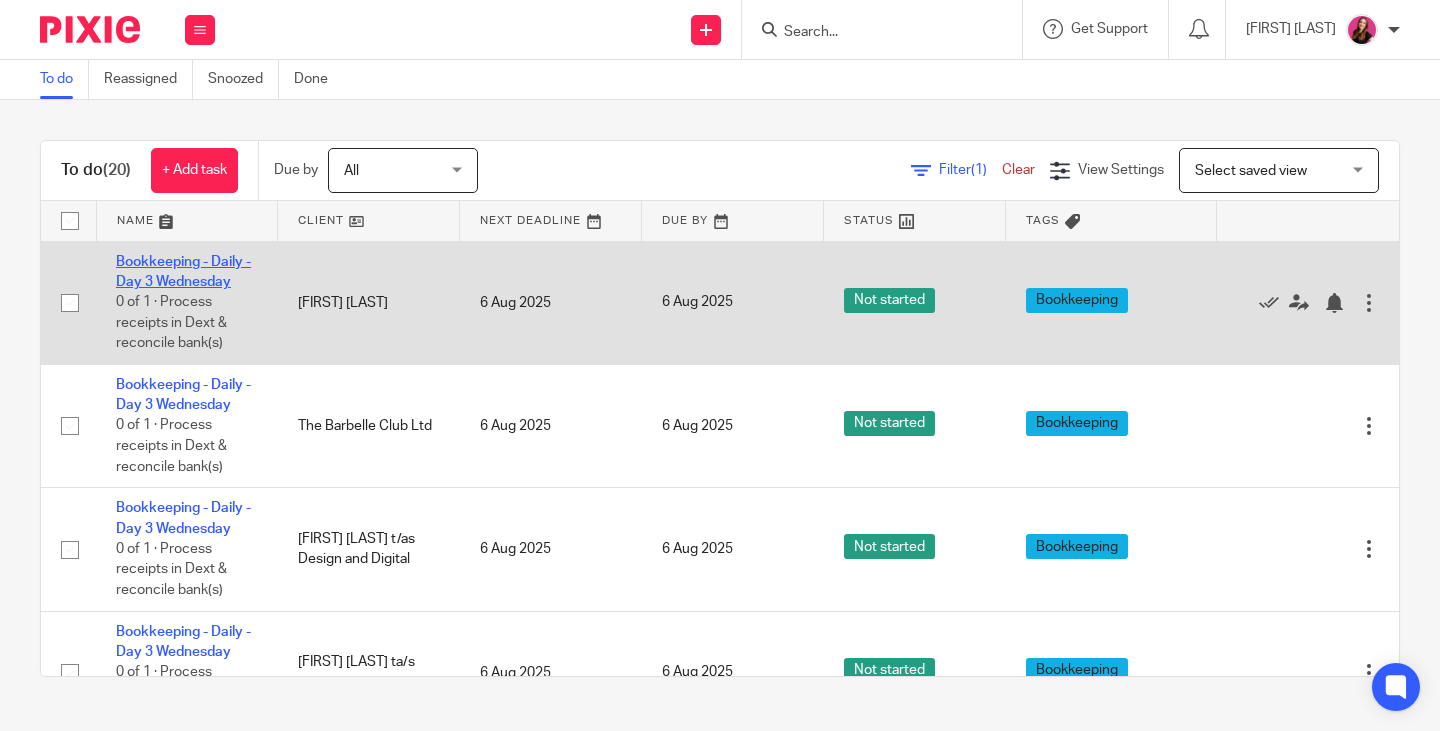 click on "Bookkeeping - Daily - Day 3 Wednesday" at bounding box center [183, 272] 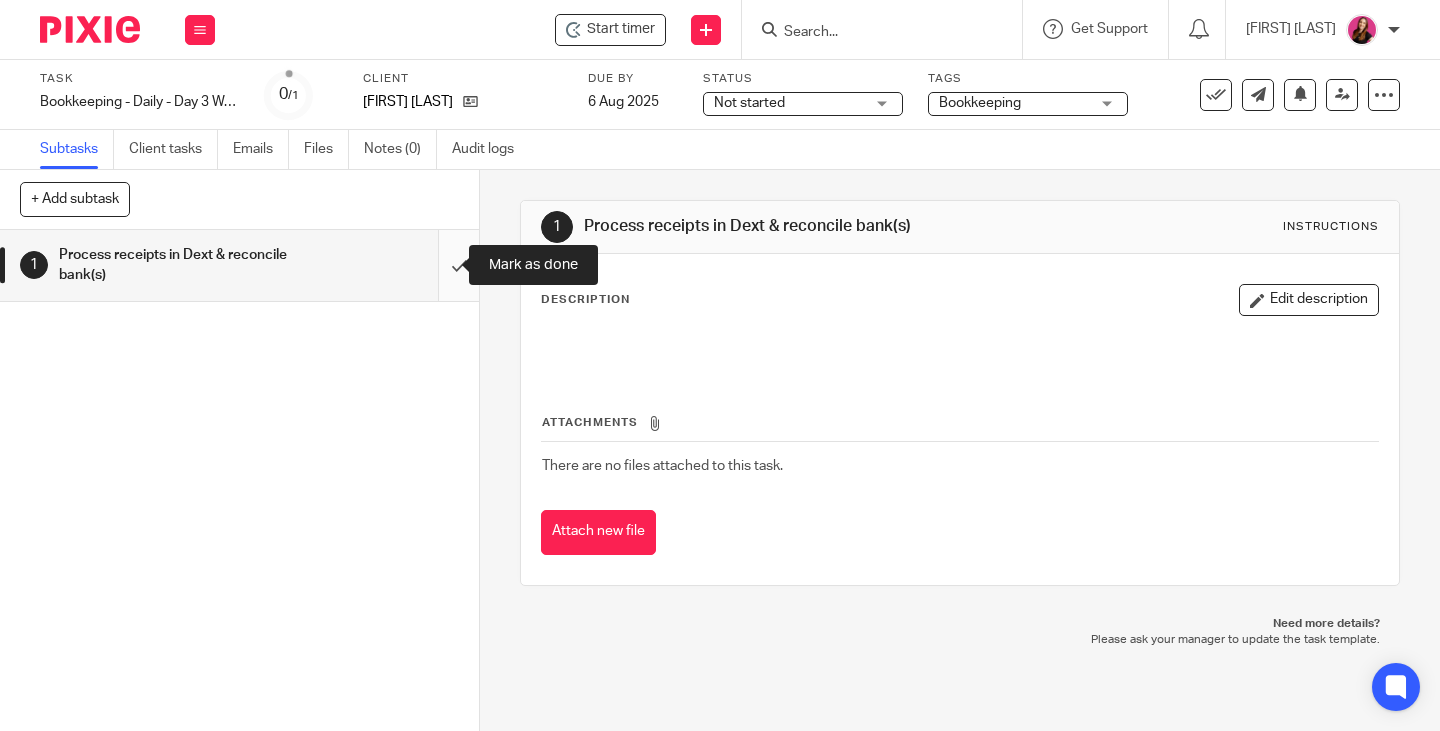 drag, startPoint x: 0, startPoint y: 0, endPoint x: 447, endPoint y: 264, distance: 519.13873 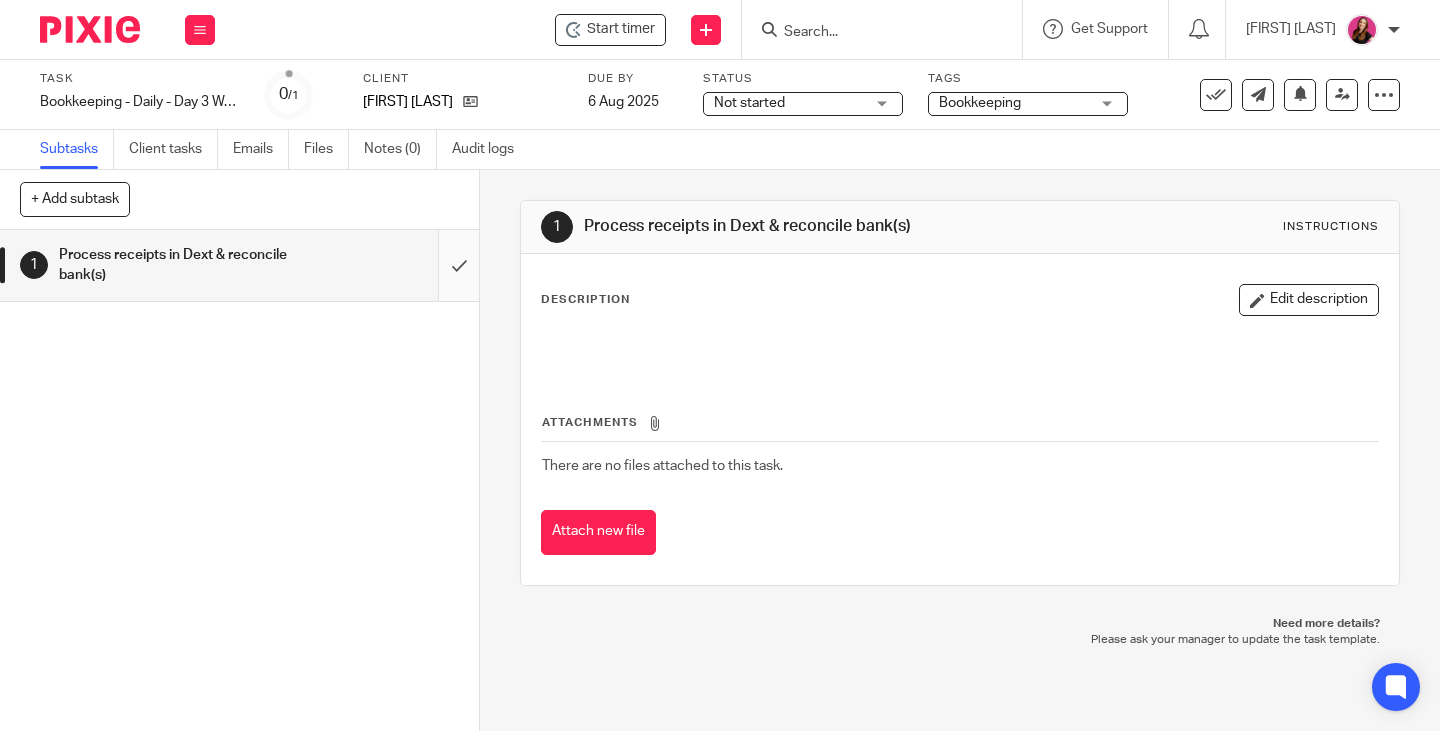 scroll, scrollTop: 0, scrollLeft: 0, axis: both 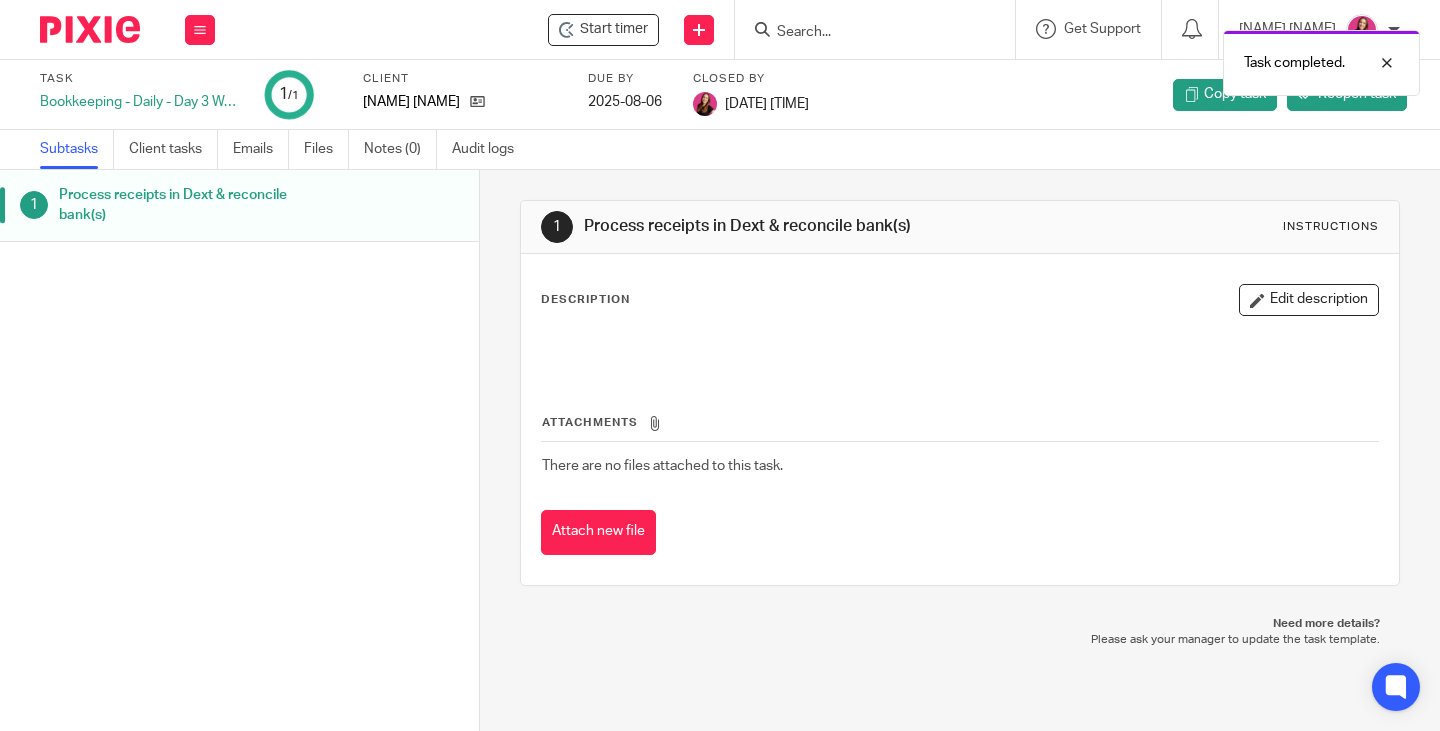 click on "Work
Email
Clients
Team
Reports
Settings" at bounding box center (200, 29) 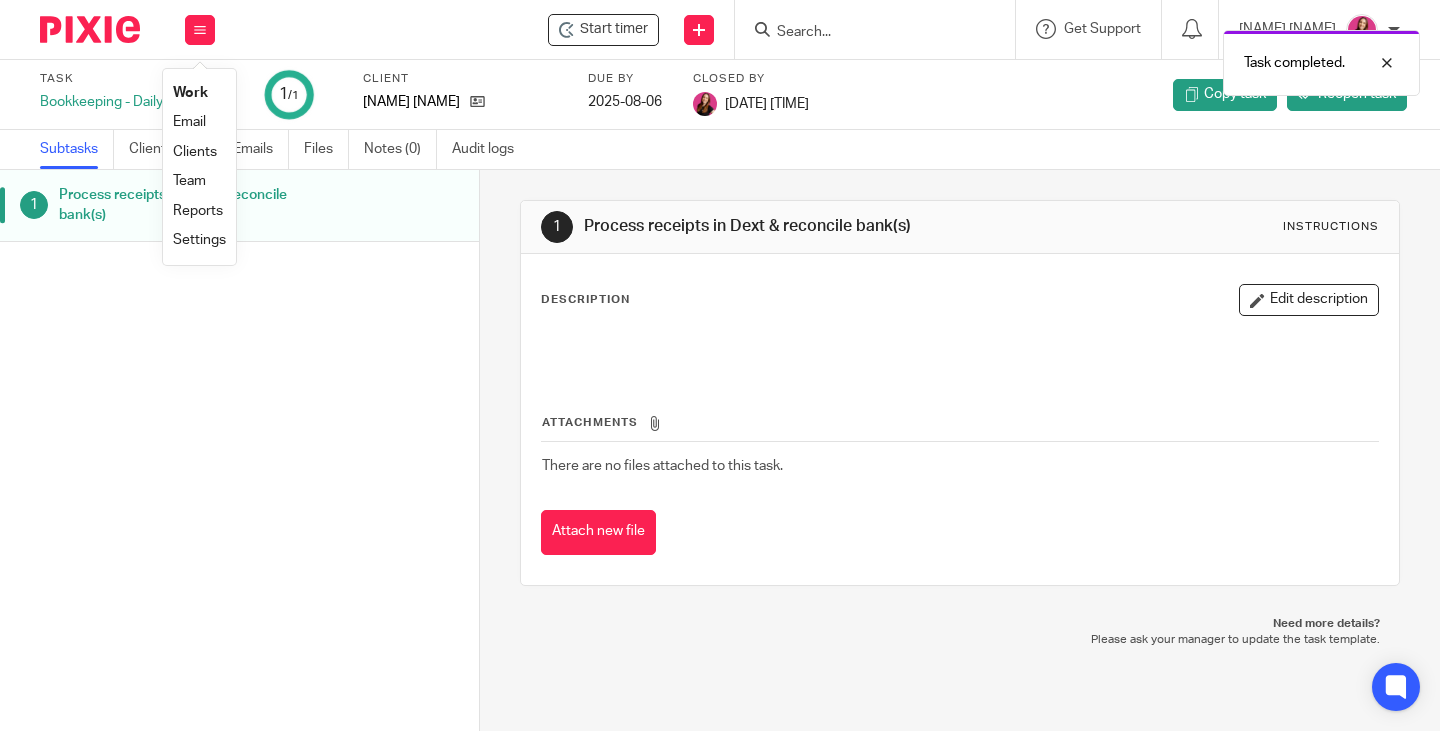 drag, startPoint x: 190, startPoint y: 89, endPoint x: 324, endPoint y: 8, distance: 156.57906 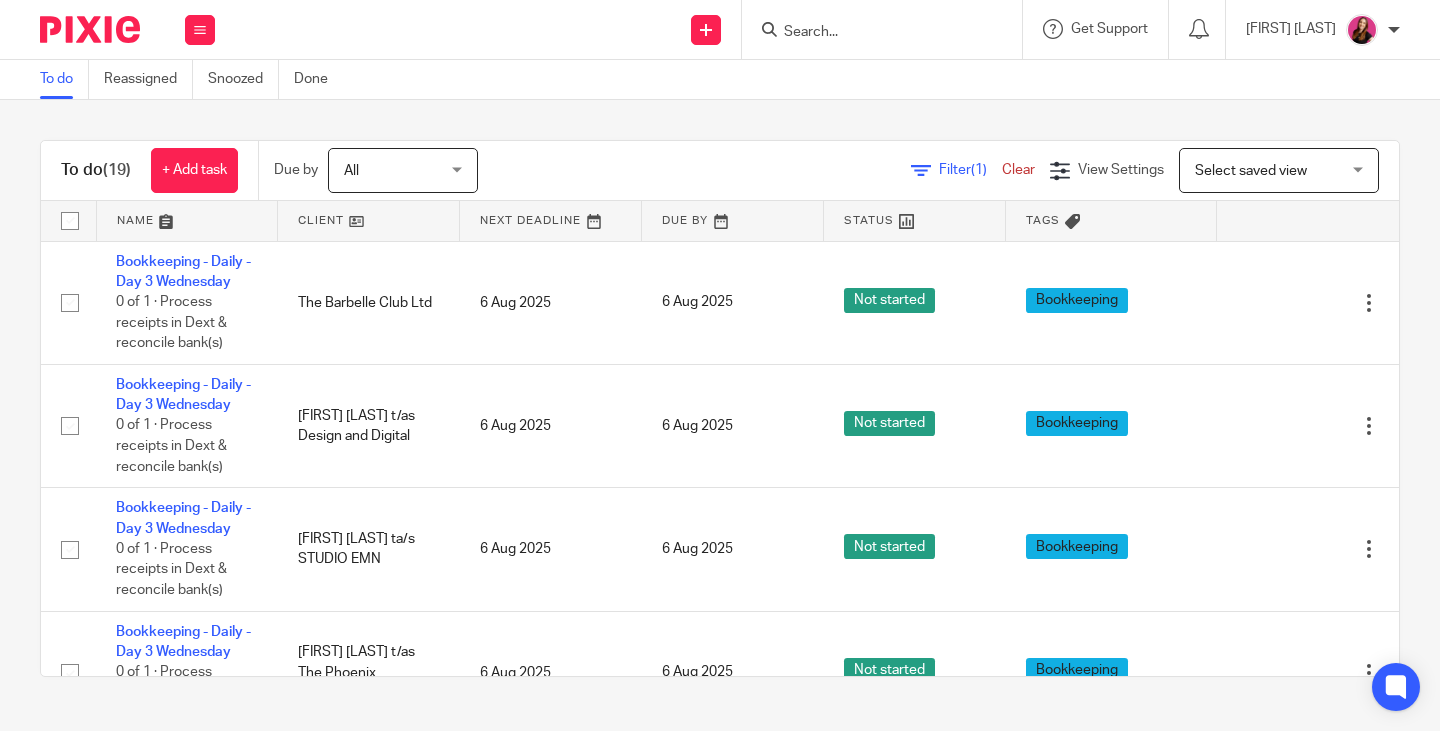 scroll, scrollTop: 0, scrollLeft: 0, axis: both 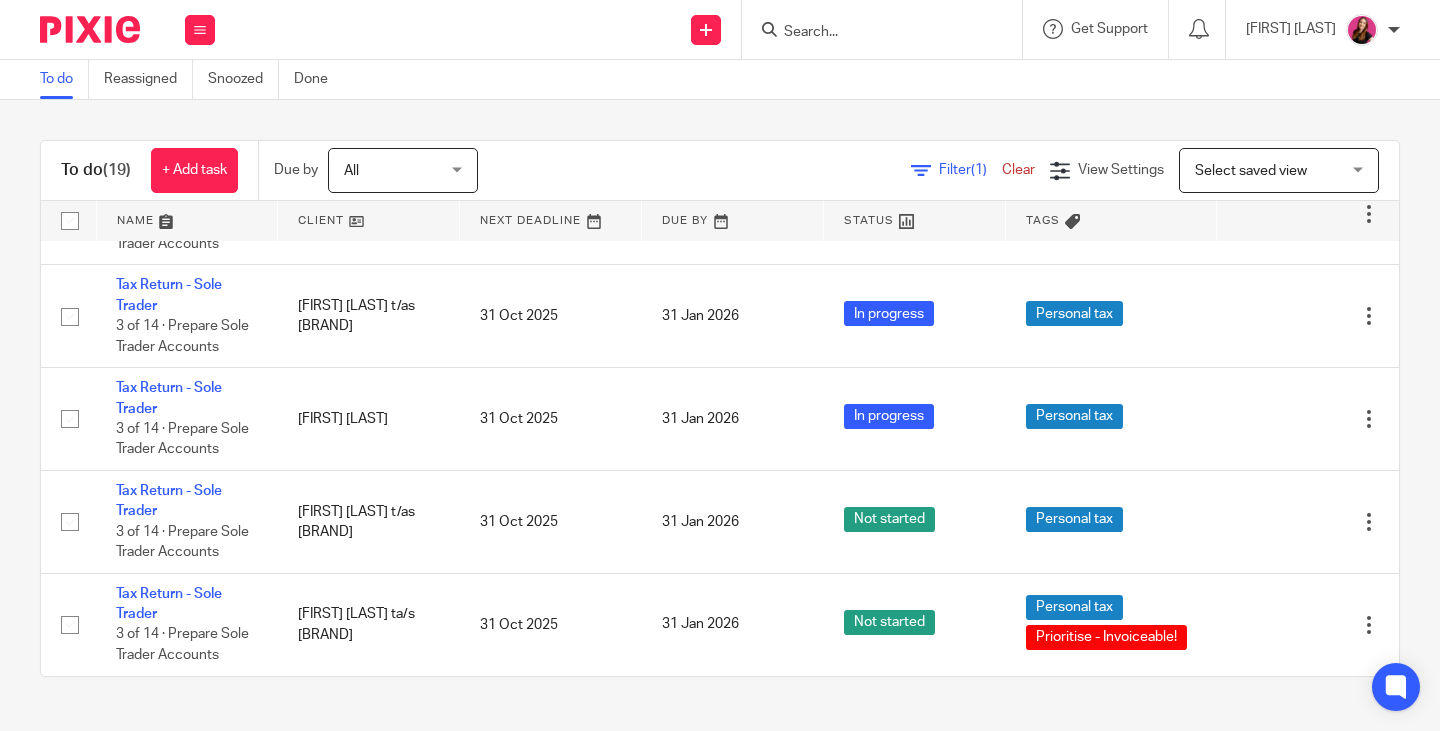 click at bounding box center (1197, 29) 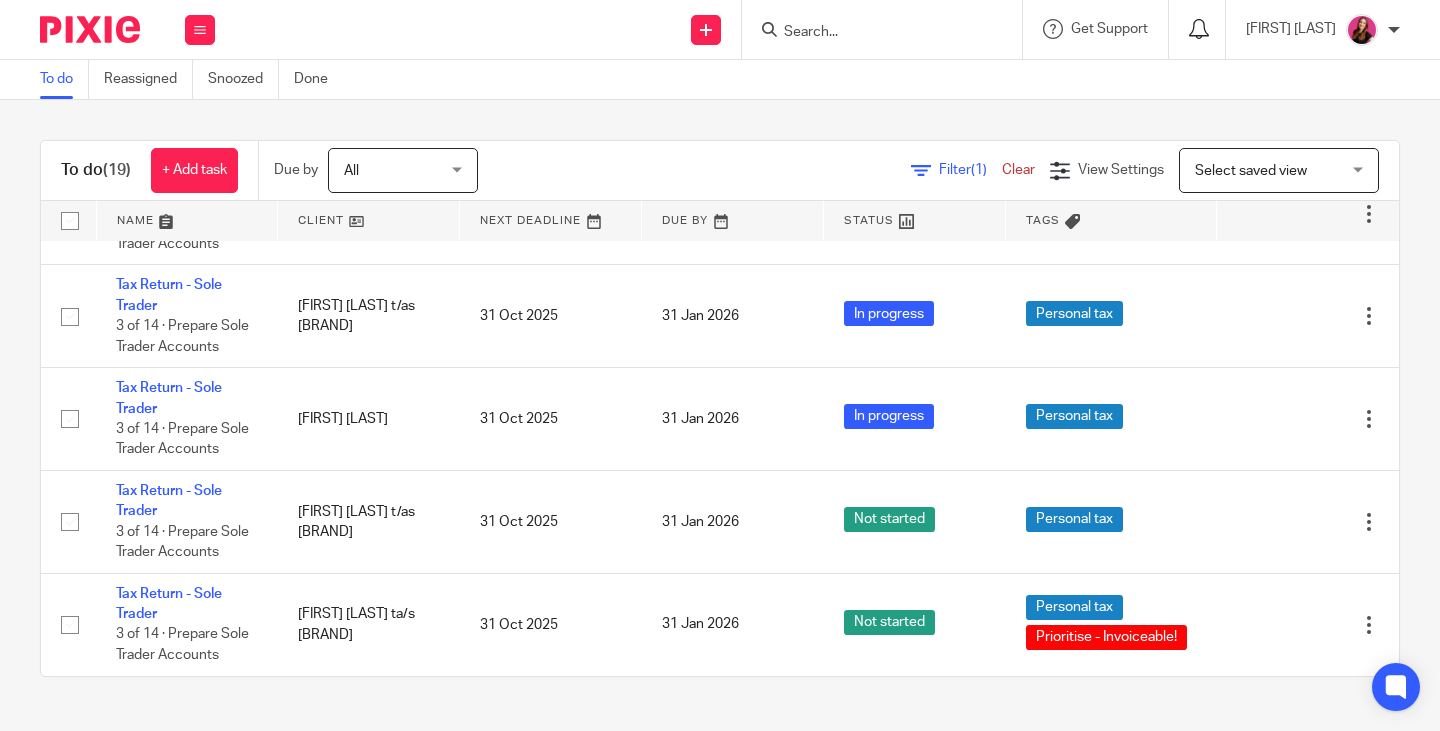 click at bounding box center [1199, 29] 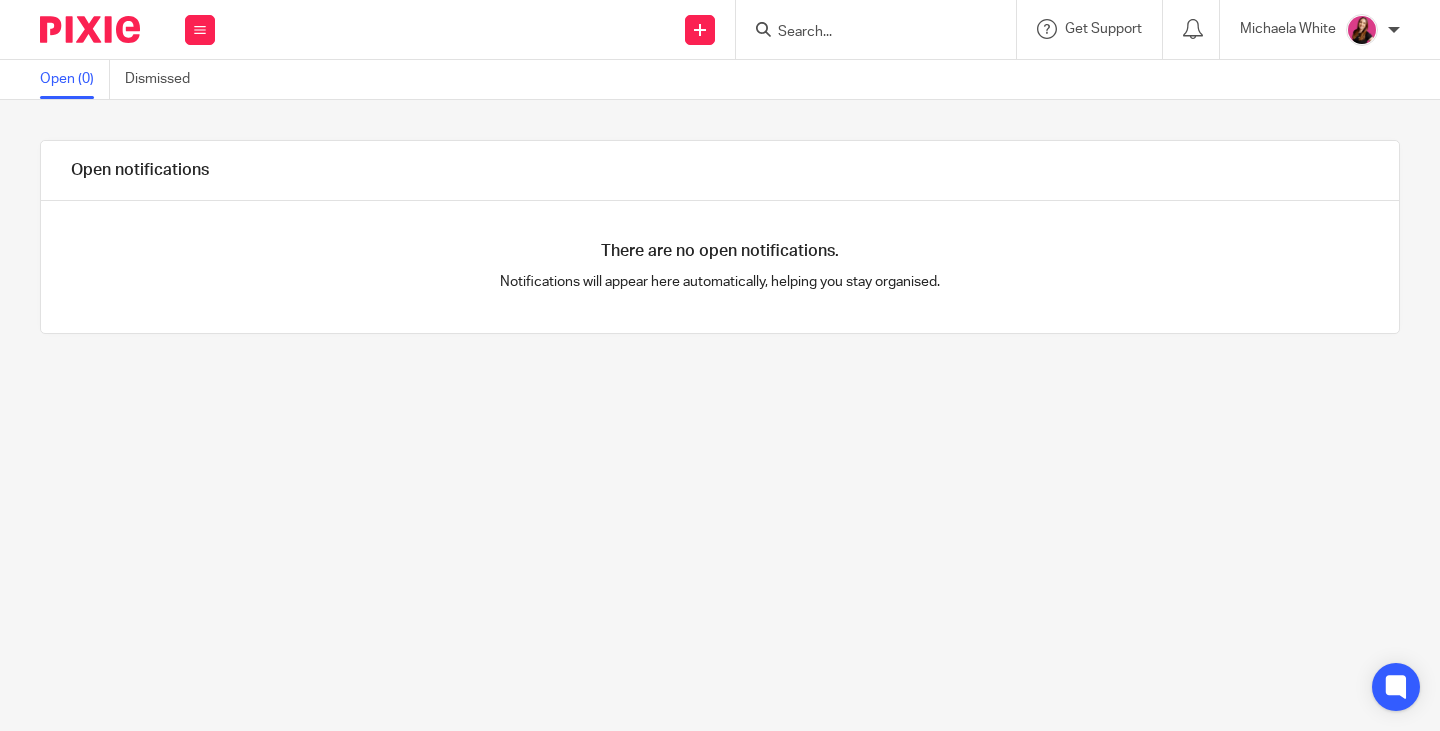 scroll, scrollTop: 0, scrollLeft: 0, axis: both 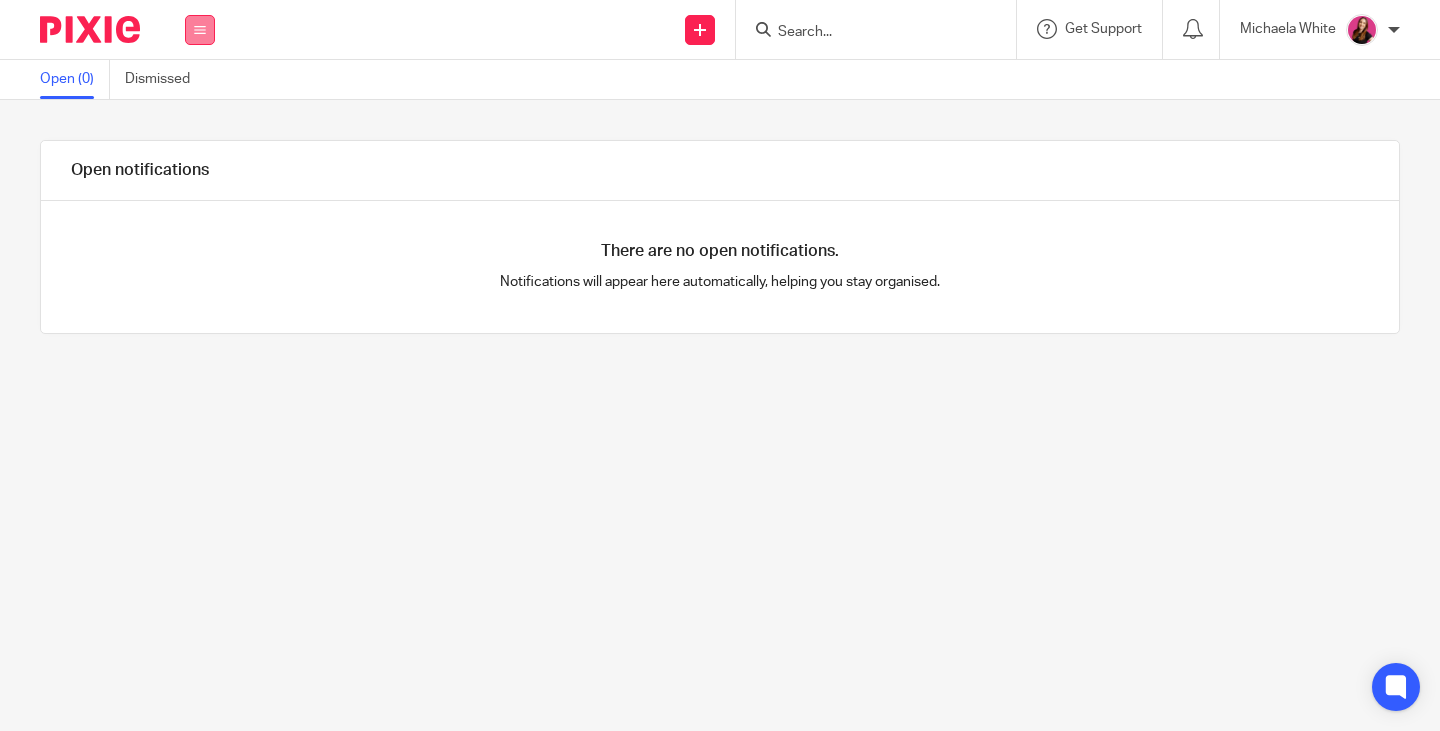 click at bounding box center (200, 30) 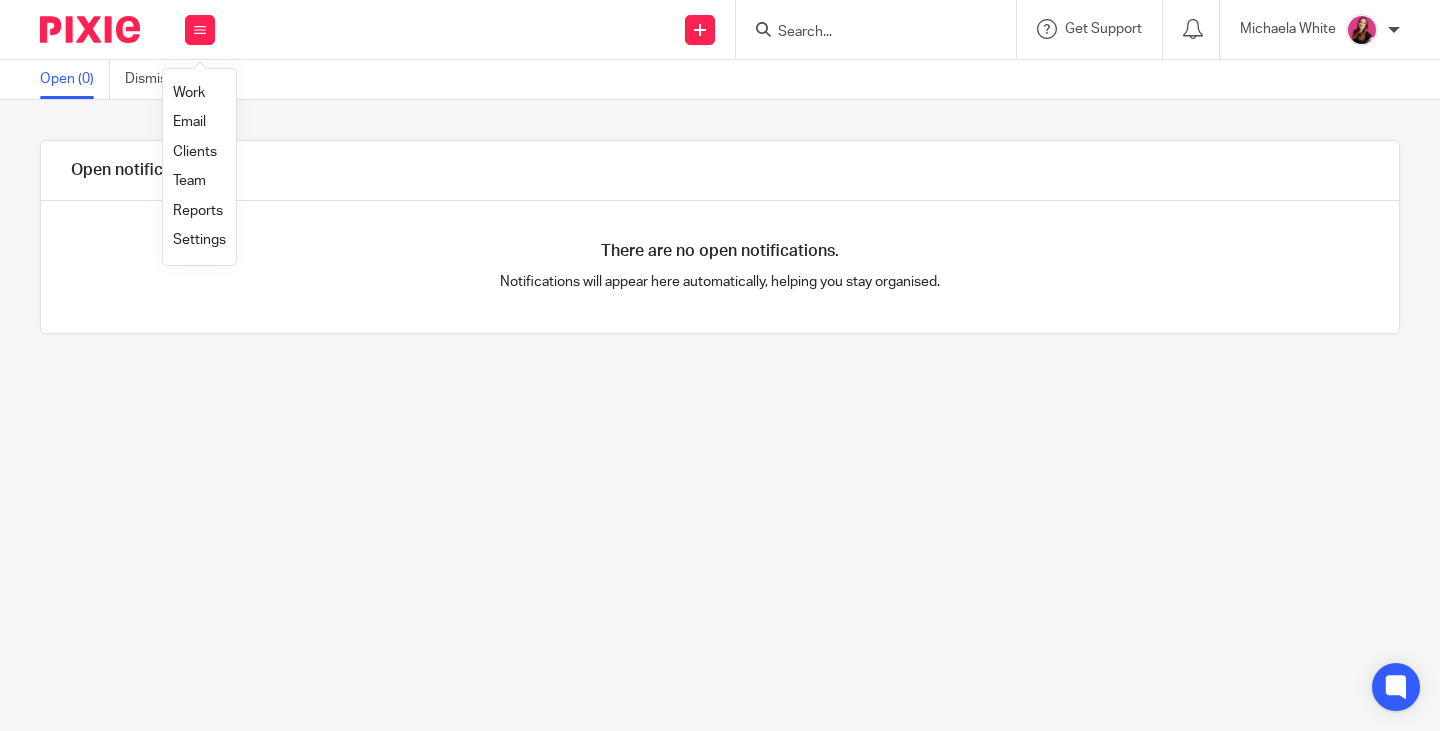 click on "Work" at bounding box center [189, 93] 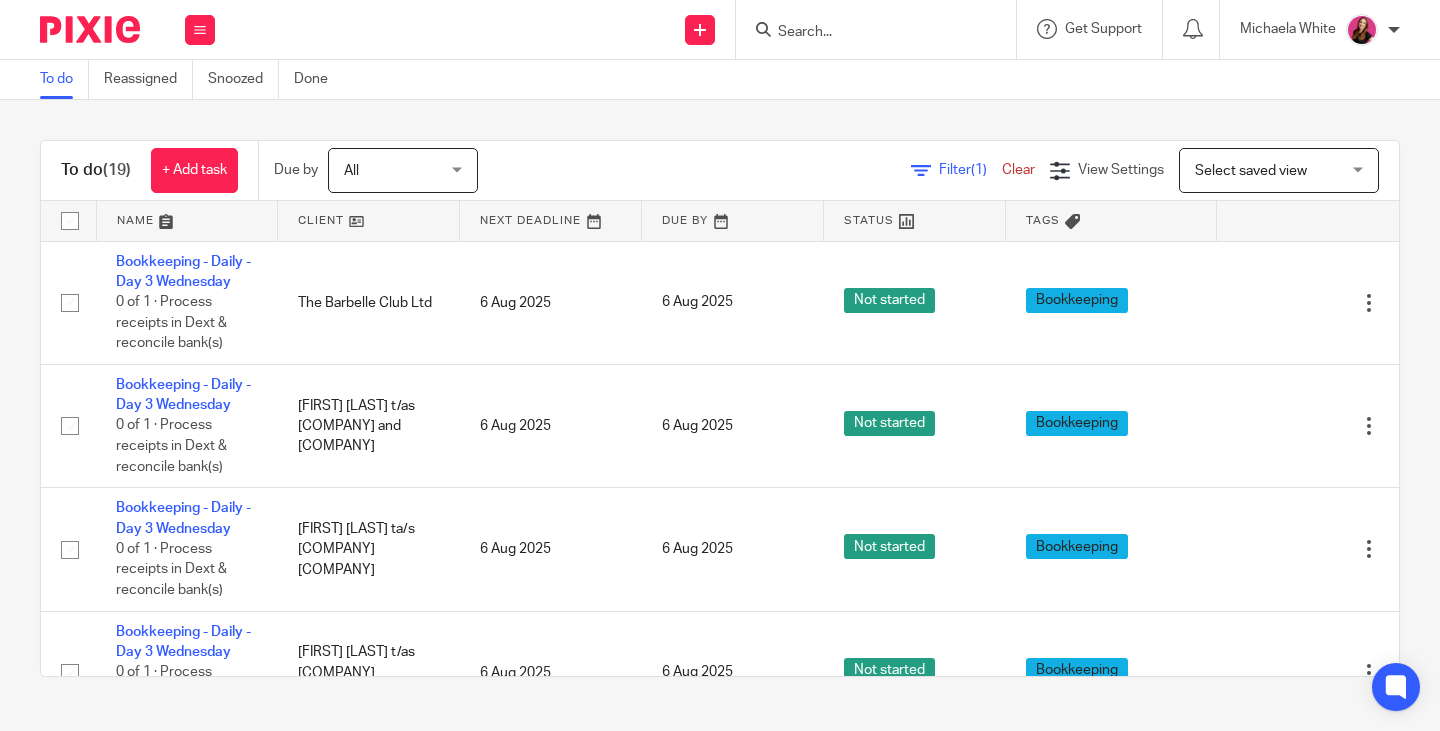 scroll, scrollTop: 0, scrollLeft: 0, axis: both 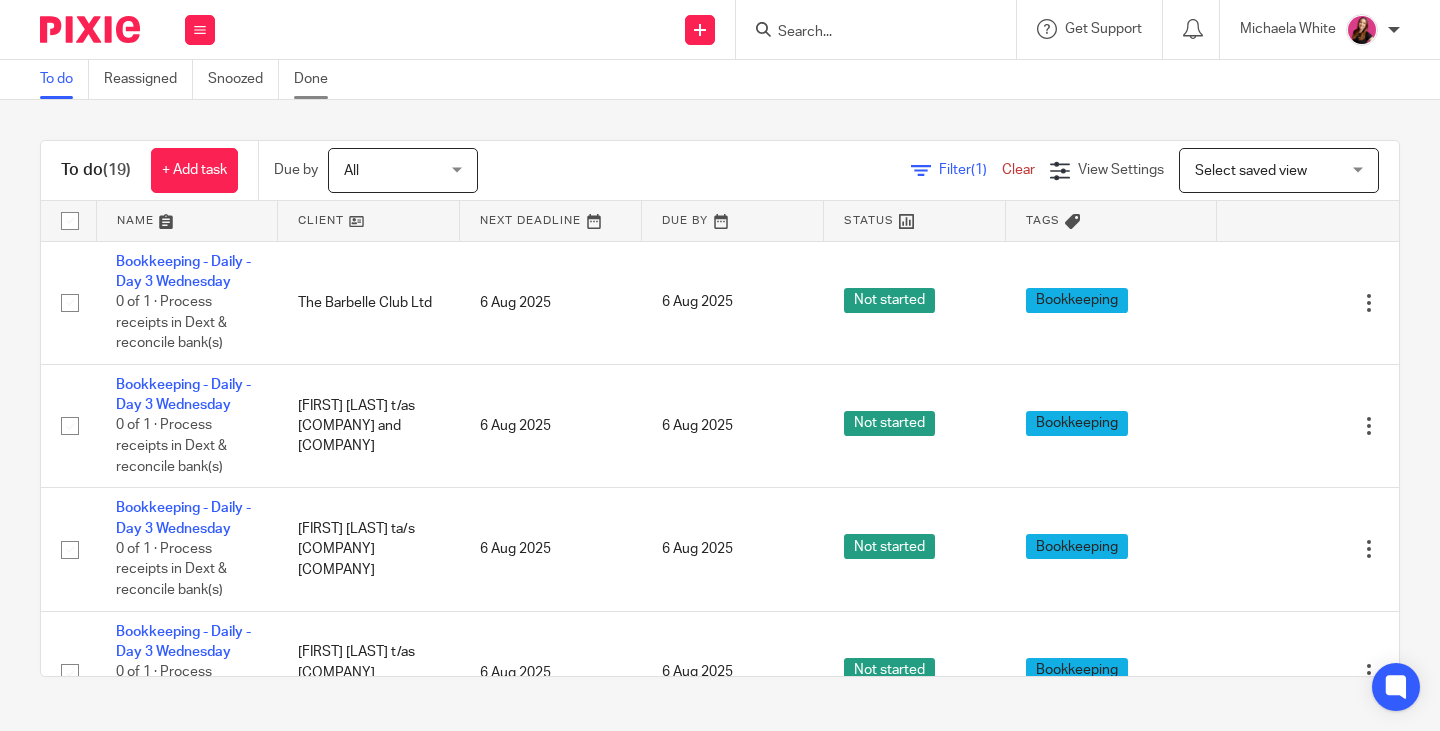 click on "Done" at bounding box center (318, 79) 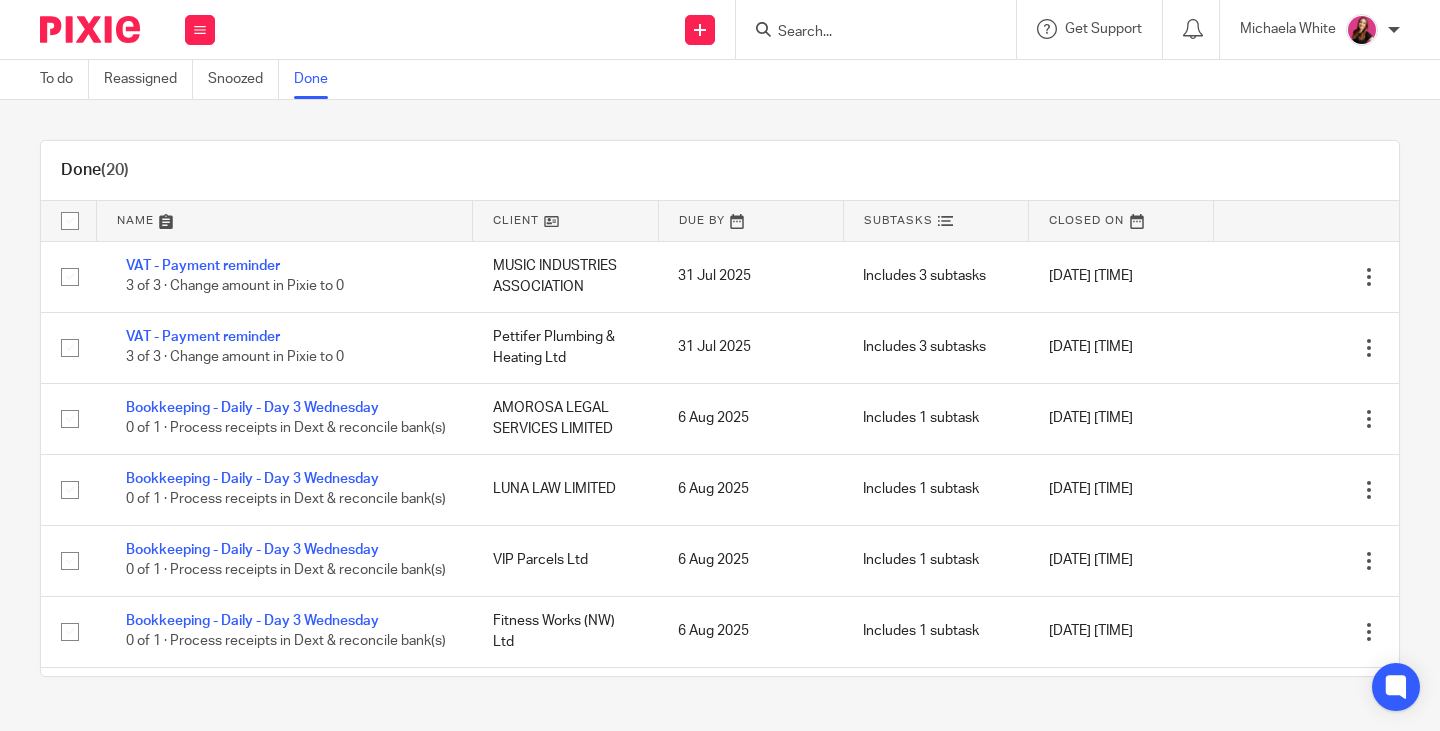 scroll, scrollTop: 0, scrollLeft: 0, axis: both 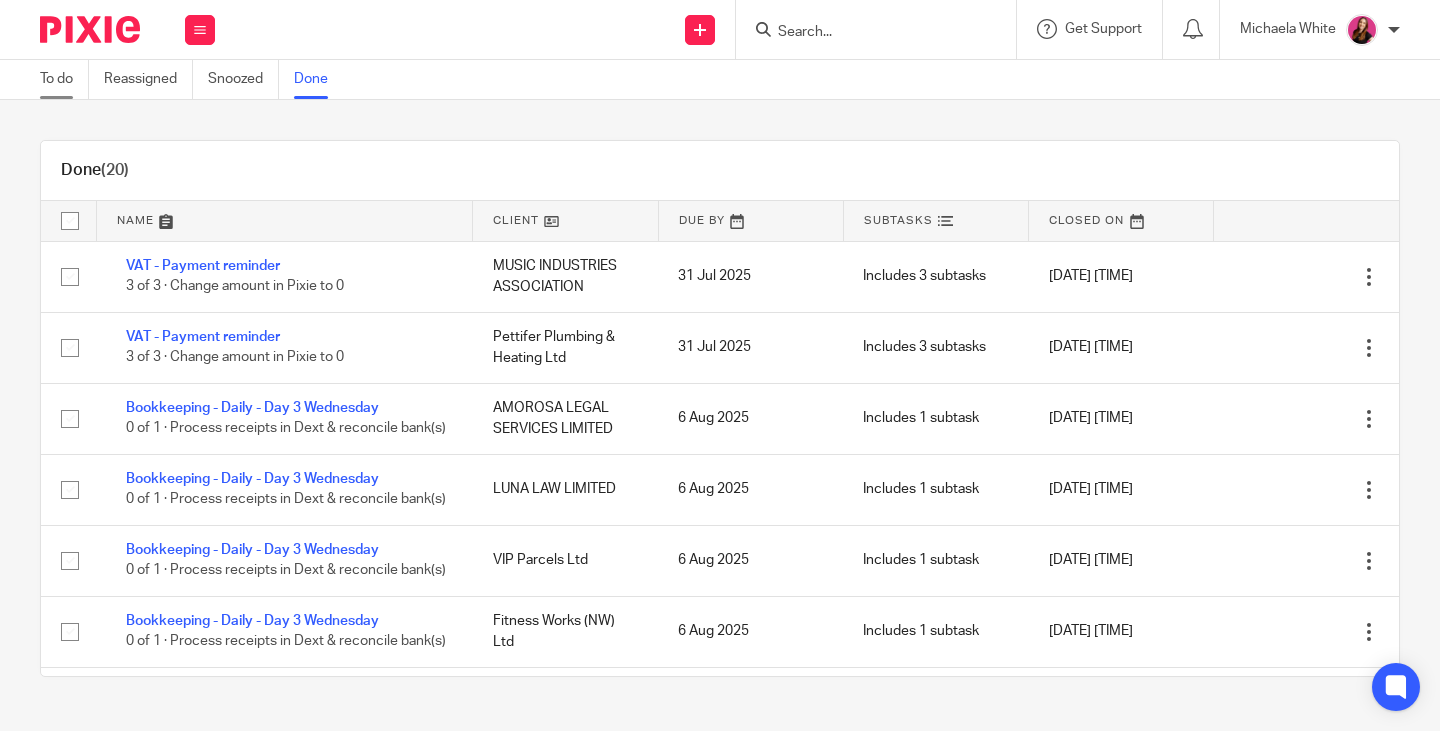 click on "To do" at bounding box center [64, 79] 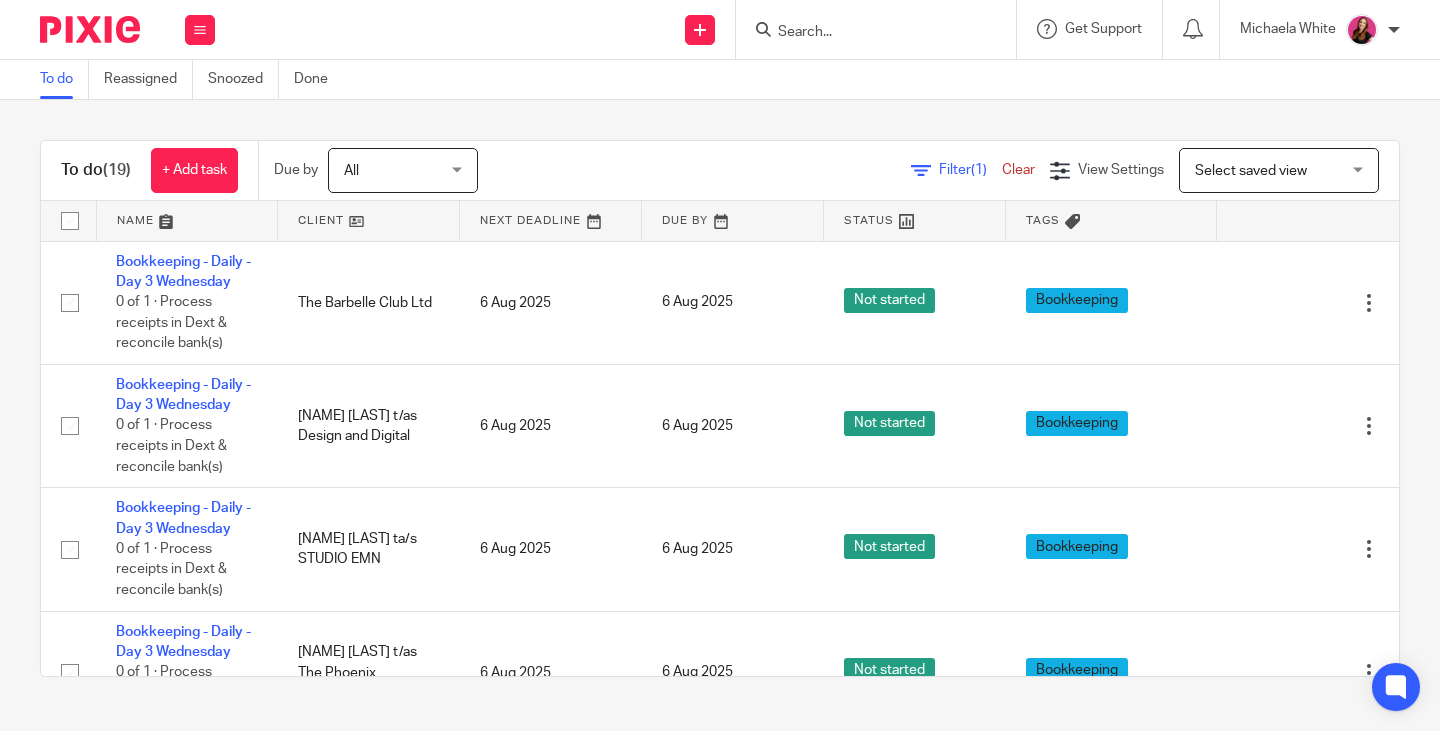 scroll, scrollTop: 0, scrollLeft: 0, axis: both 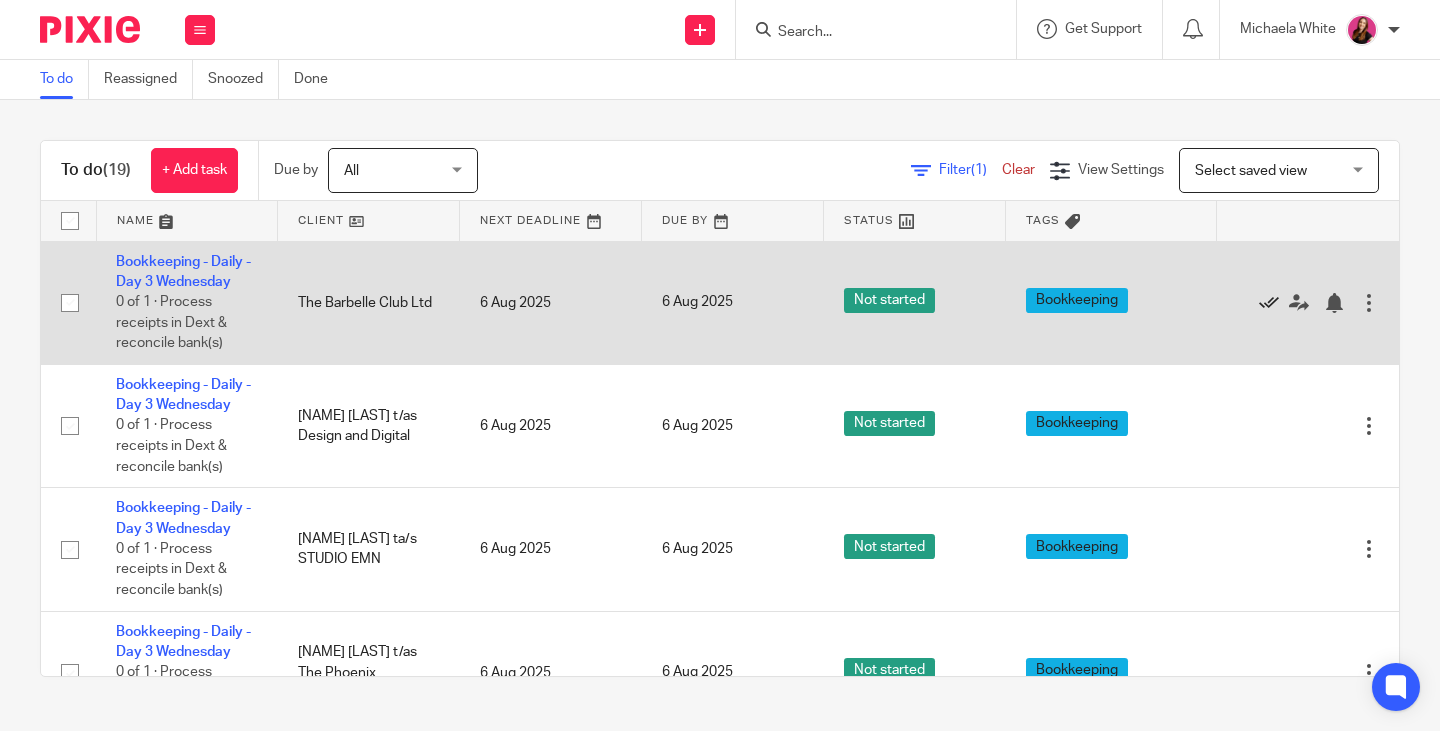 click at bounding box center [1269, 303] 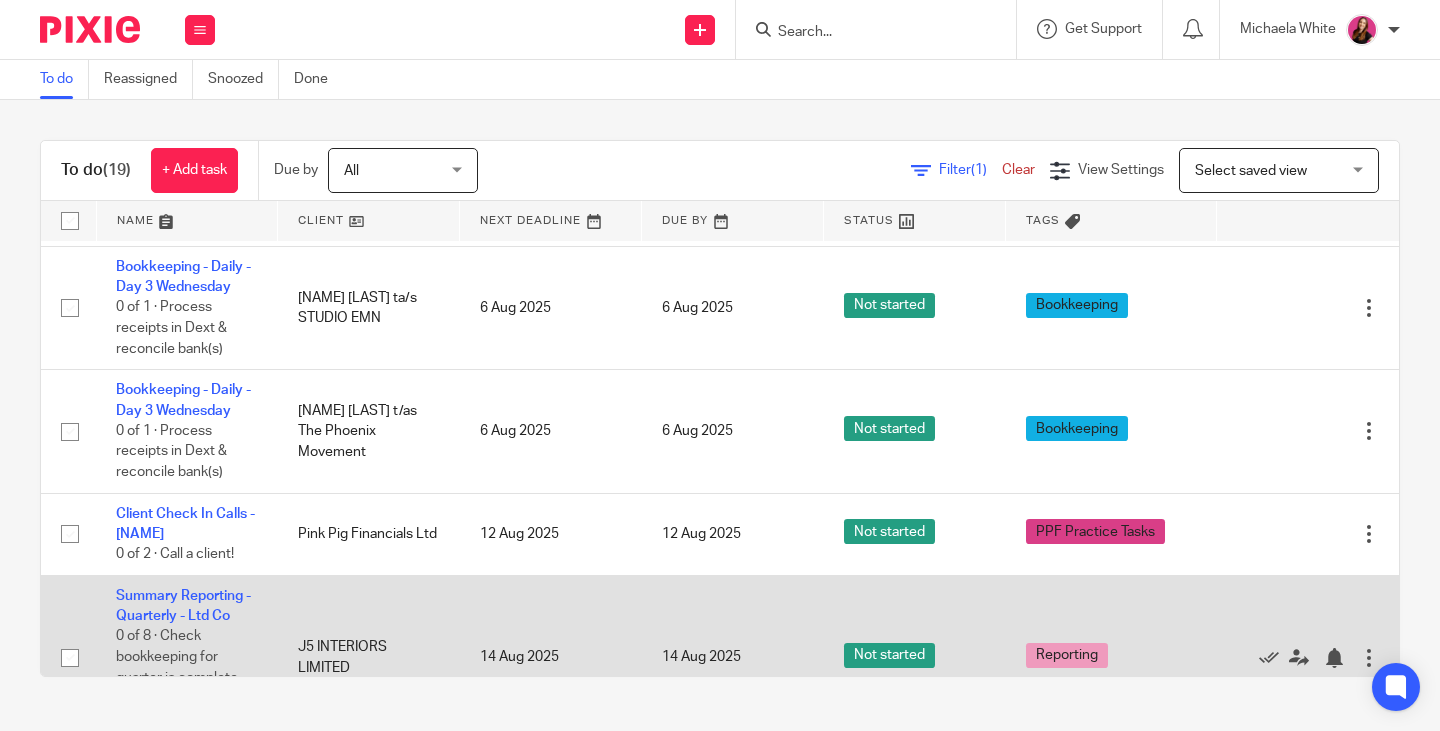 scroll, scrollTop: 0, scrollLeft: 0, axis: both 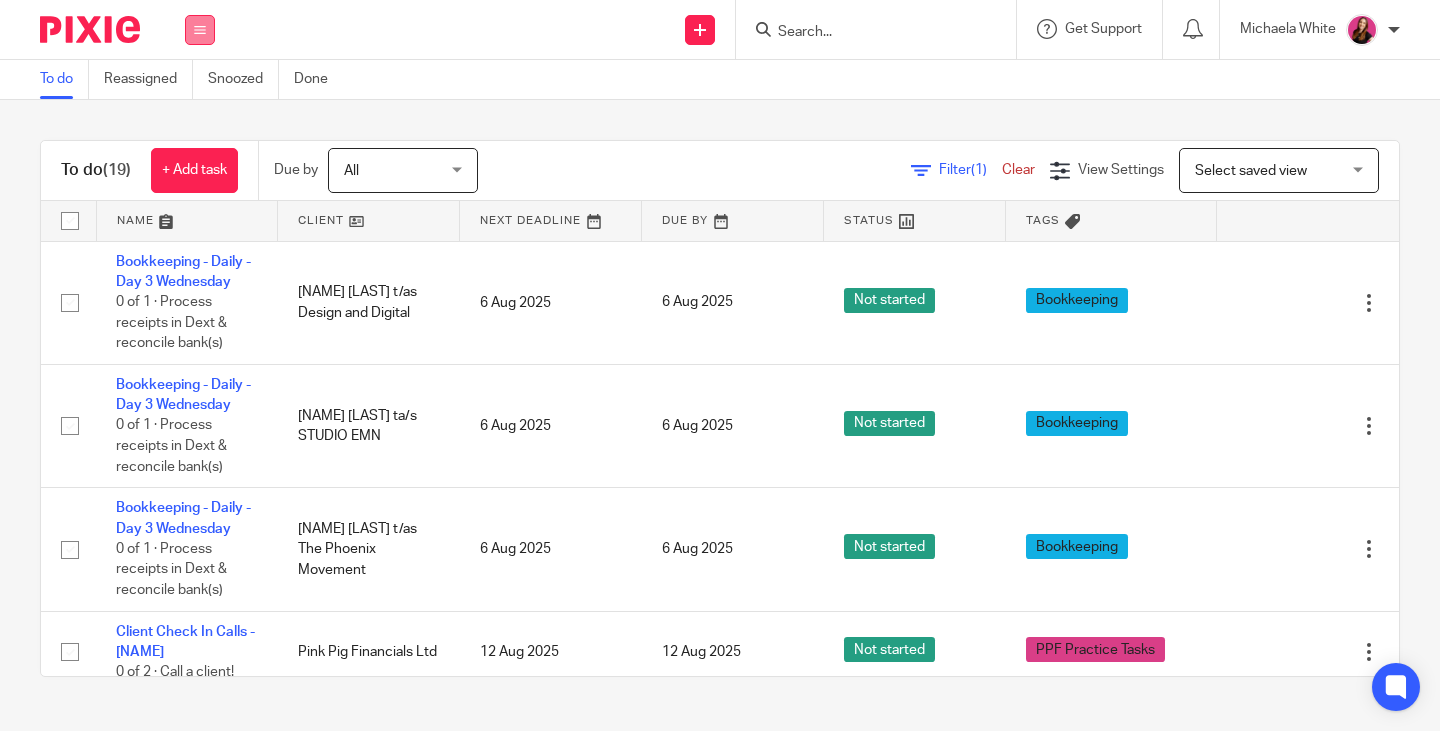 click at bounding box center [200, 30] 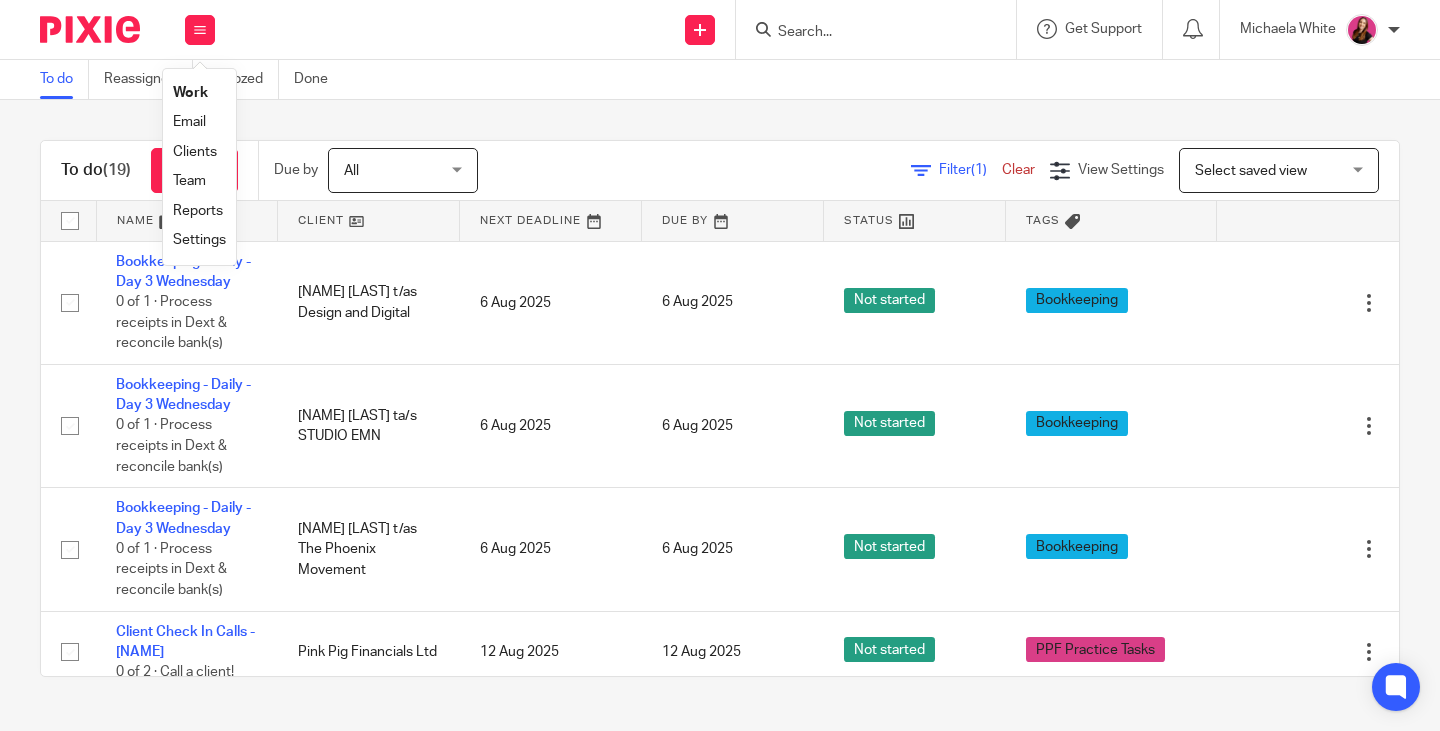 click on "Team" at bounding box center [189, 181] 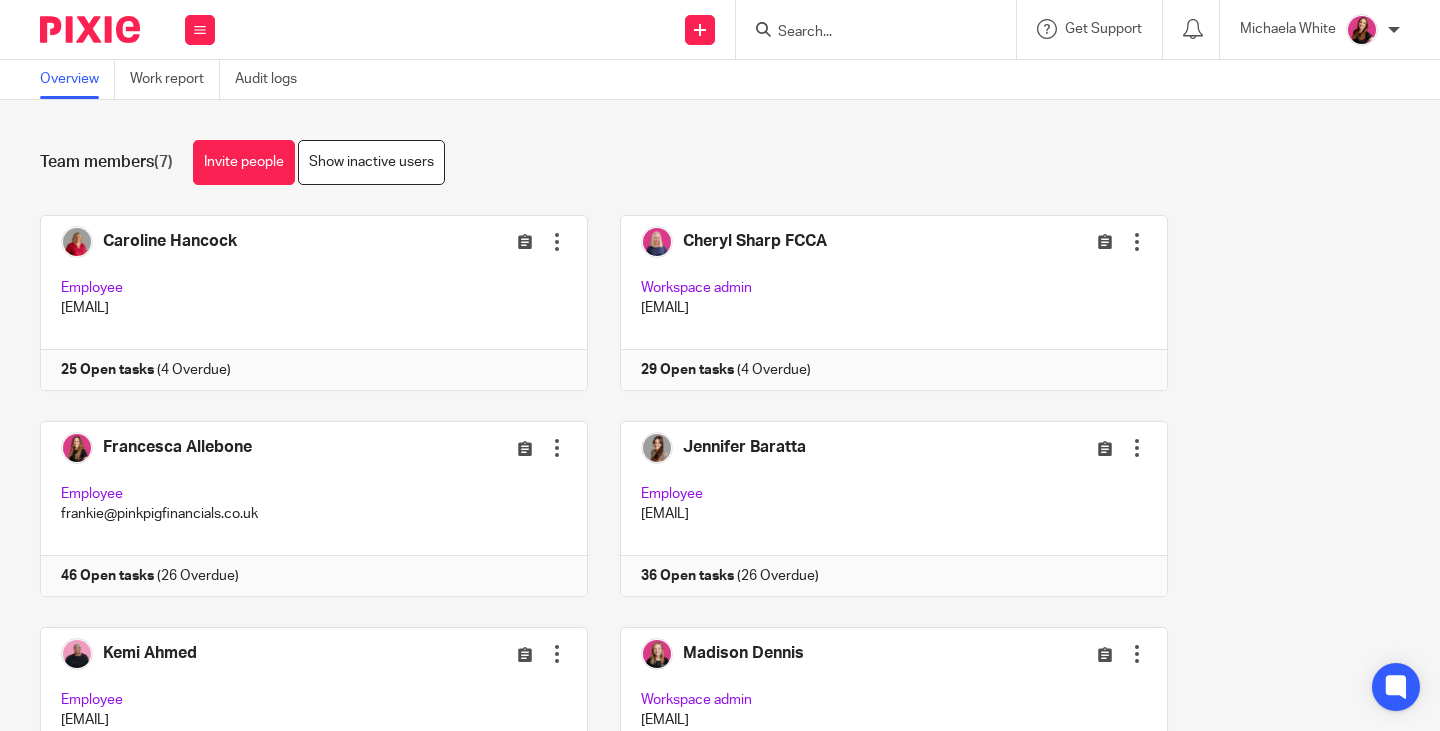 scroll, scrollTop: 0, scrollLeft: 0, axis: both 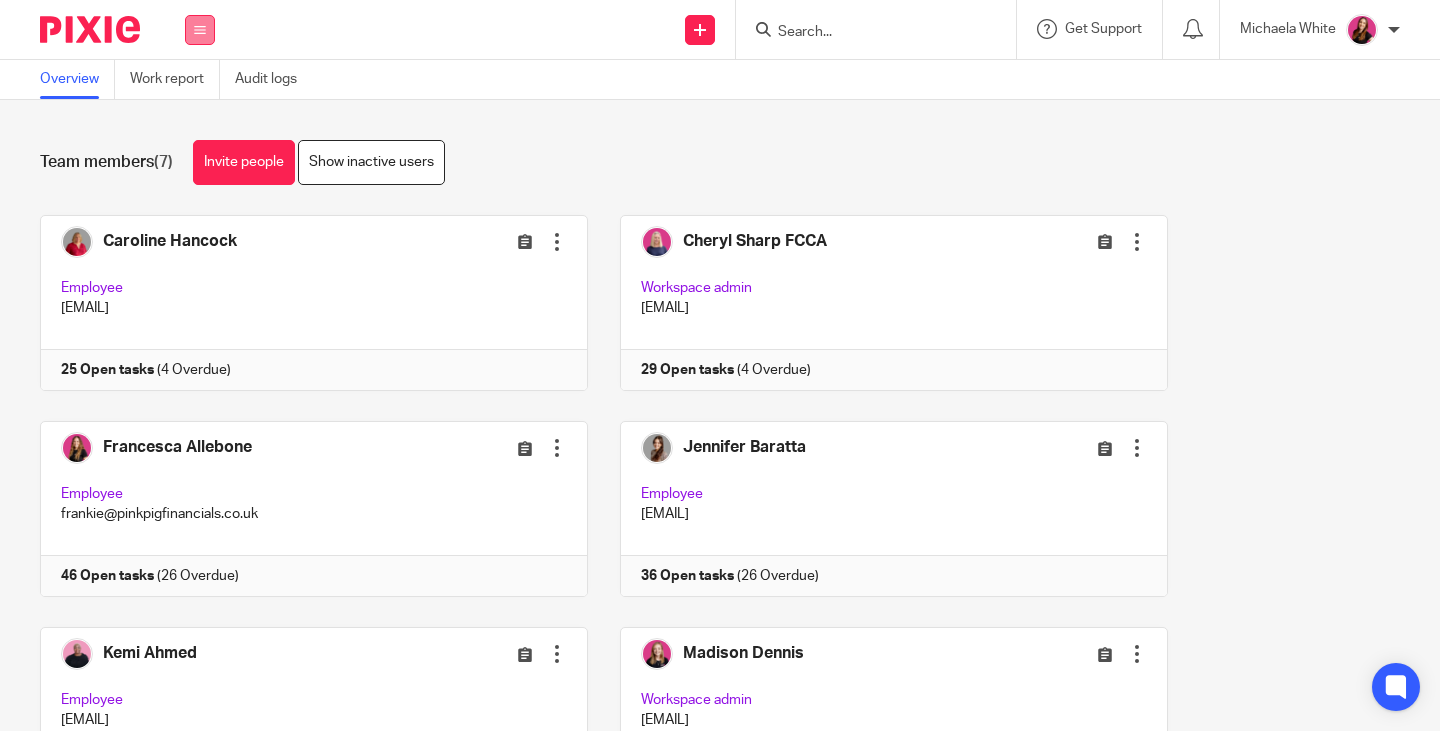 click at bounding box center (200, 30) 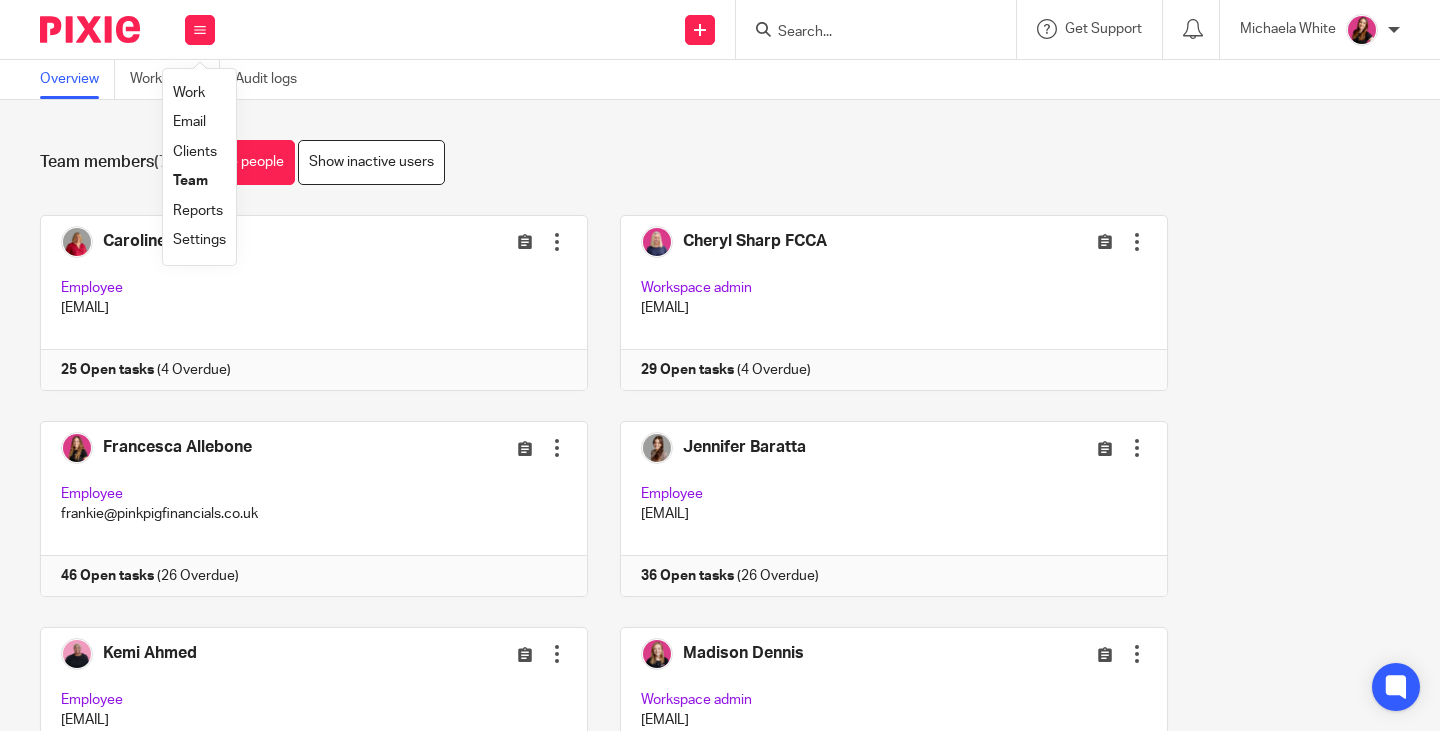 click on "Work" at bounding box center [189, 93] 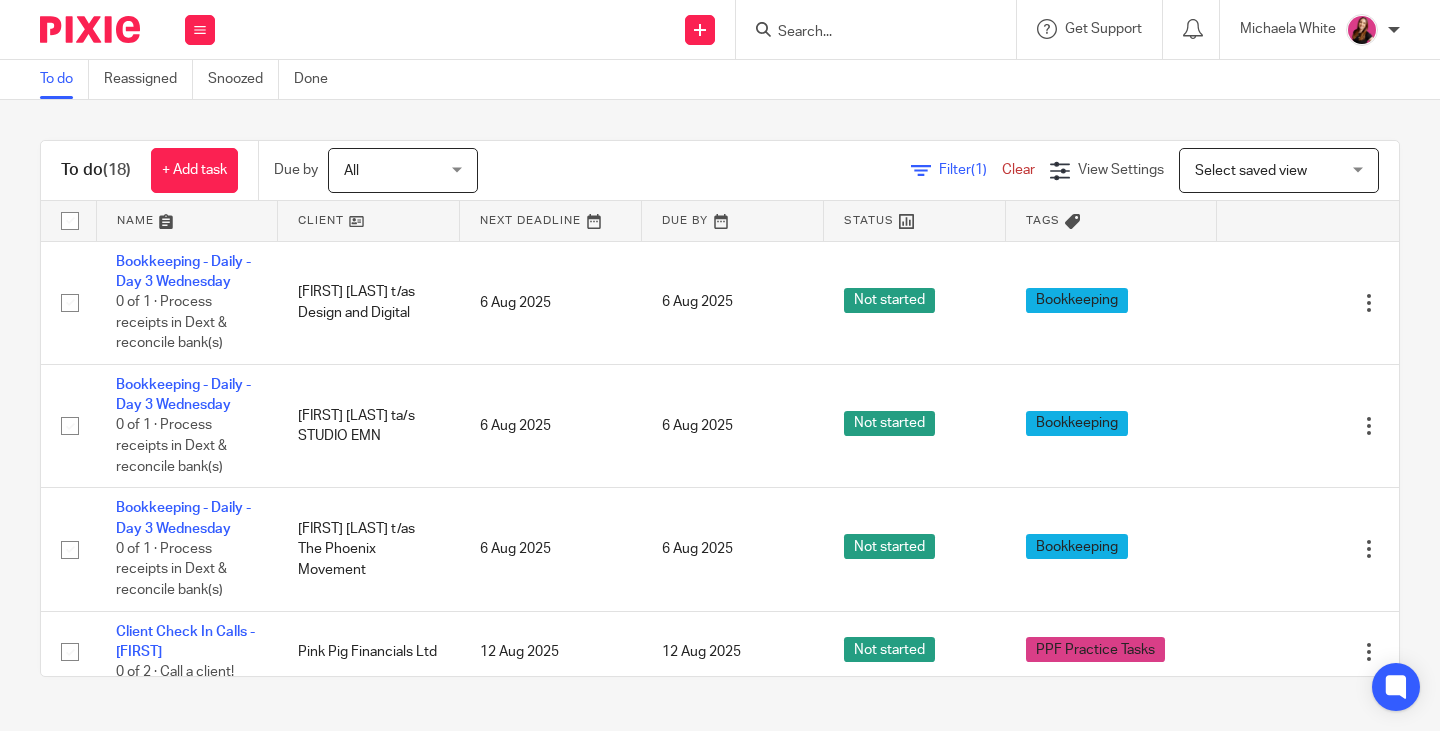 scroll, scrollTop: 0, scrollLeft: 0, axis: both 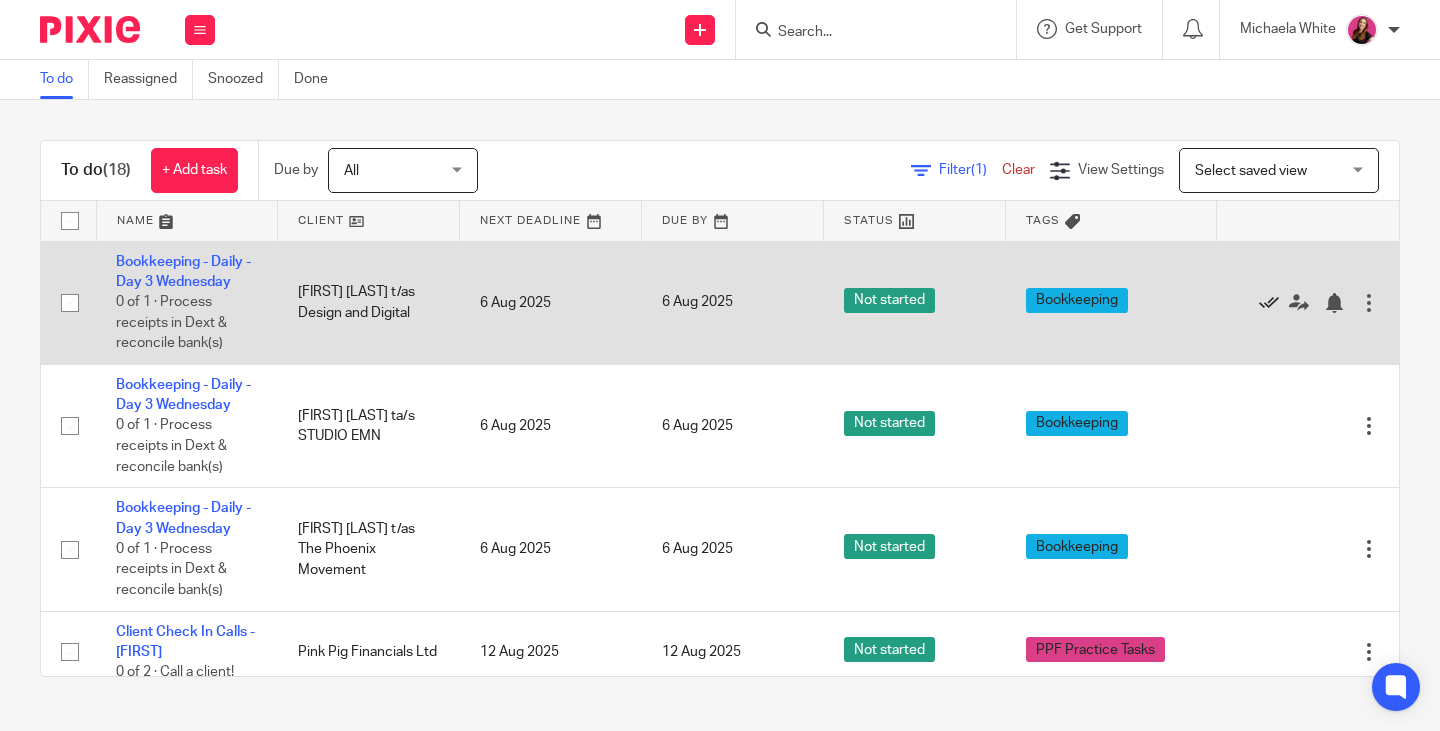 click at bounding box center [1269, 303] 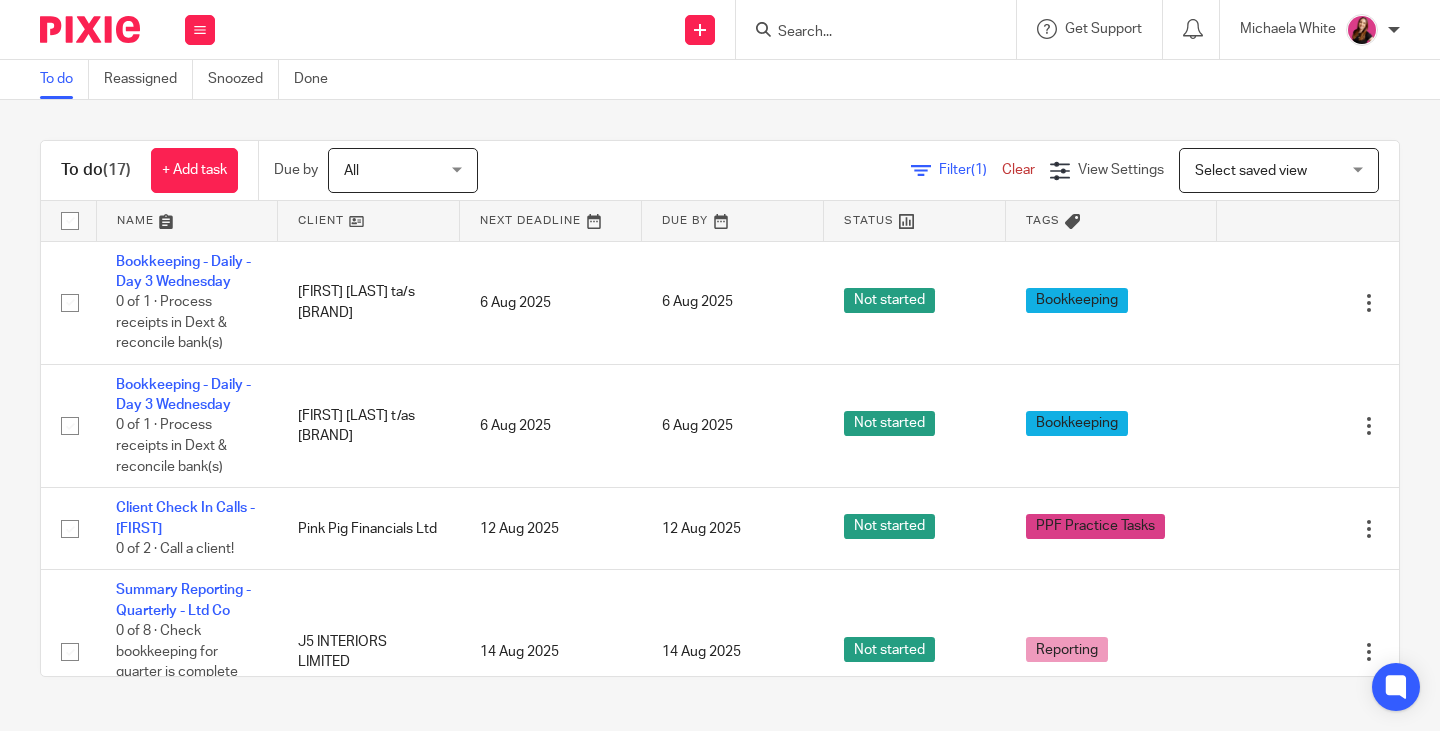 scroll, scrollTop: 0, scrollLeft: 0, axis: both 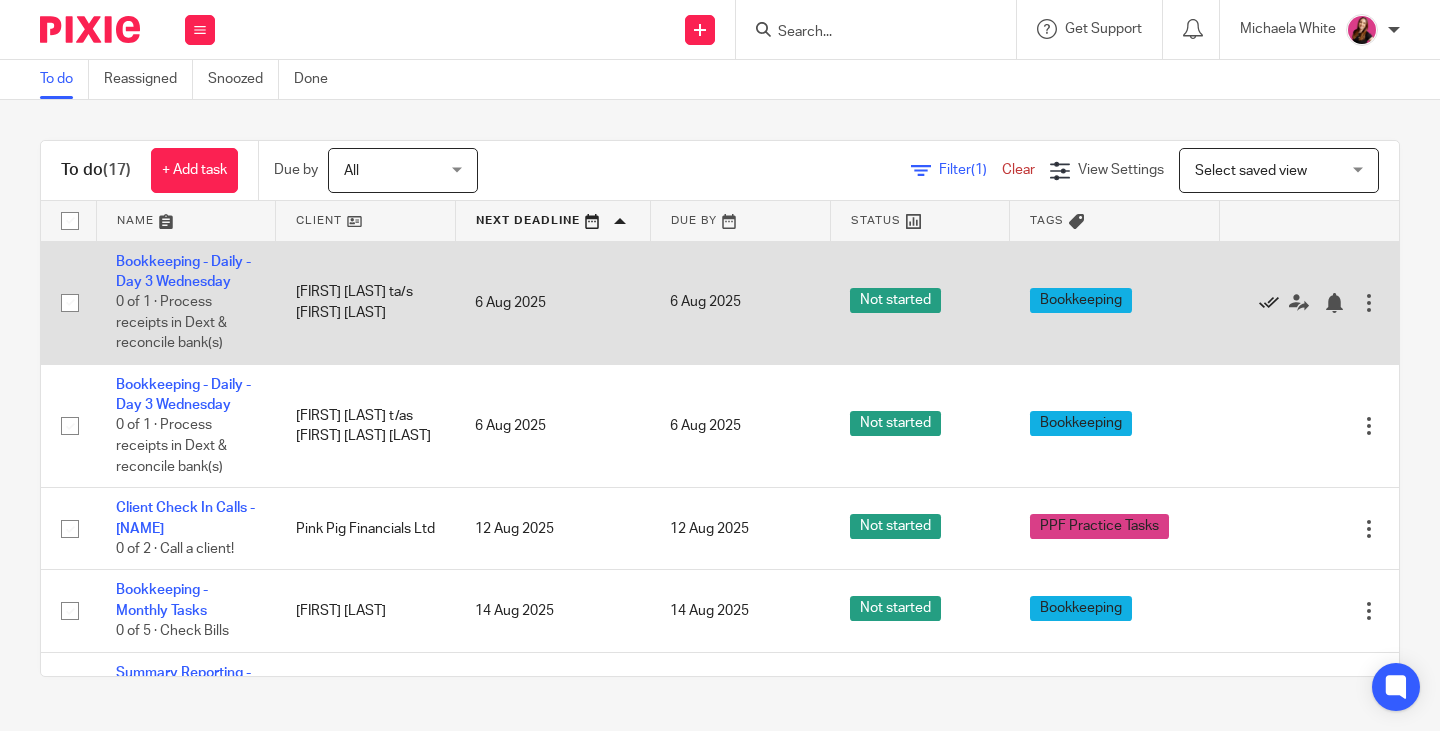 click at bounding box center [1269, 303] 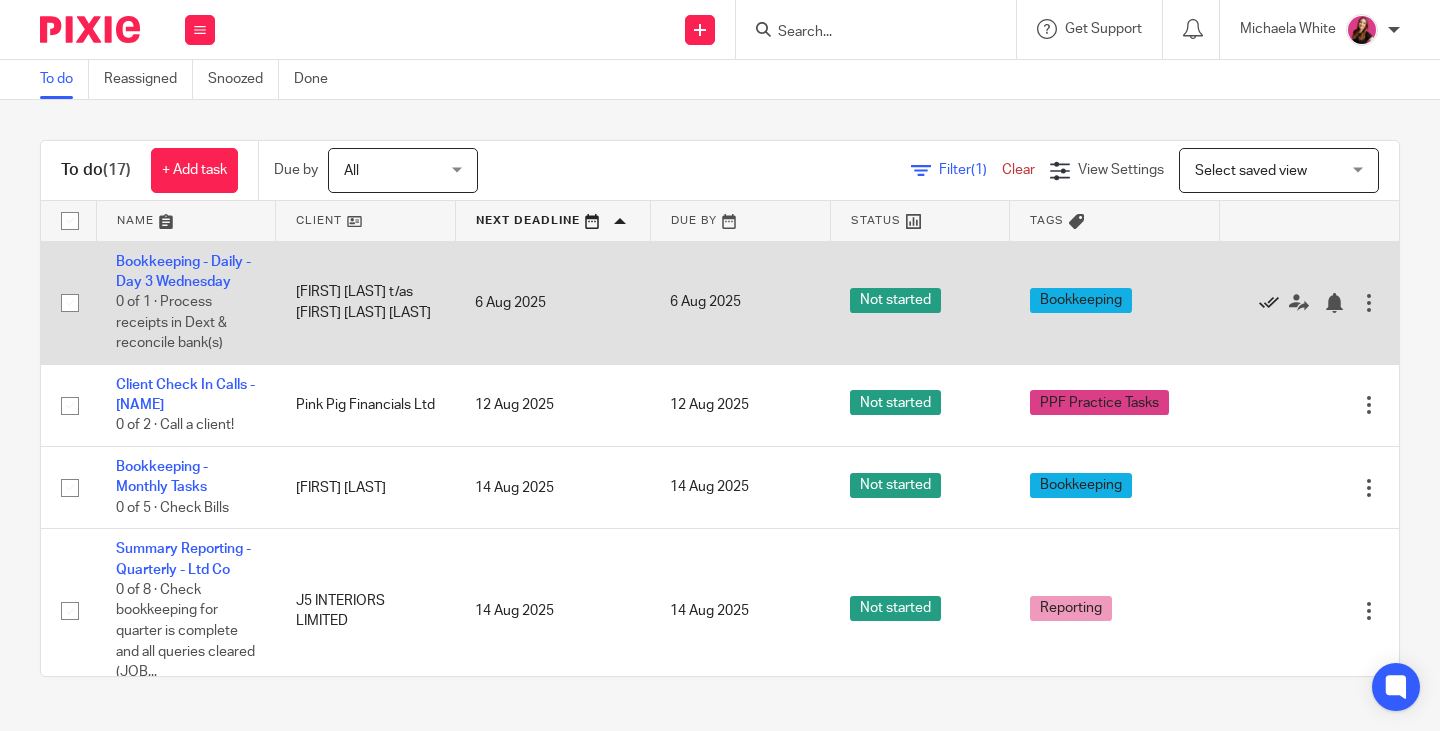 click at bounding box center [1269, 303] 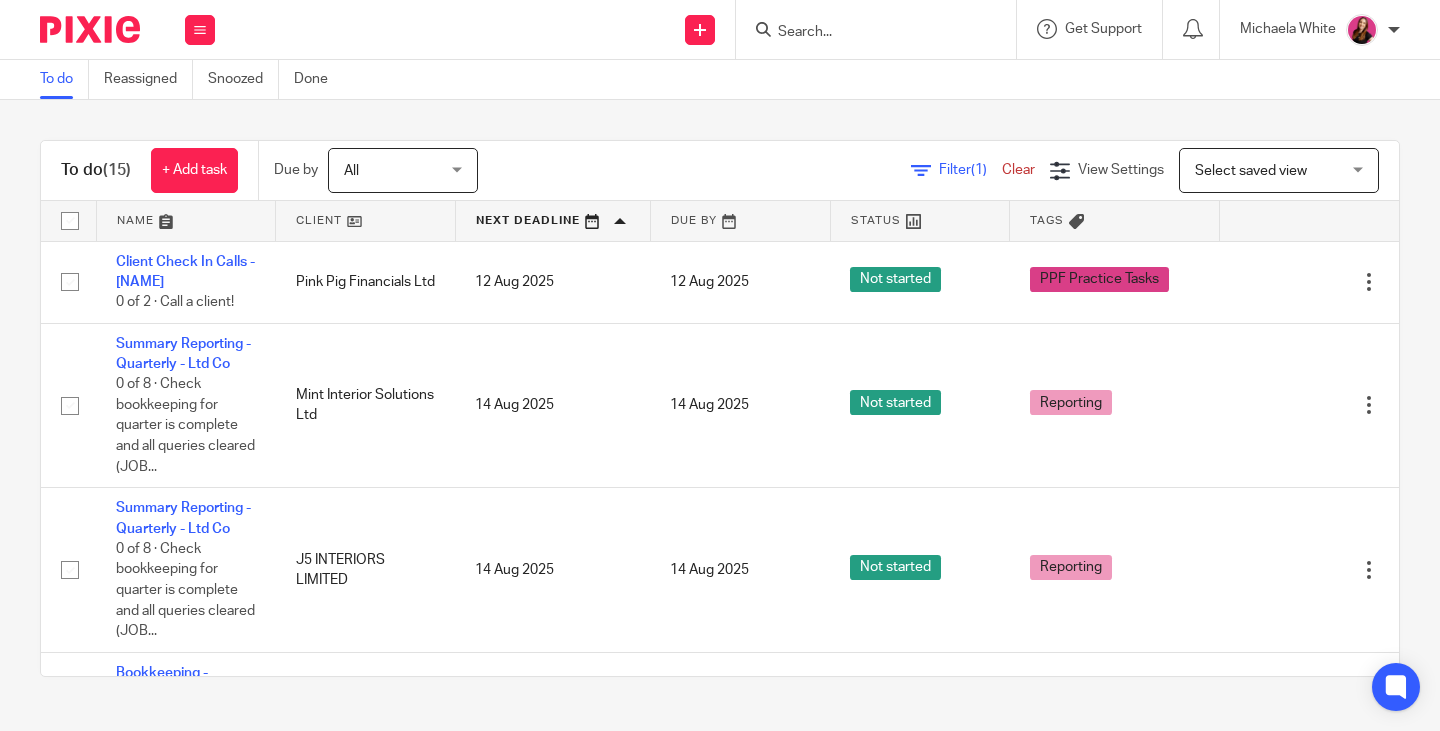scroll, scrollTop: 0, scrollLeft: 0, axis: both 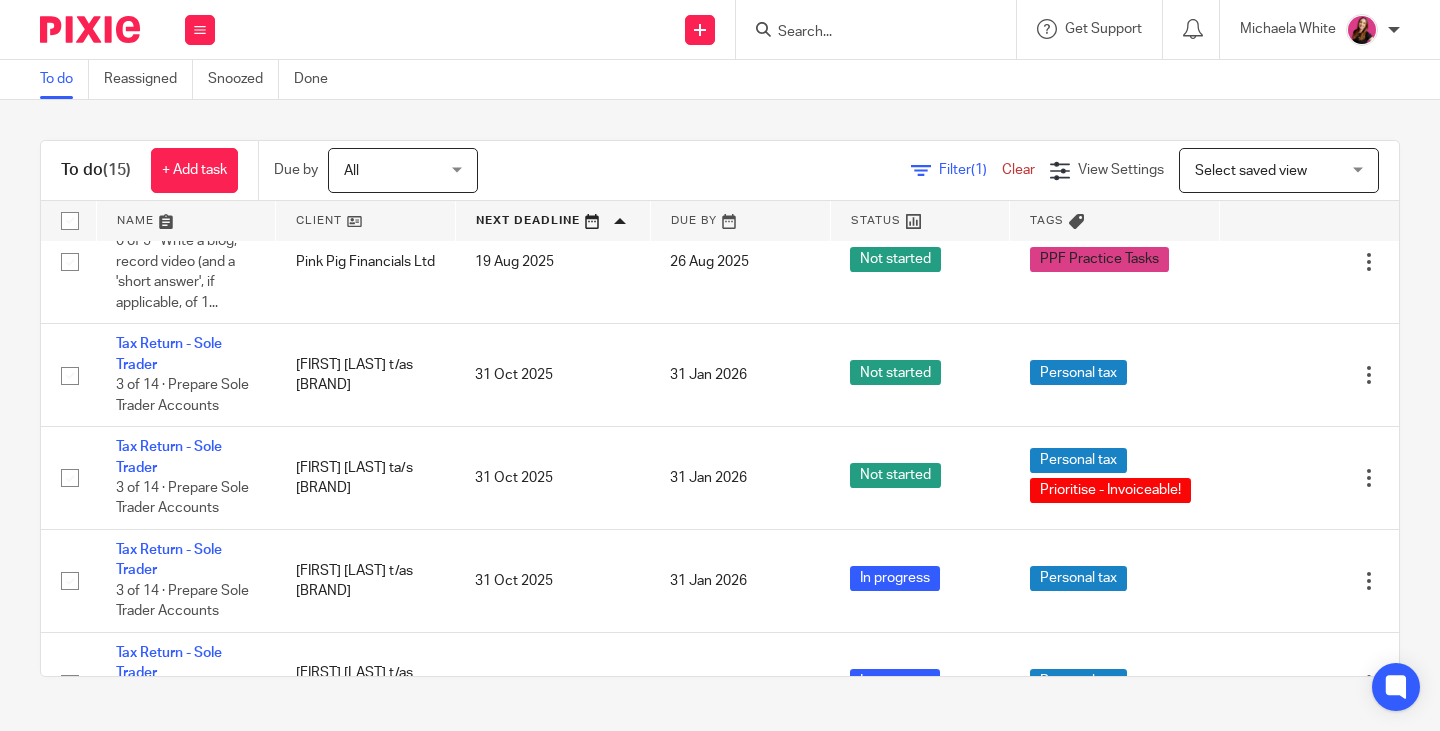 click 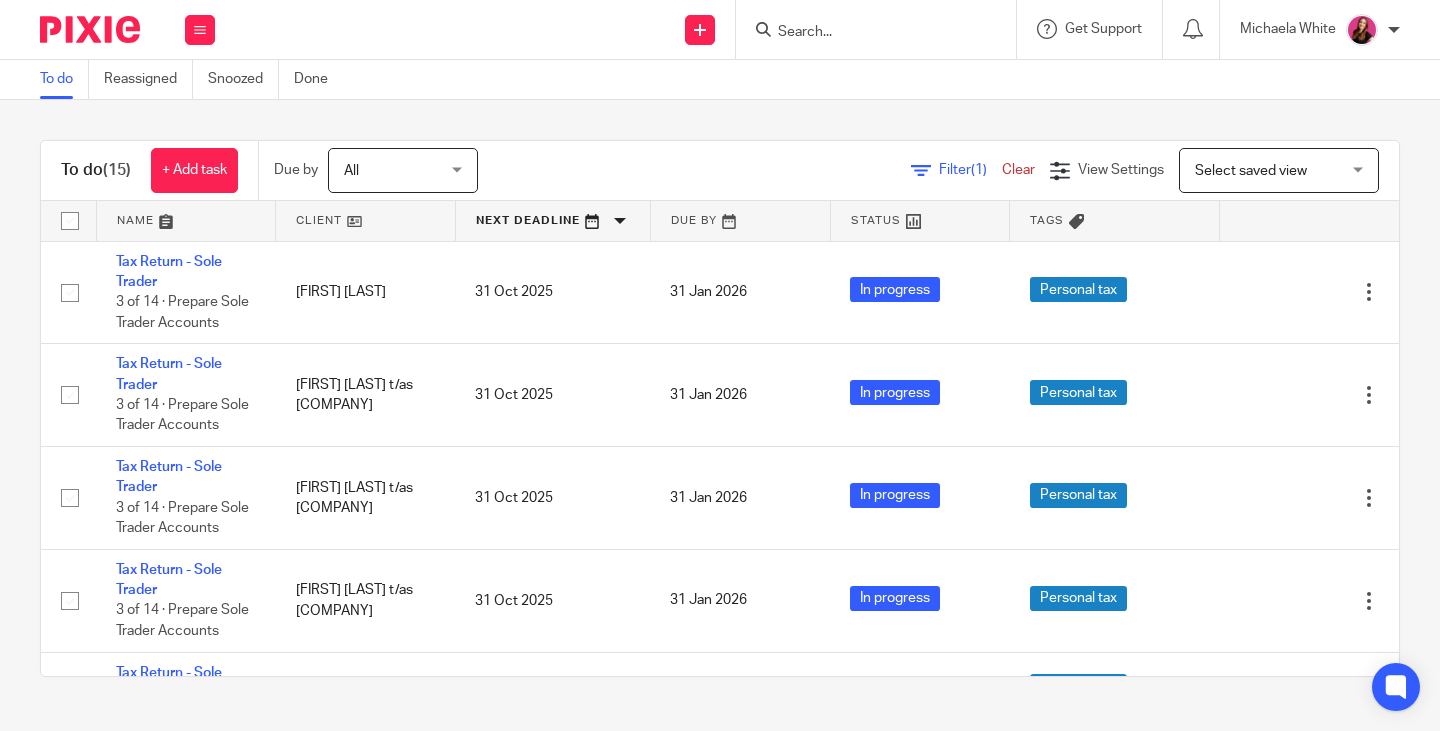 scroll, scrollTop: 0, scrollLeft: 0, axis: both 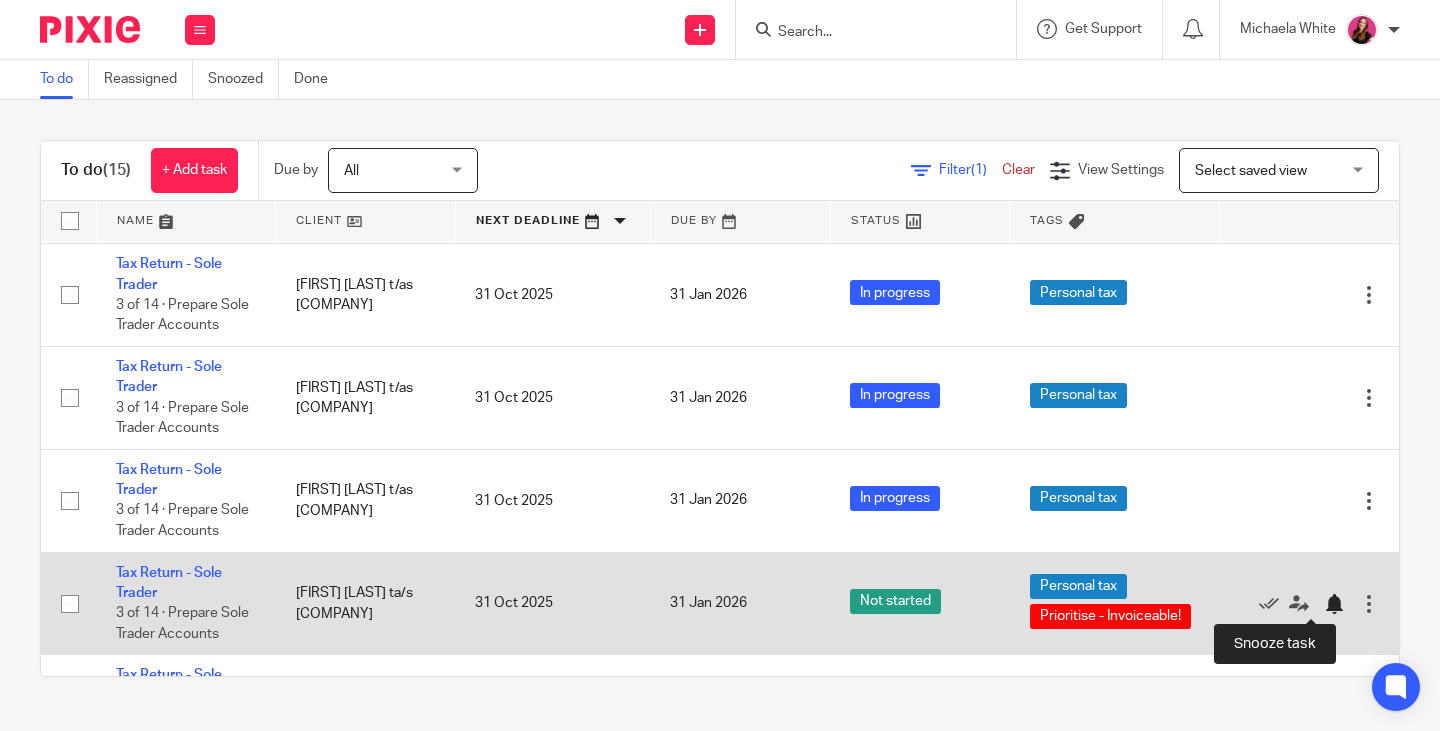 click at bounding box center (1334, 604) 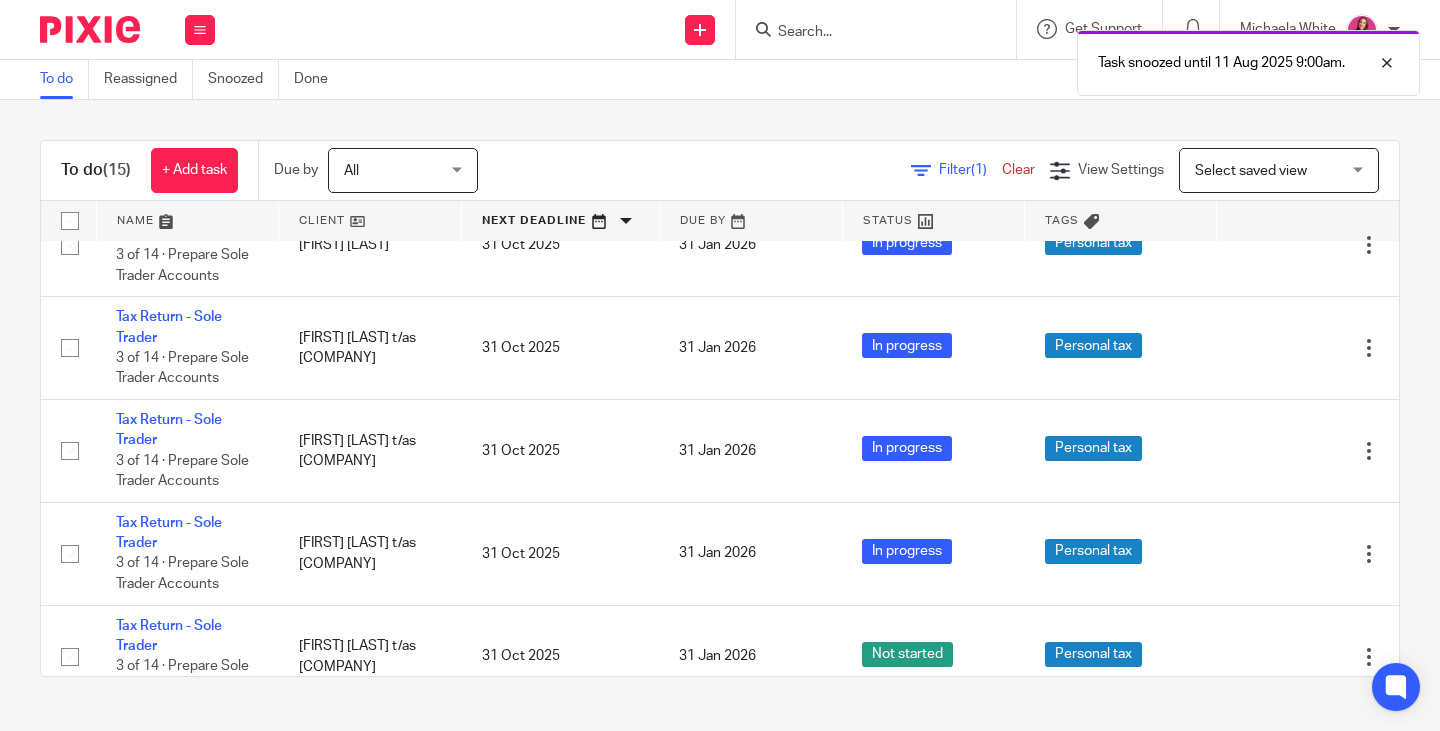 scroll, scrollTop: 0, scrollLeft: 0, axis: both 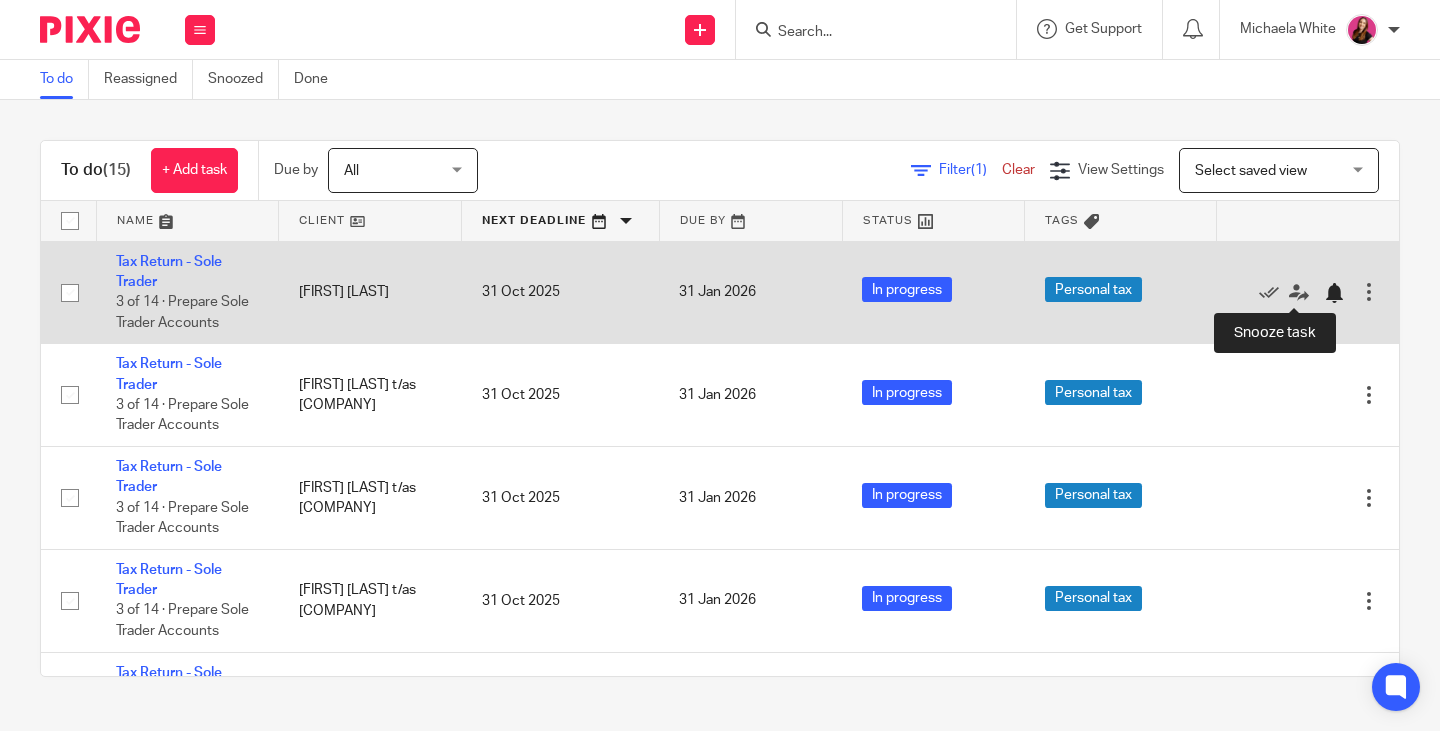 click at bounding box center [1334, 293] 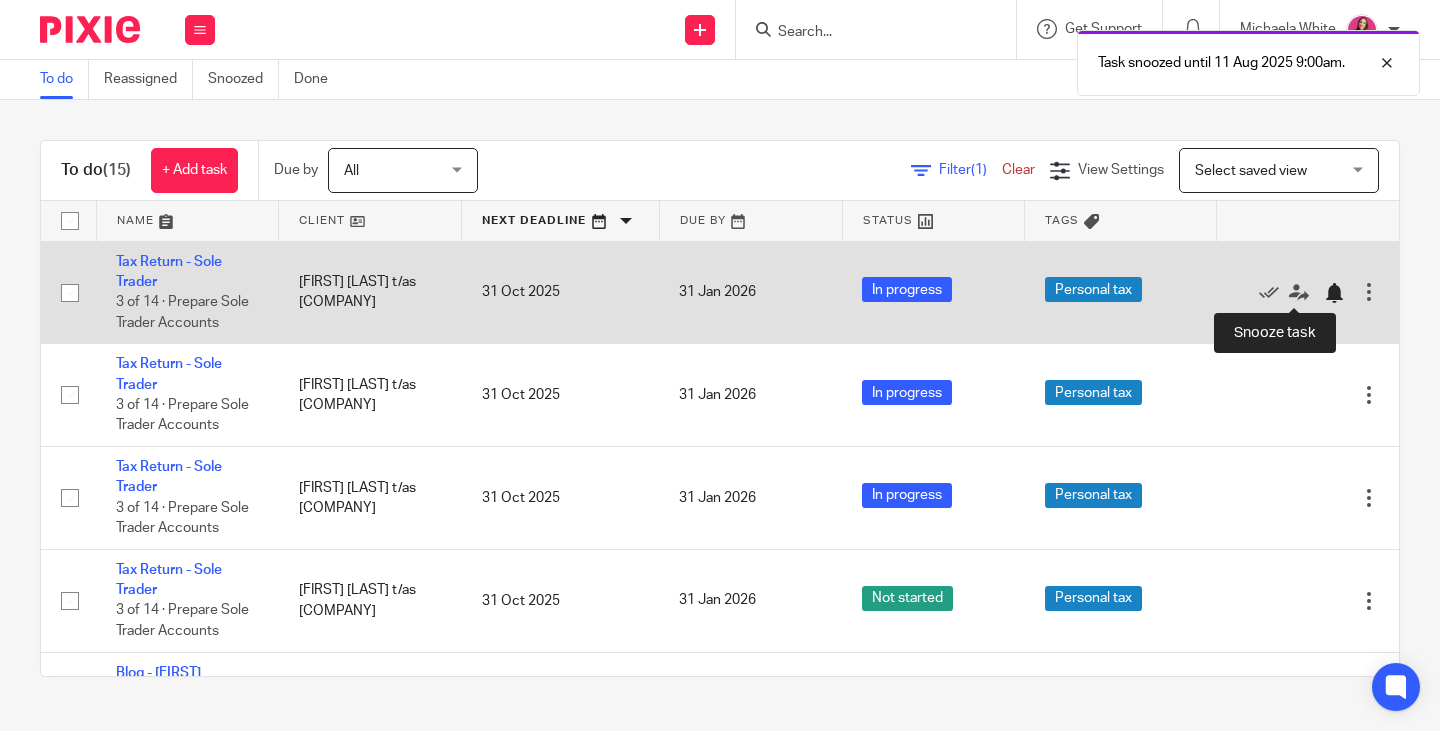 click at bounding box center [1334, 293] 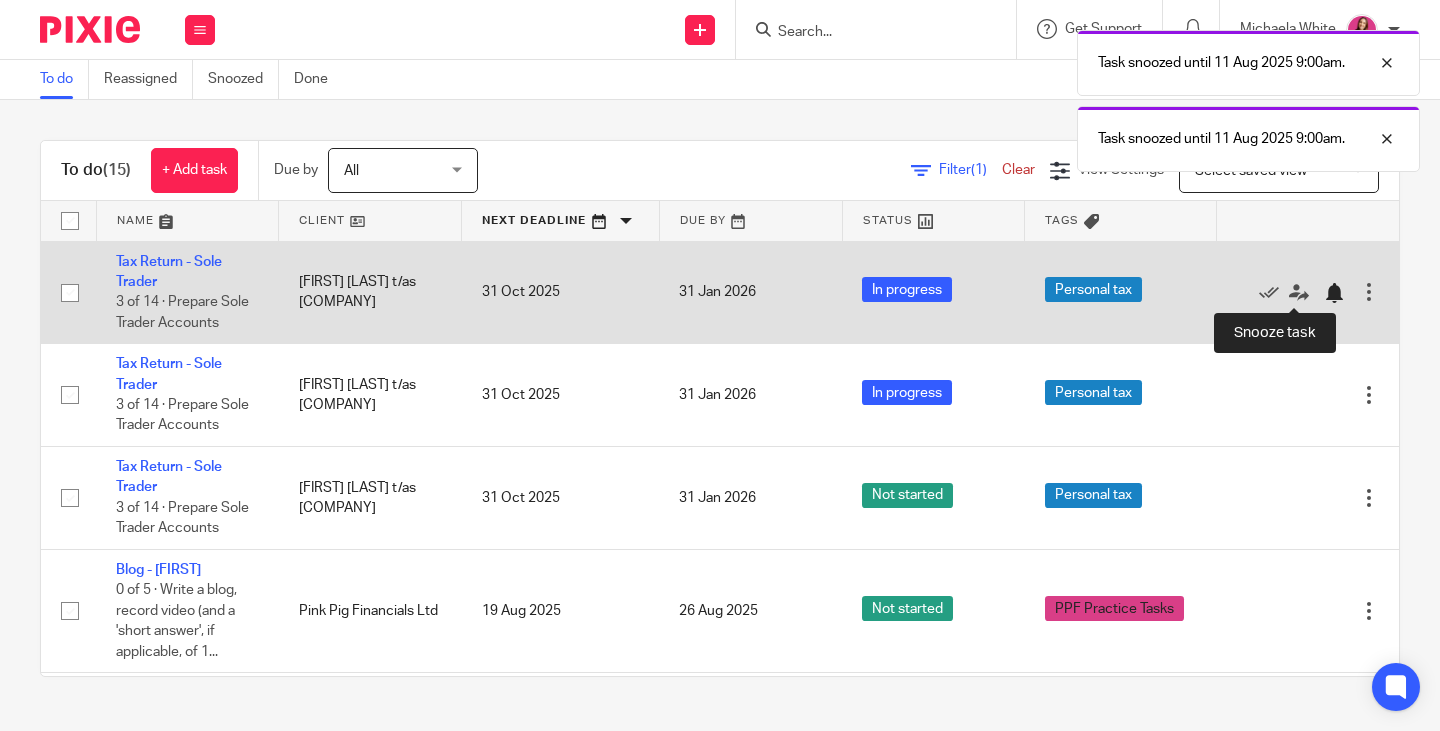 click at bounding box center (1334, 293) 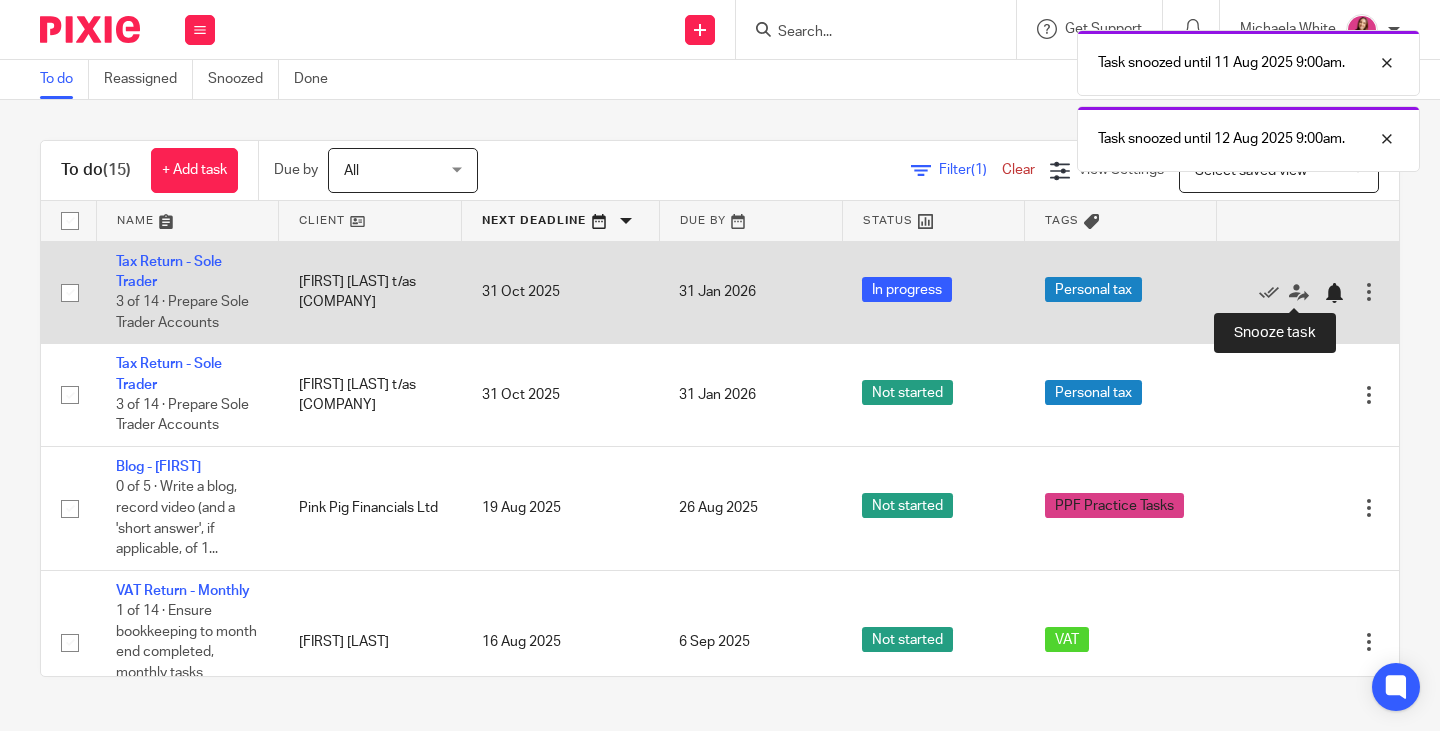 click at bounding box center (1334, 293) 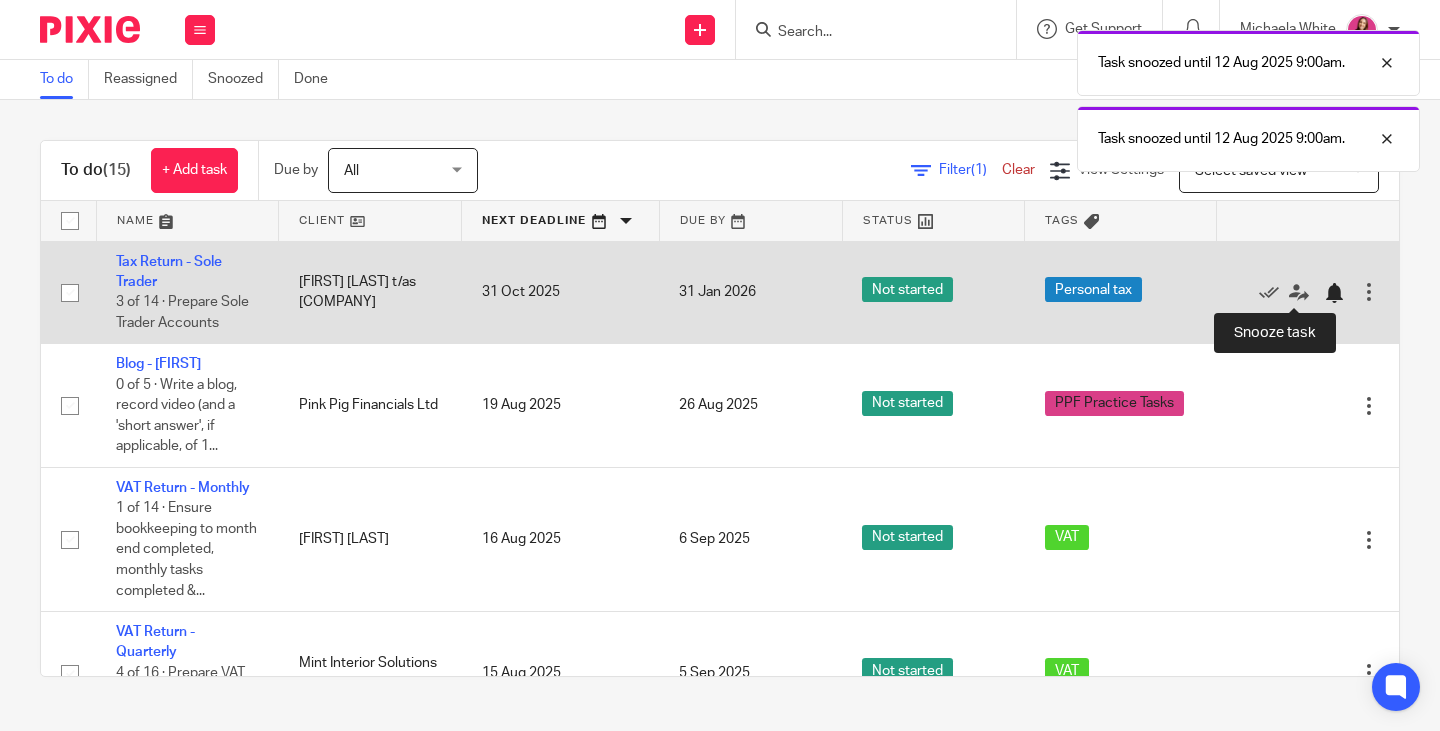click at bounding box center (1334, 293) 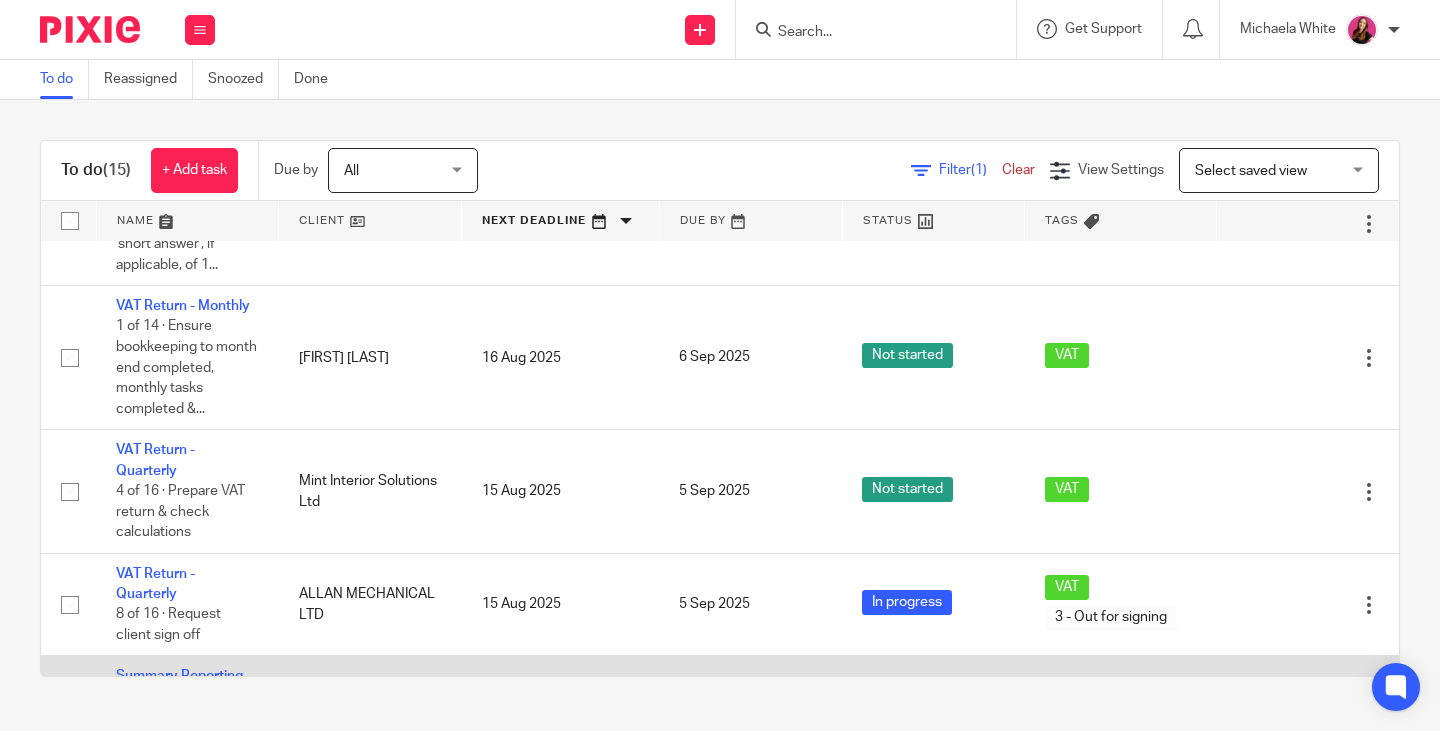 scroll, scrollTop: 0, scrollLeft: 0, axis: both 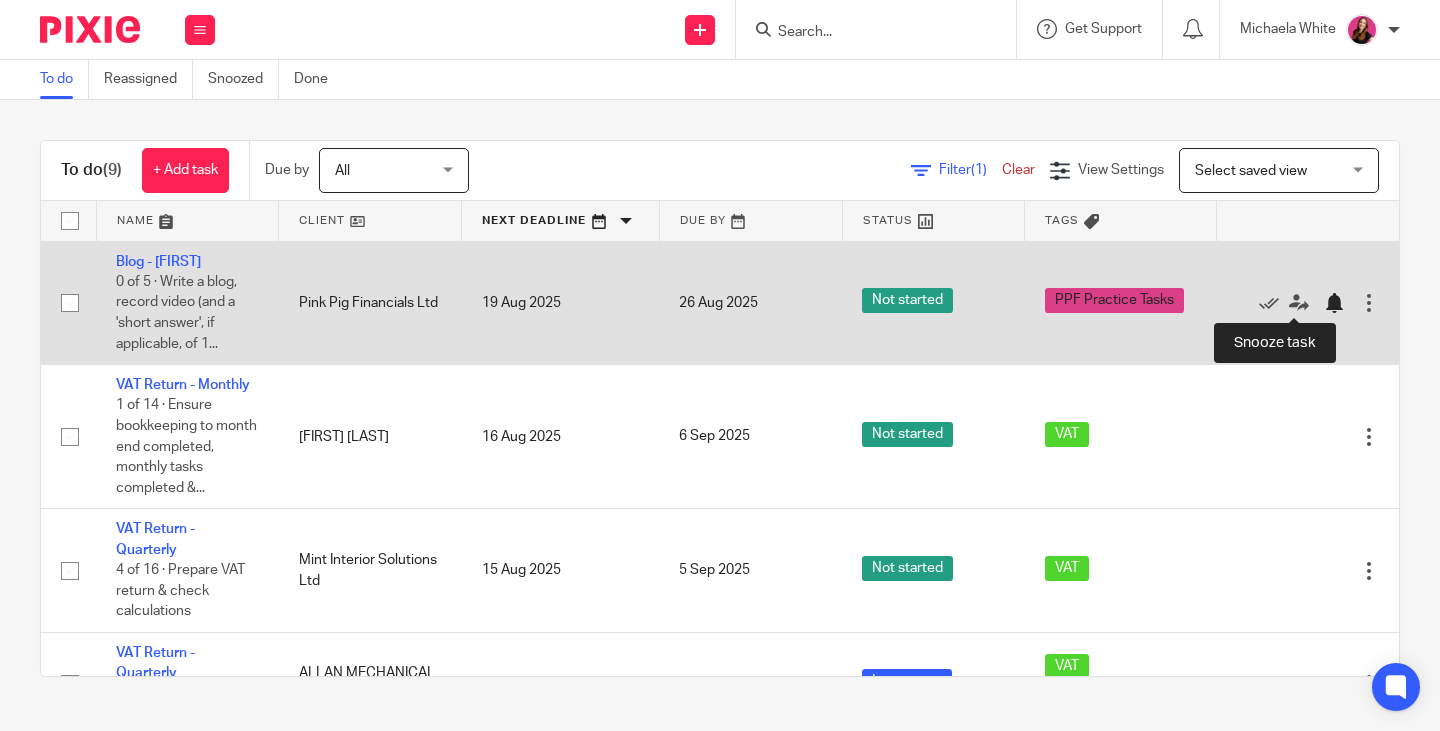 click at bounding box center [1334, 303] 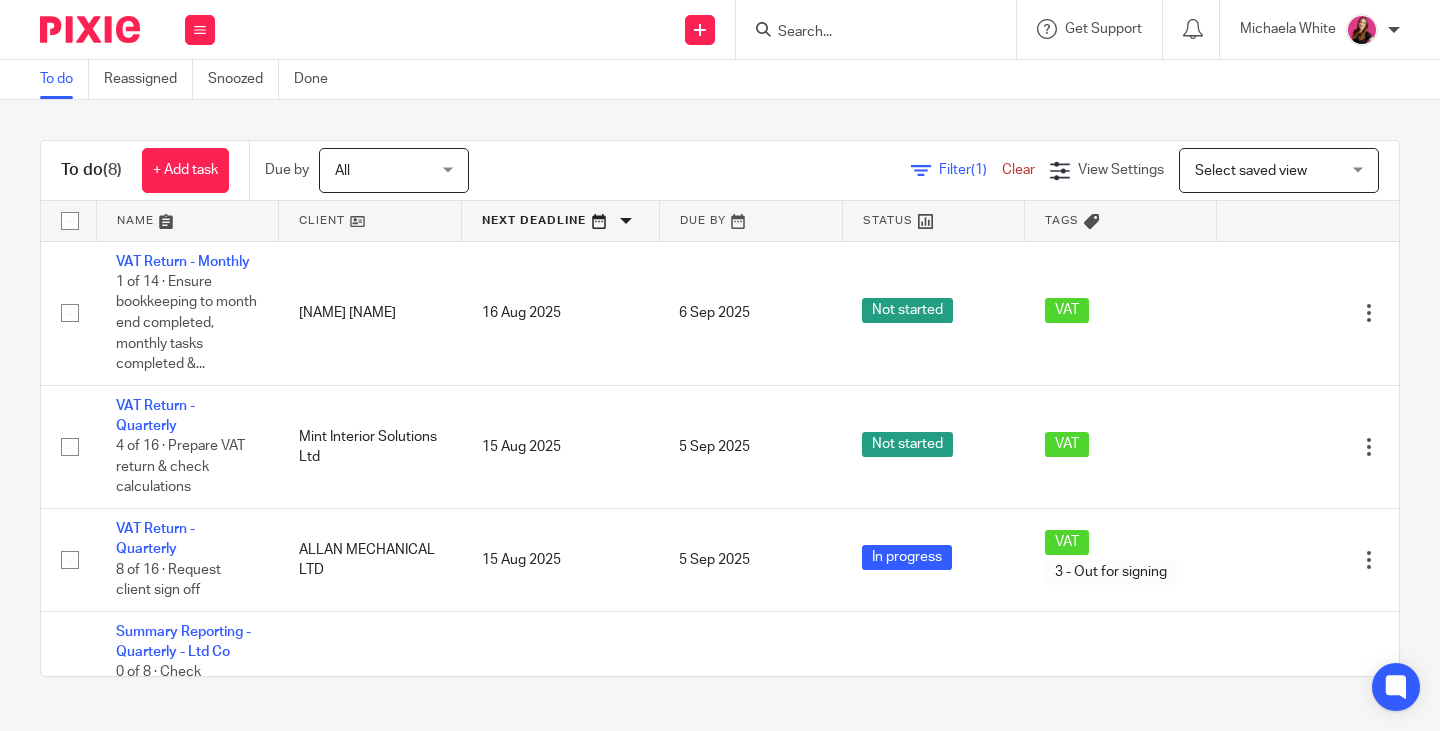 scroll, scrollTop: 0, scrollLeft: 0, axis: both 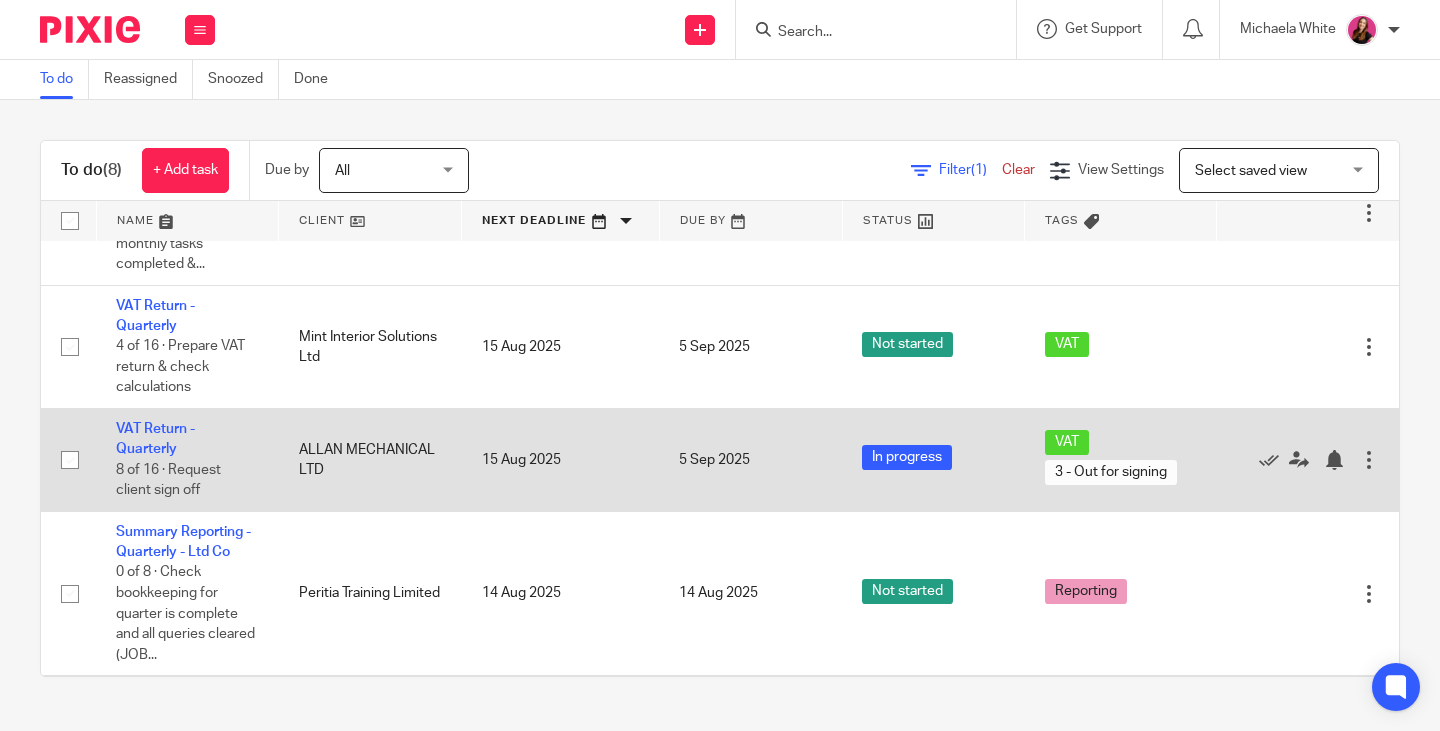 click on "VAT Return - Quarterly
8
of
16 ·
Request client sign off" at bounding box center (187, 460) 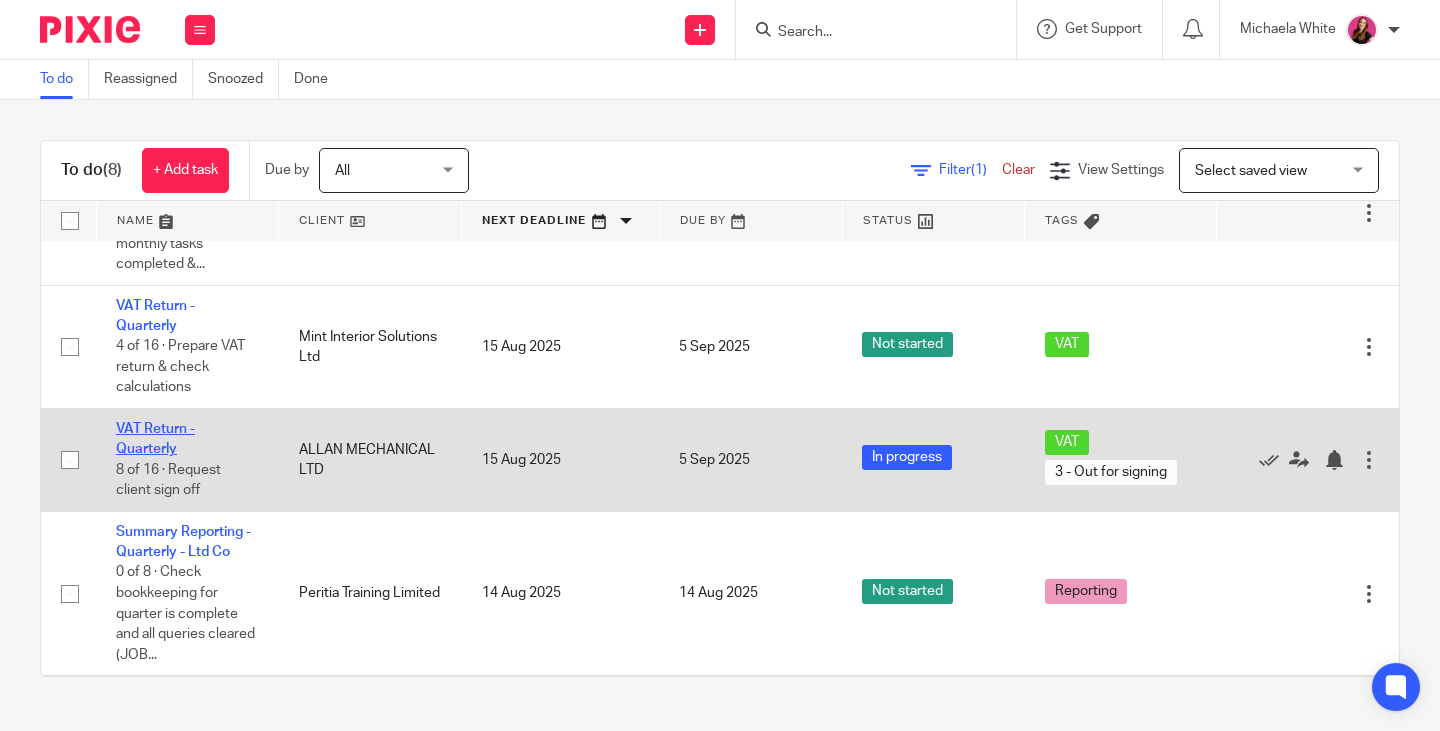 click on "VAT Return - Quarterly" at bounding box center [155, 439] 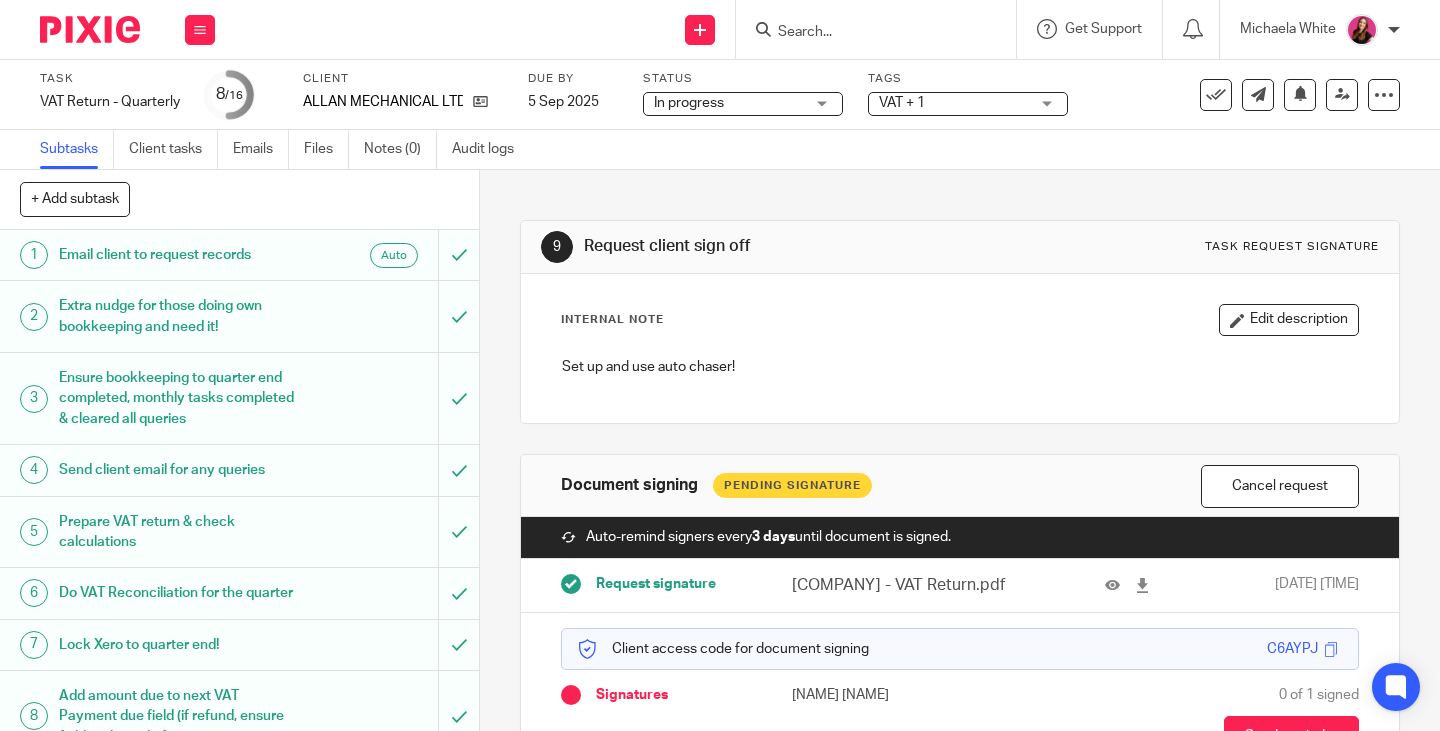 scroll, scrollTop: 0, scrollLeft: 0, axis: both 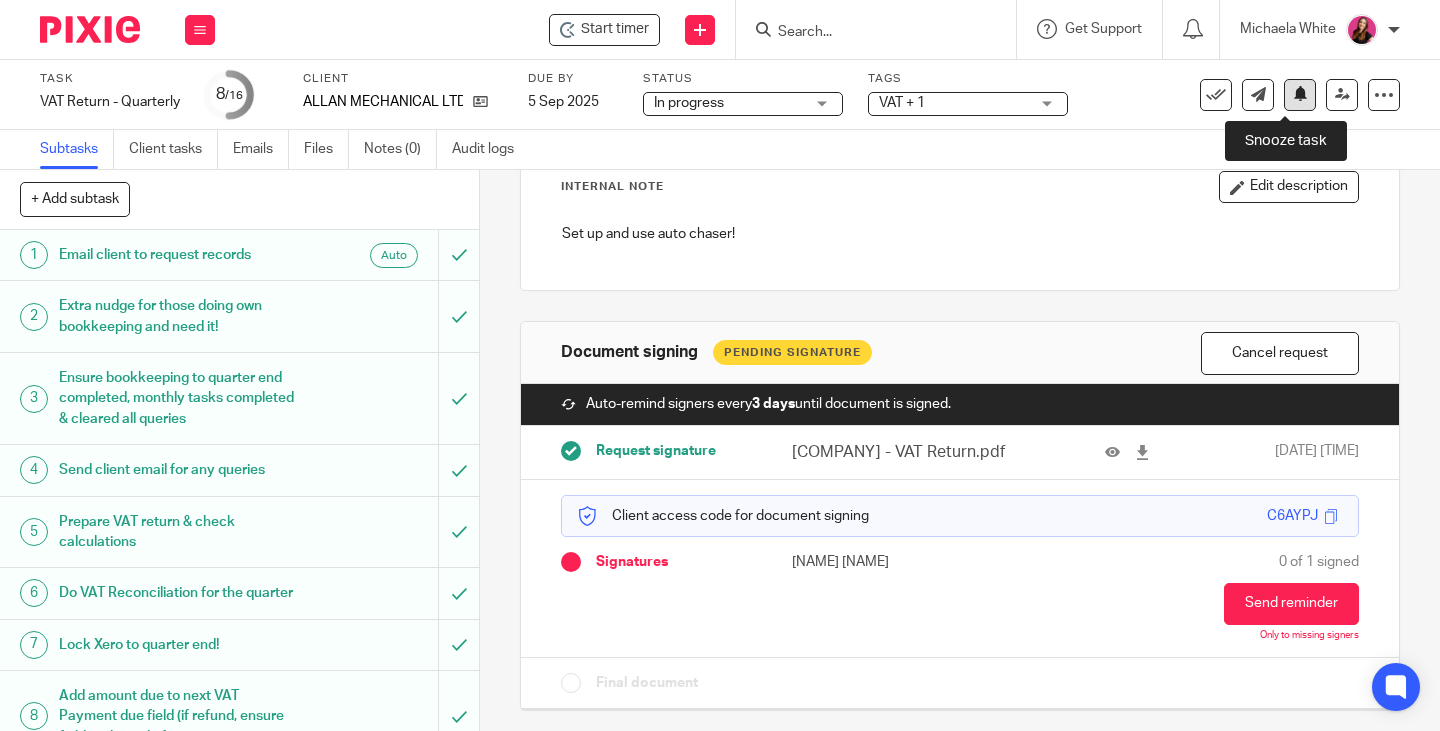 click at bounding box center (1300, 95) 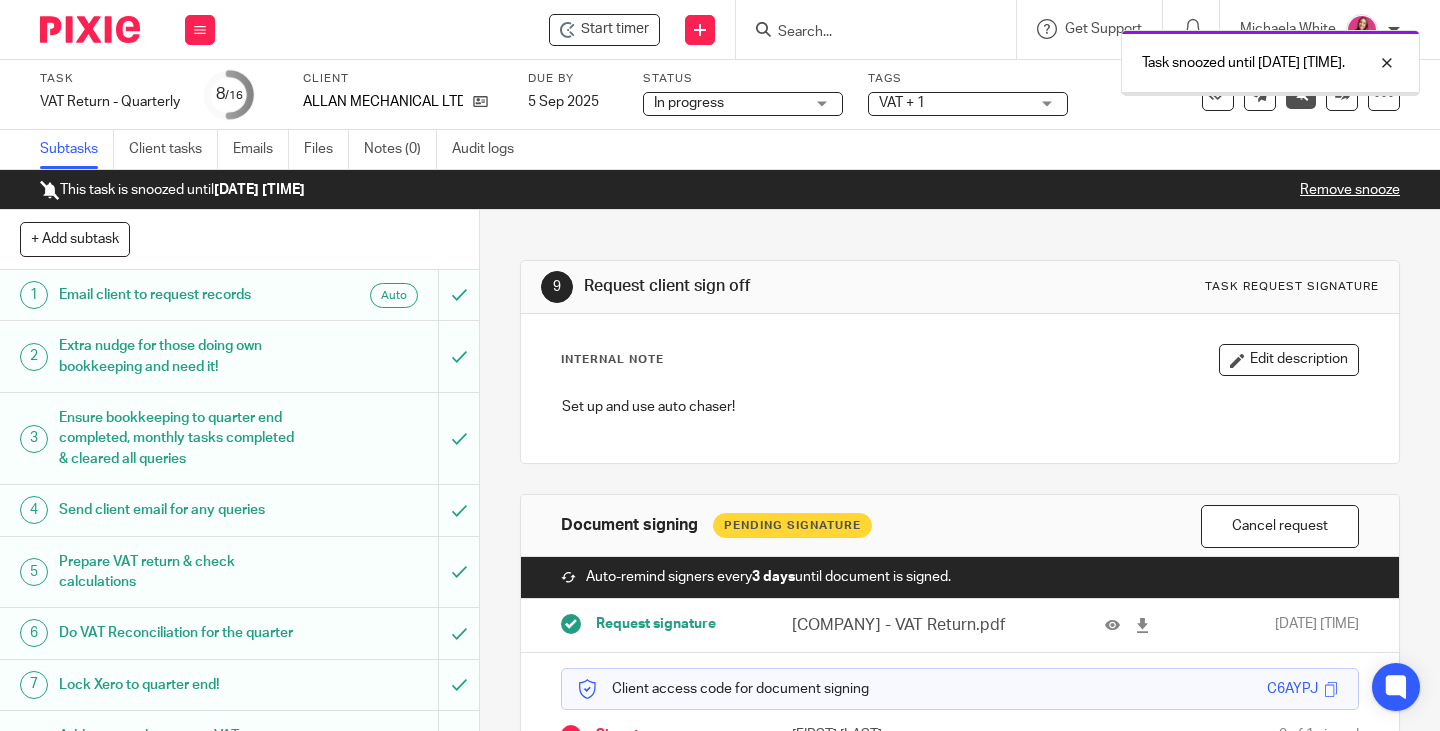 scroll, scrollTop: 0, scrollLeft: 0, axis: both 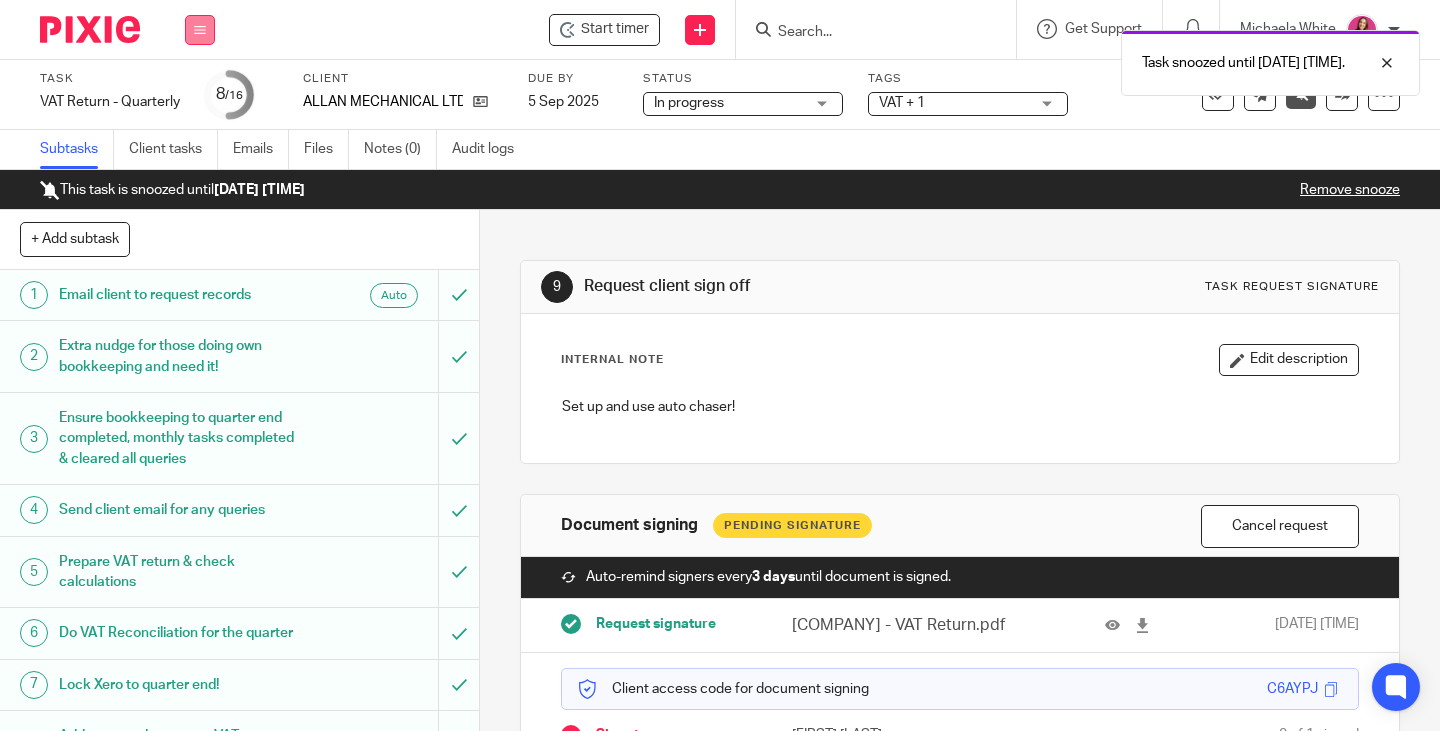 click at bounding box center (200, 30) 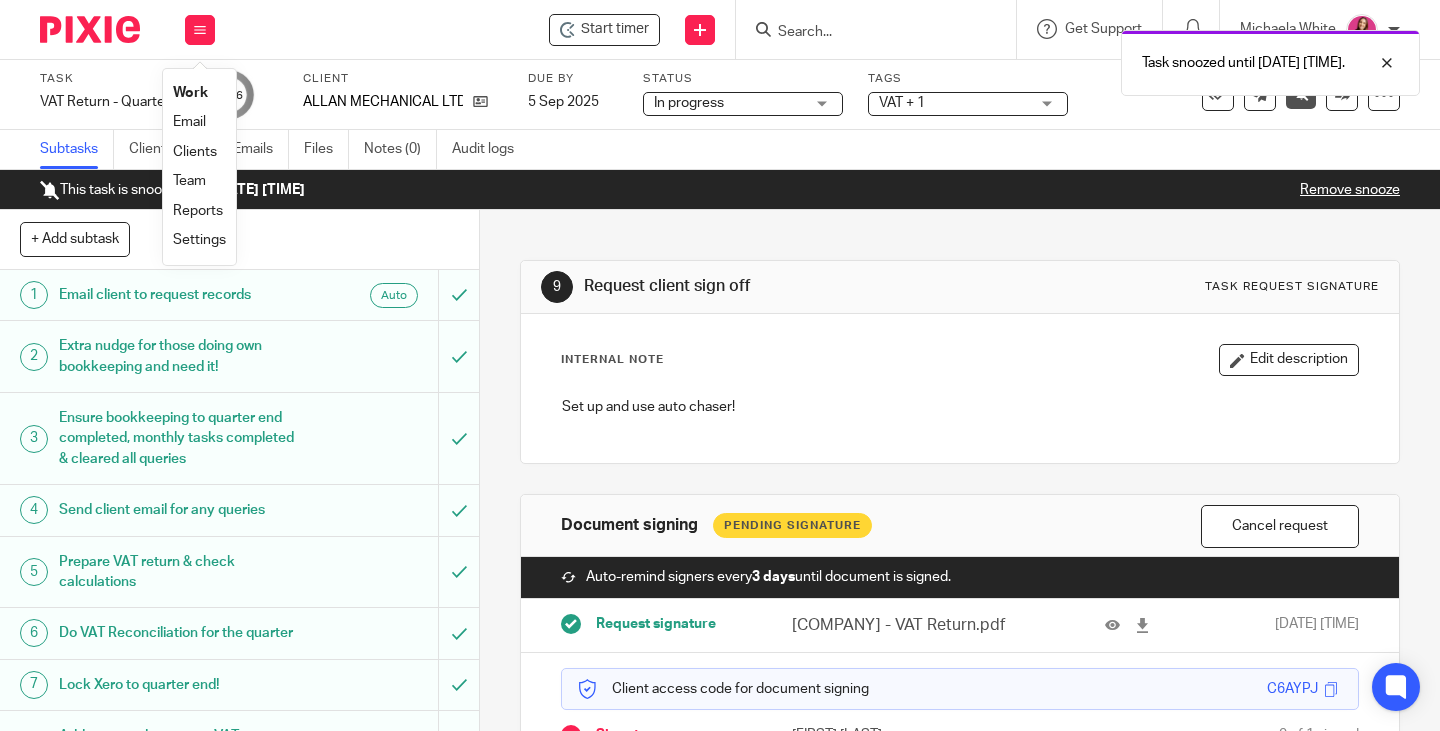 click on "Work" at bounding box center (190, 93) 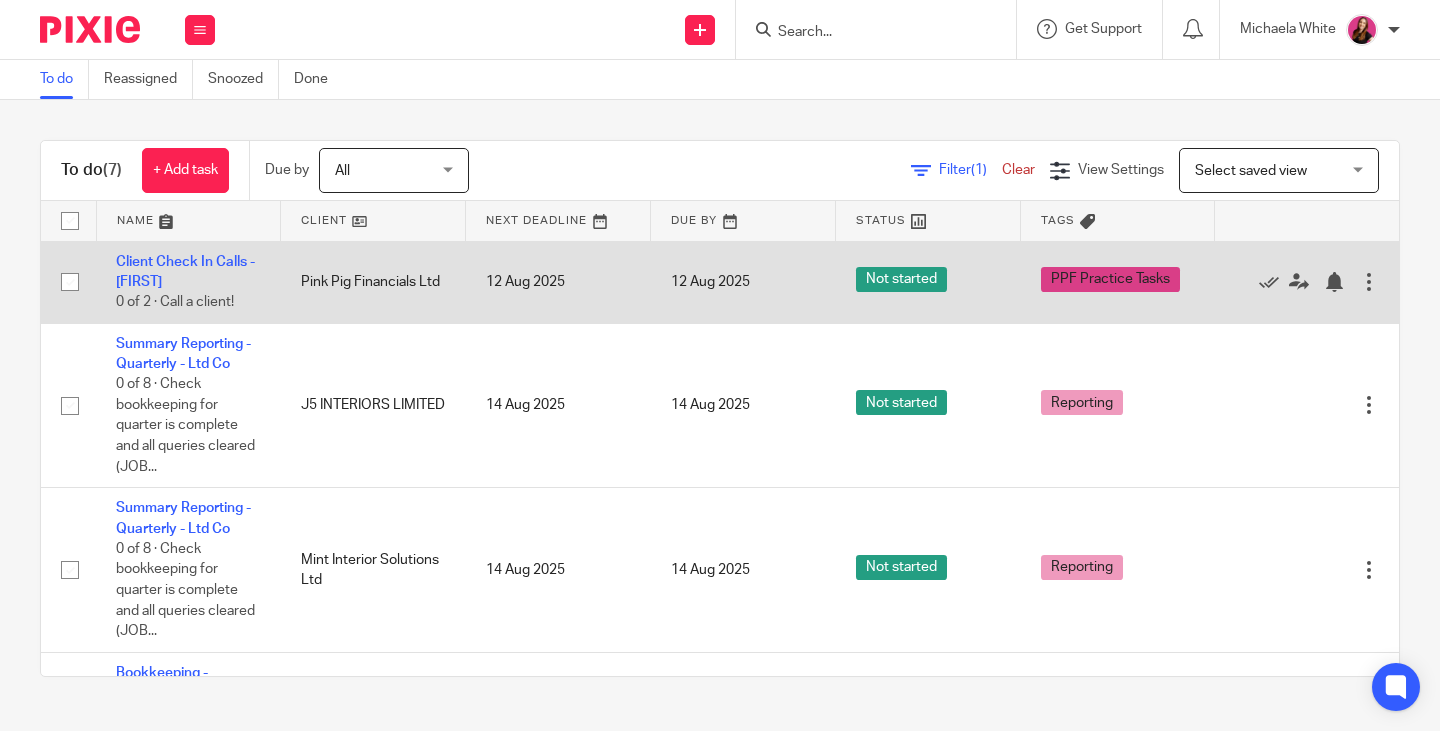 scroll, scrollTop: 0, scrollLeft: 0, axis: both 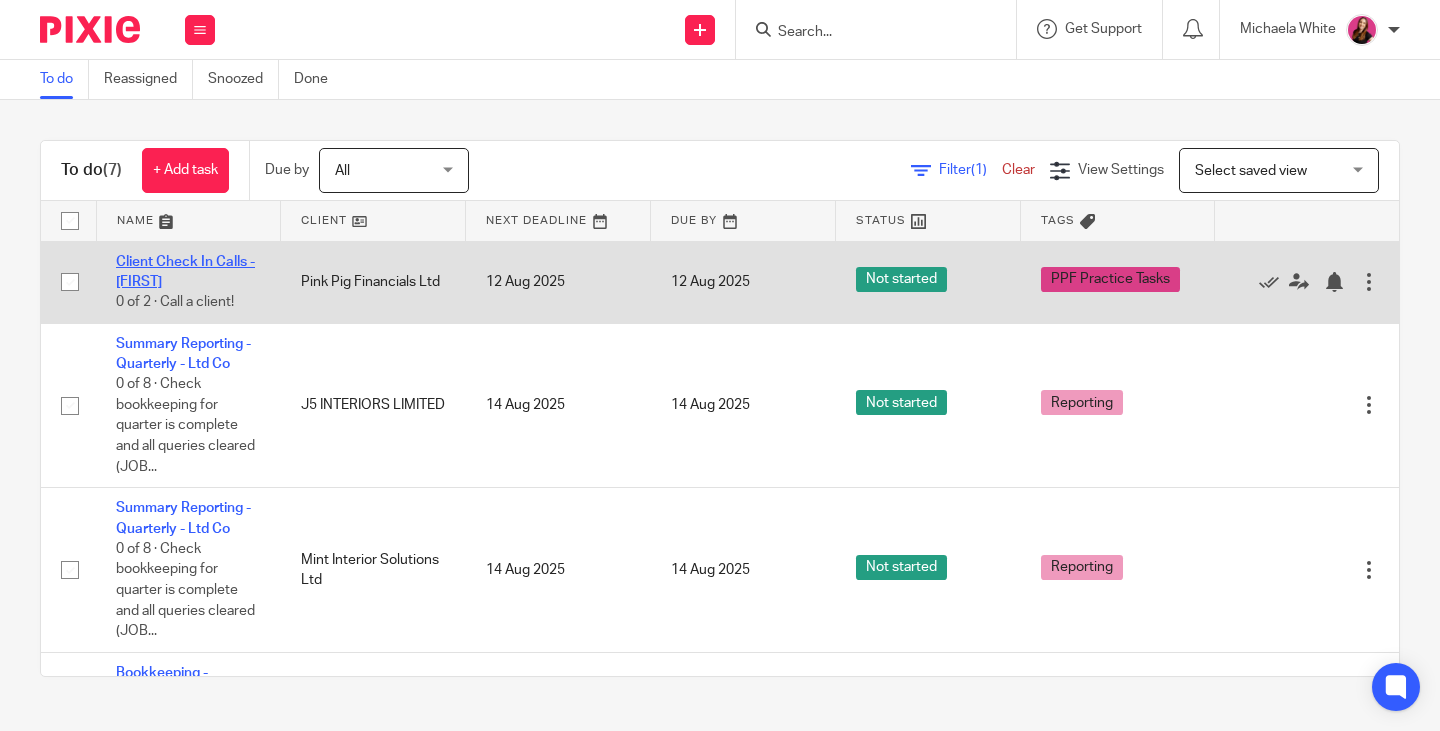 click on "Client Check In Calls - [FIRST]" at bounding box center [185, 272] 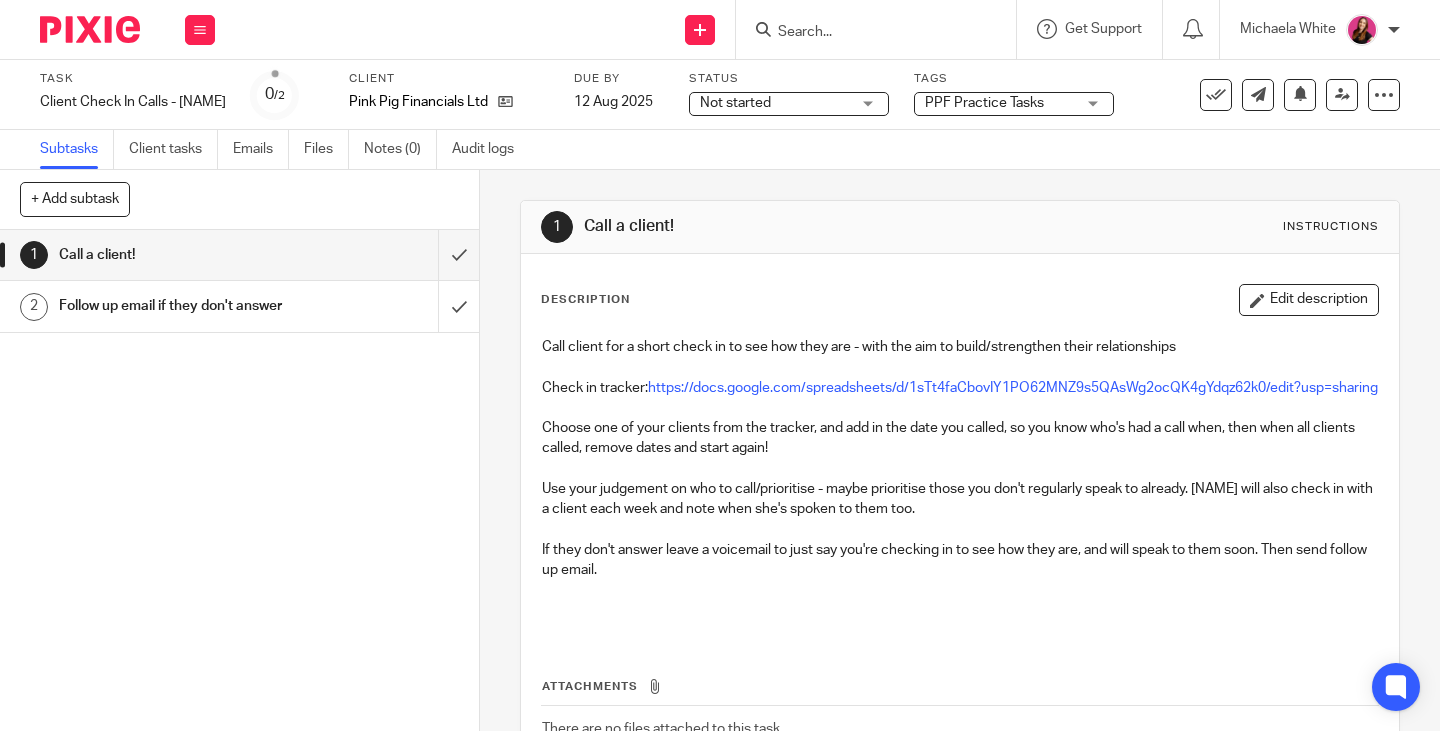 scroll, scrollTop: 0, scrollLeft: 0, axis: both 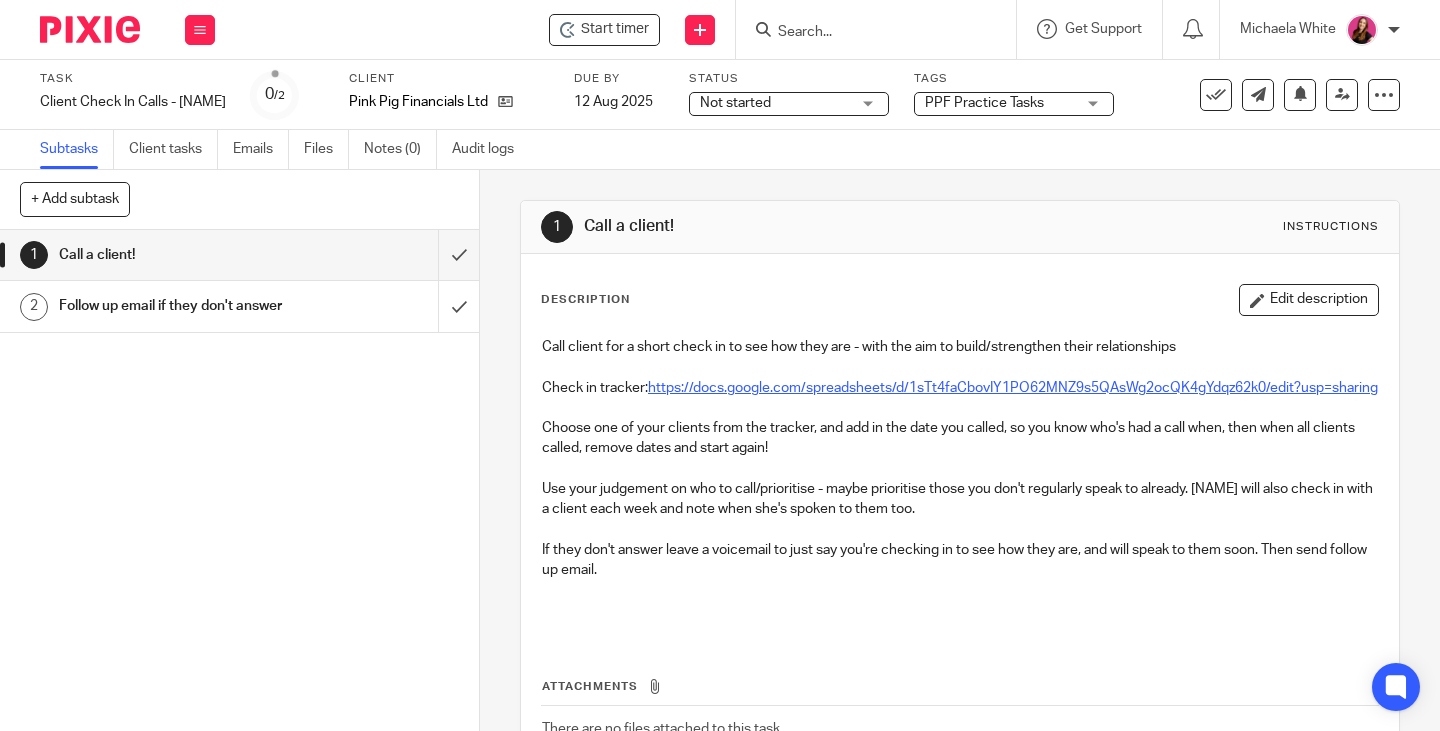 click on "https://docs.google.com/spreadsheets/d/1sTt4faCbovIY1PO62MNZ9s5QAsWg2ocQK4gYdqz62k0/edit?usp=sharing" at bounding box center (1013, 388) 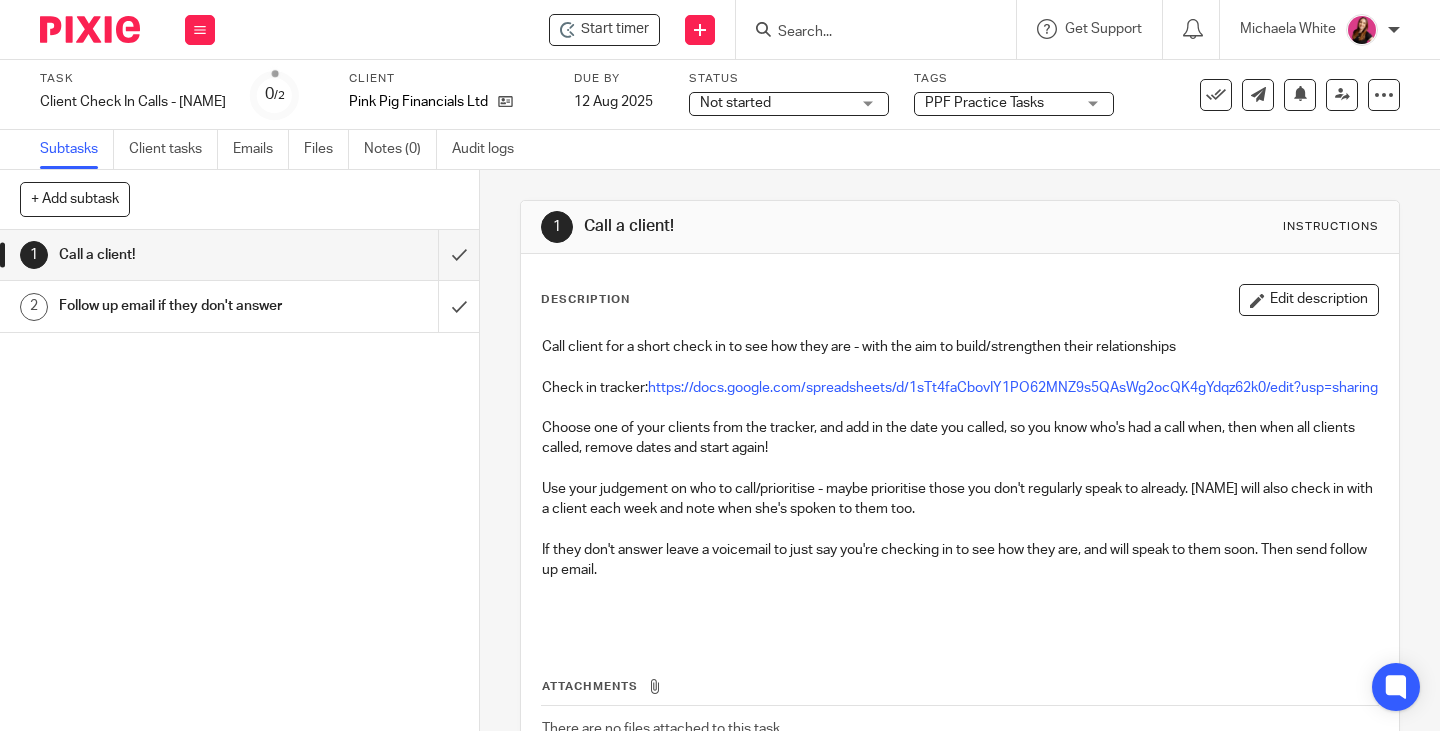 click on "Follow up email if they don't answer" at bounding box center (179, 306) 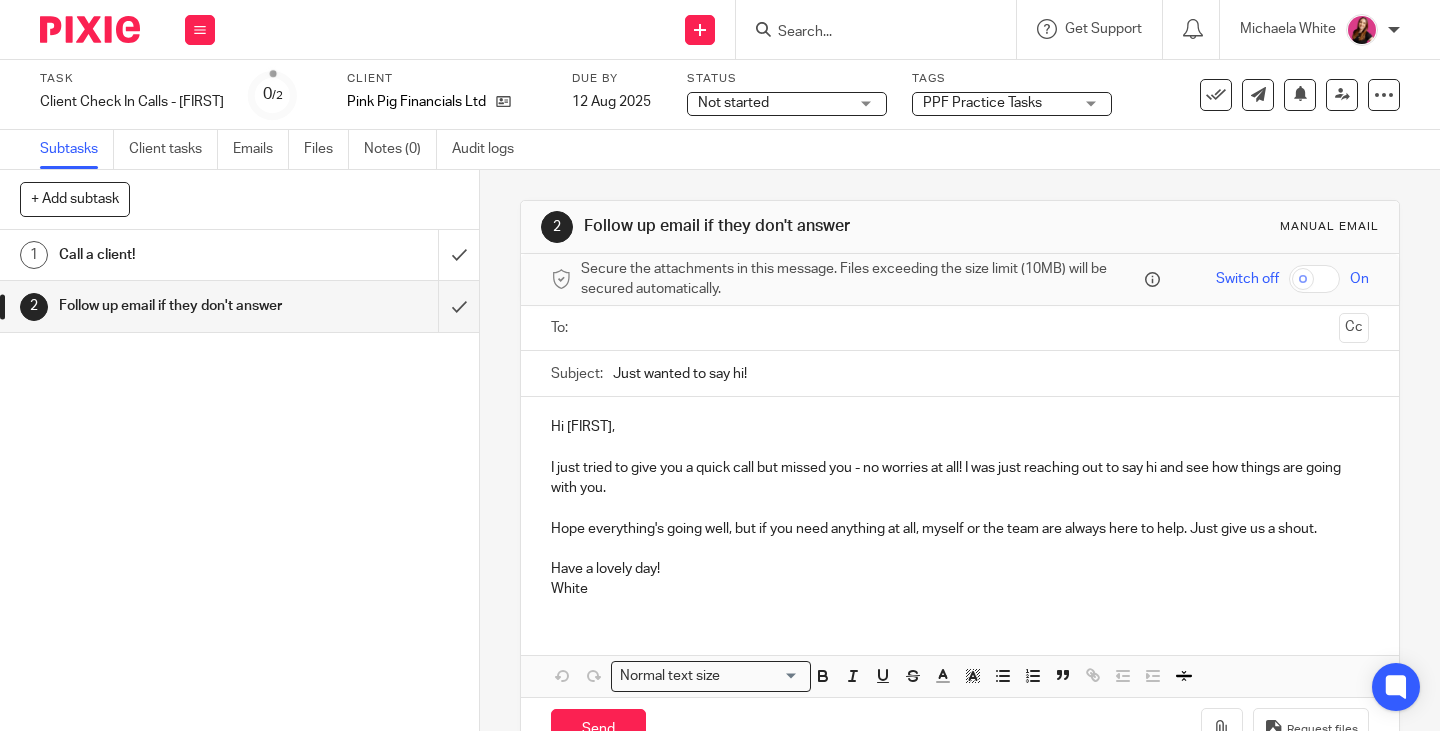 scroll, scrollTop: 0, scrollLeft: 0, axis: both 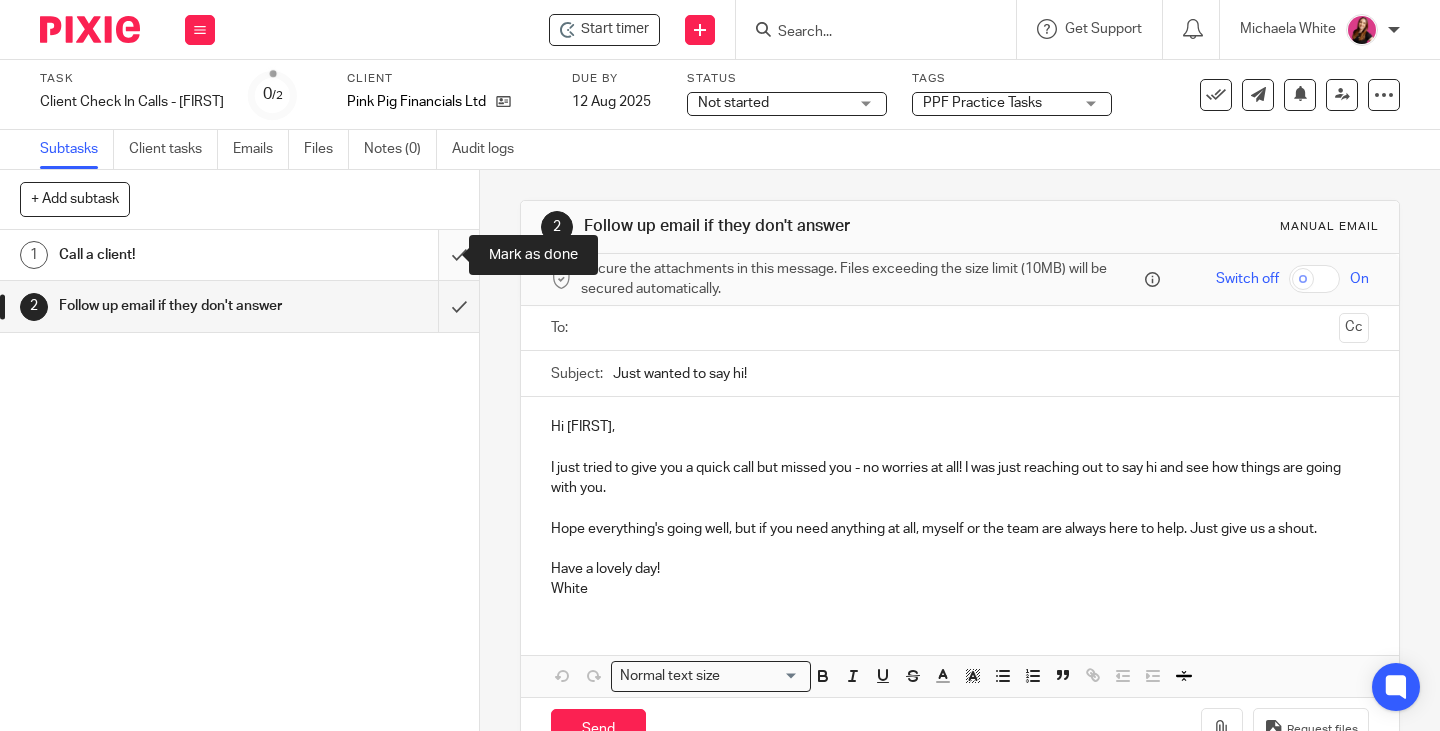 click at bounding box center (239, 255) 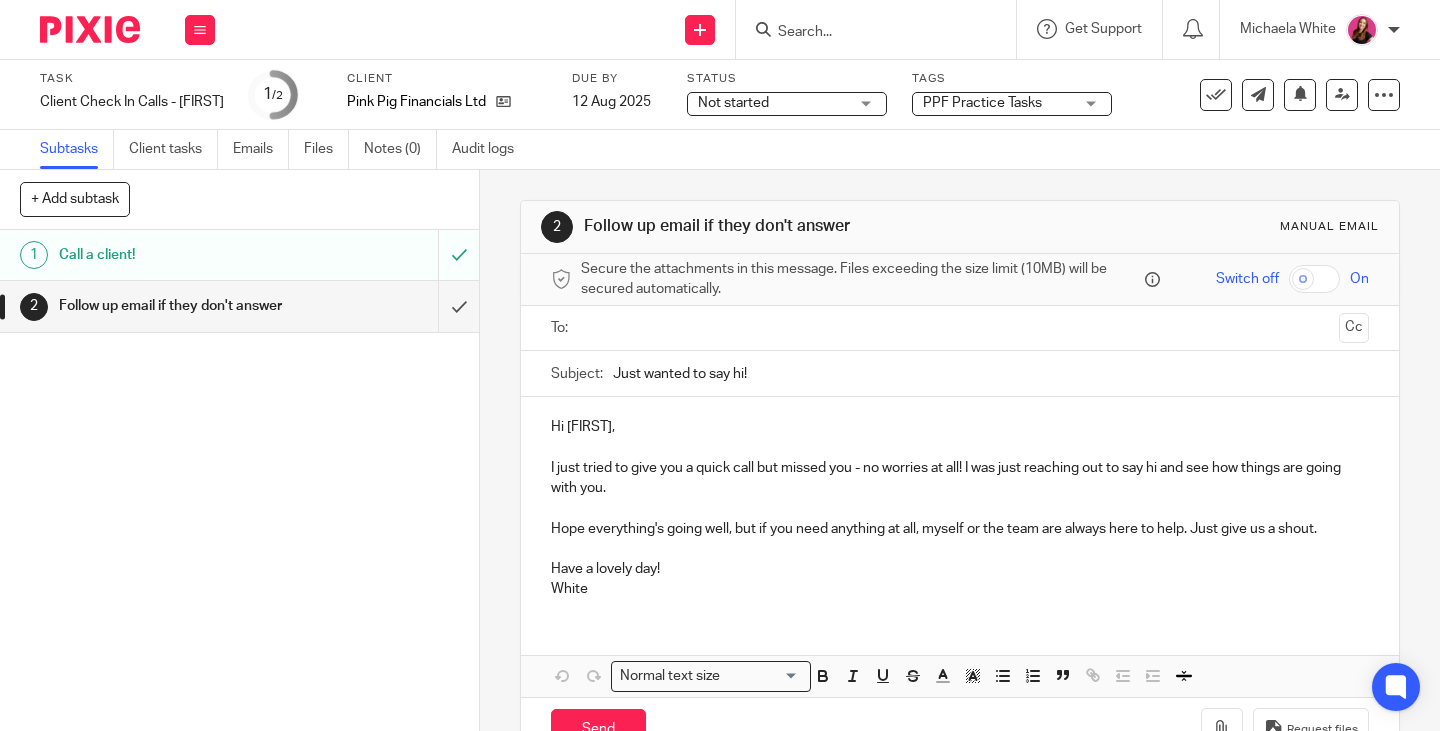 scroll, scrollTop: 0, scrollLeft: 0, axis: both 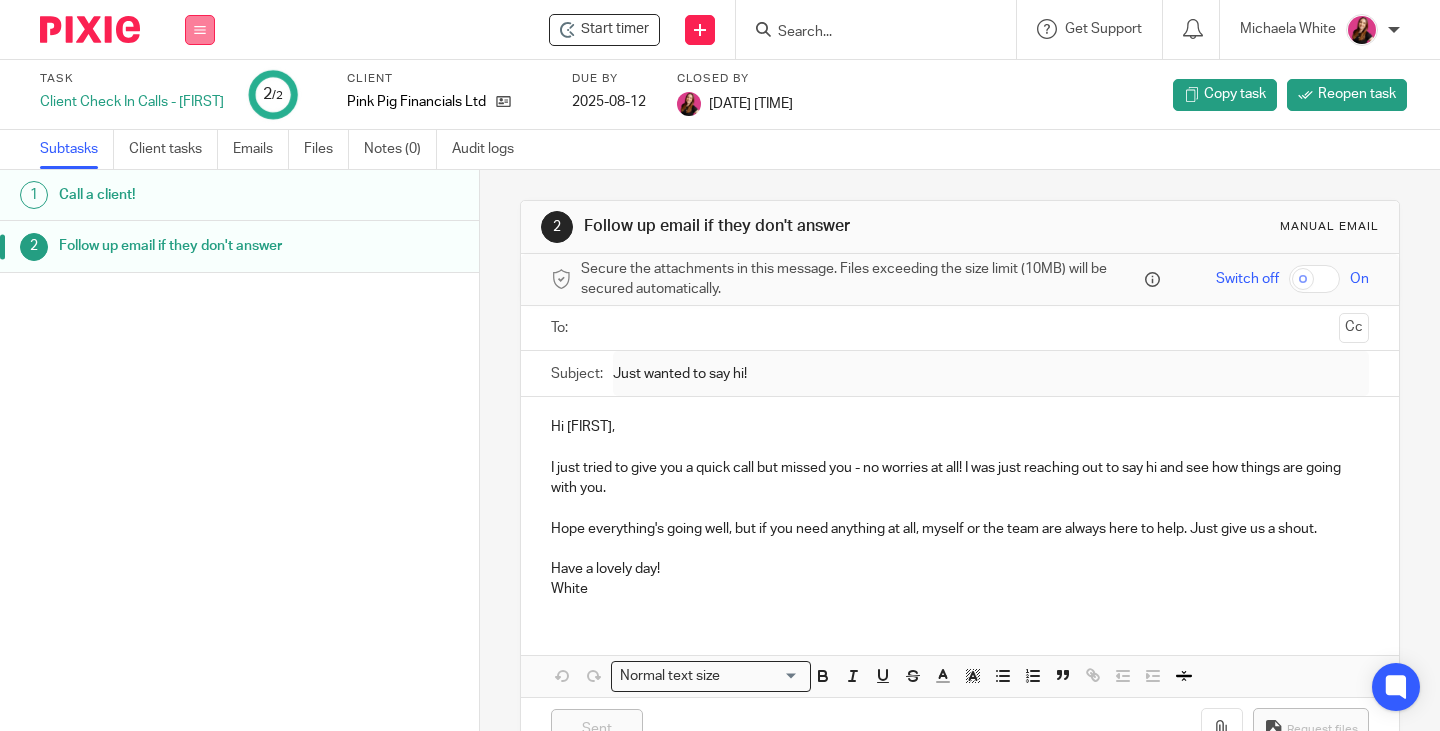 click at bounding box center (200, 30) 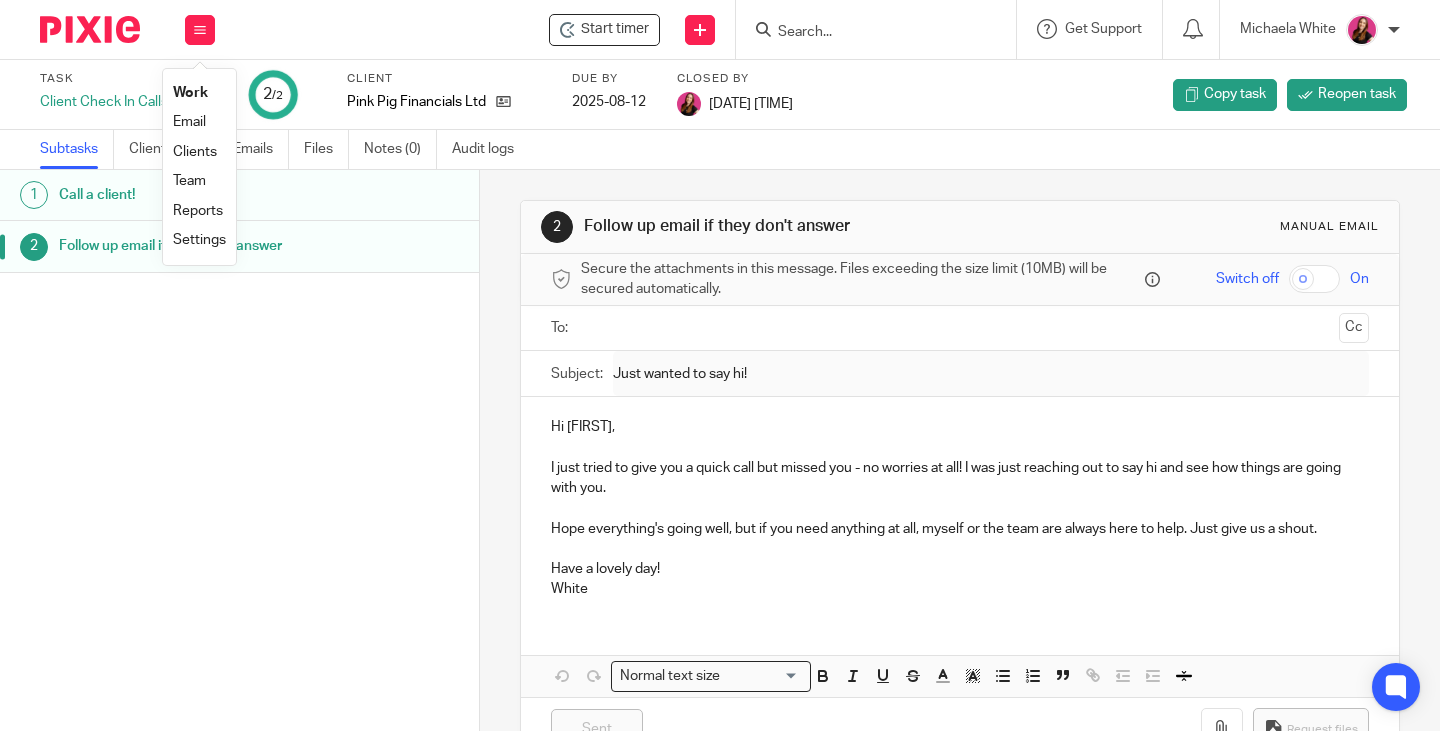 click on "Work" at bounding box center [190, 93] 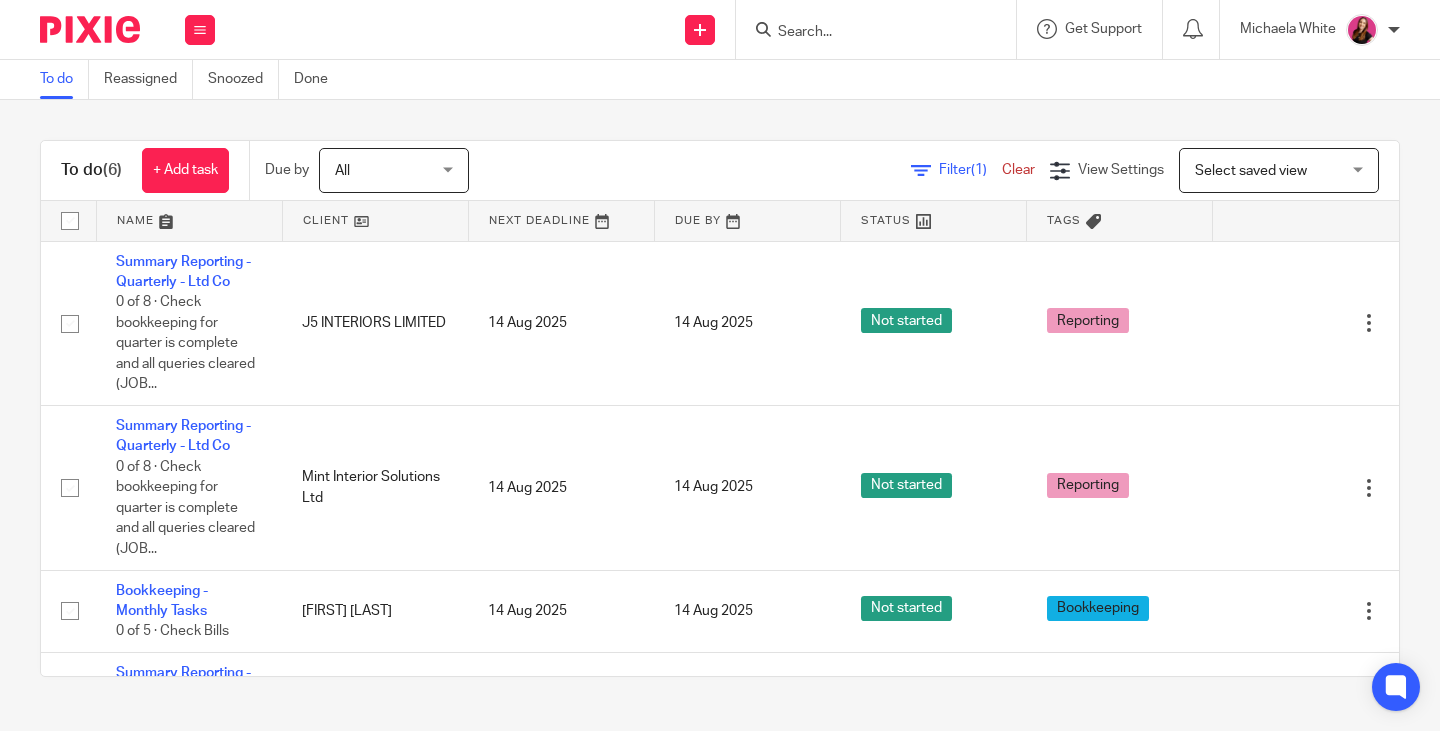 scroll, scrollTop: 0, scrollLeft: 0, axis: both 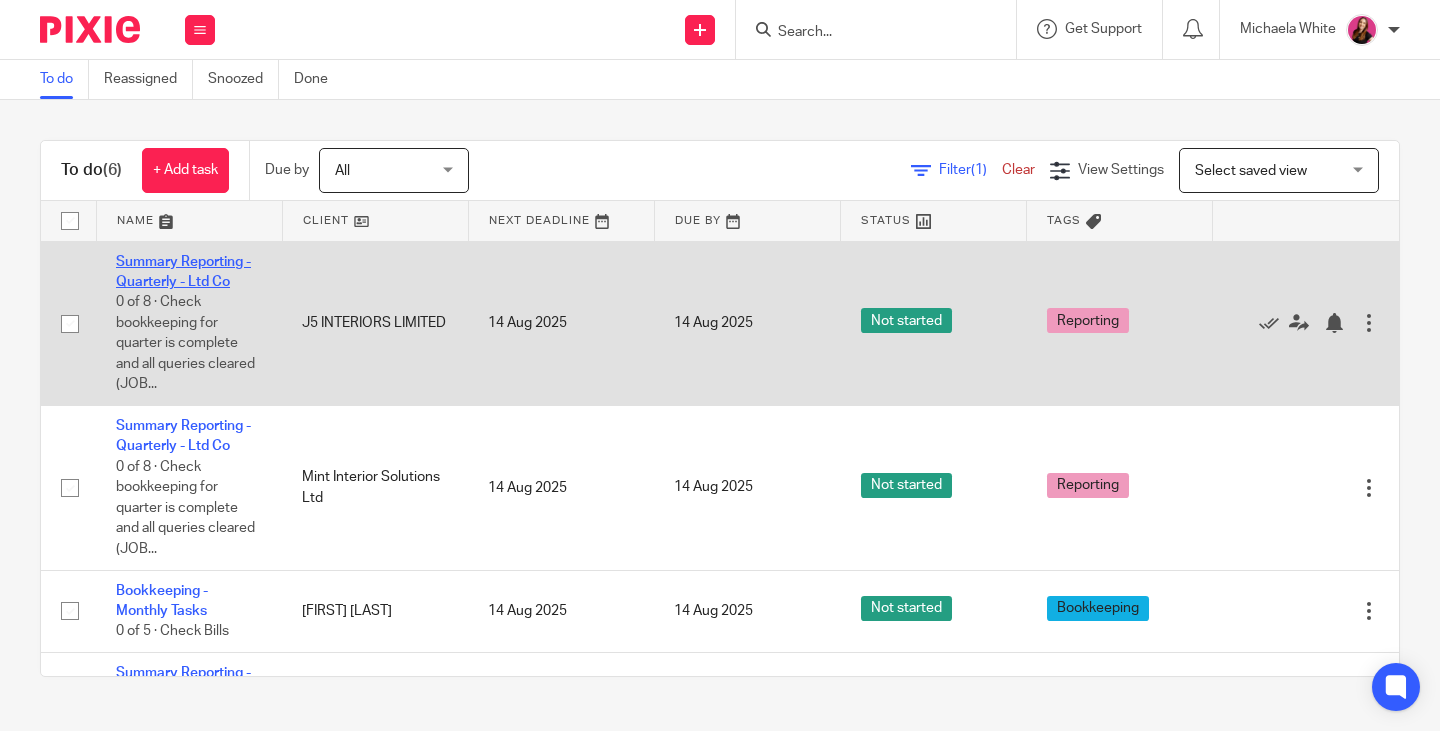 click on "Summary Reporting - Quarterly - Ltd Co" at bounding box center (183, 272) 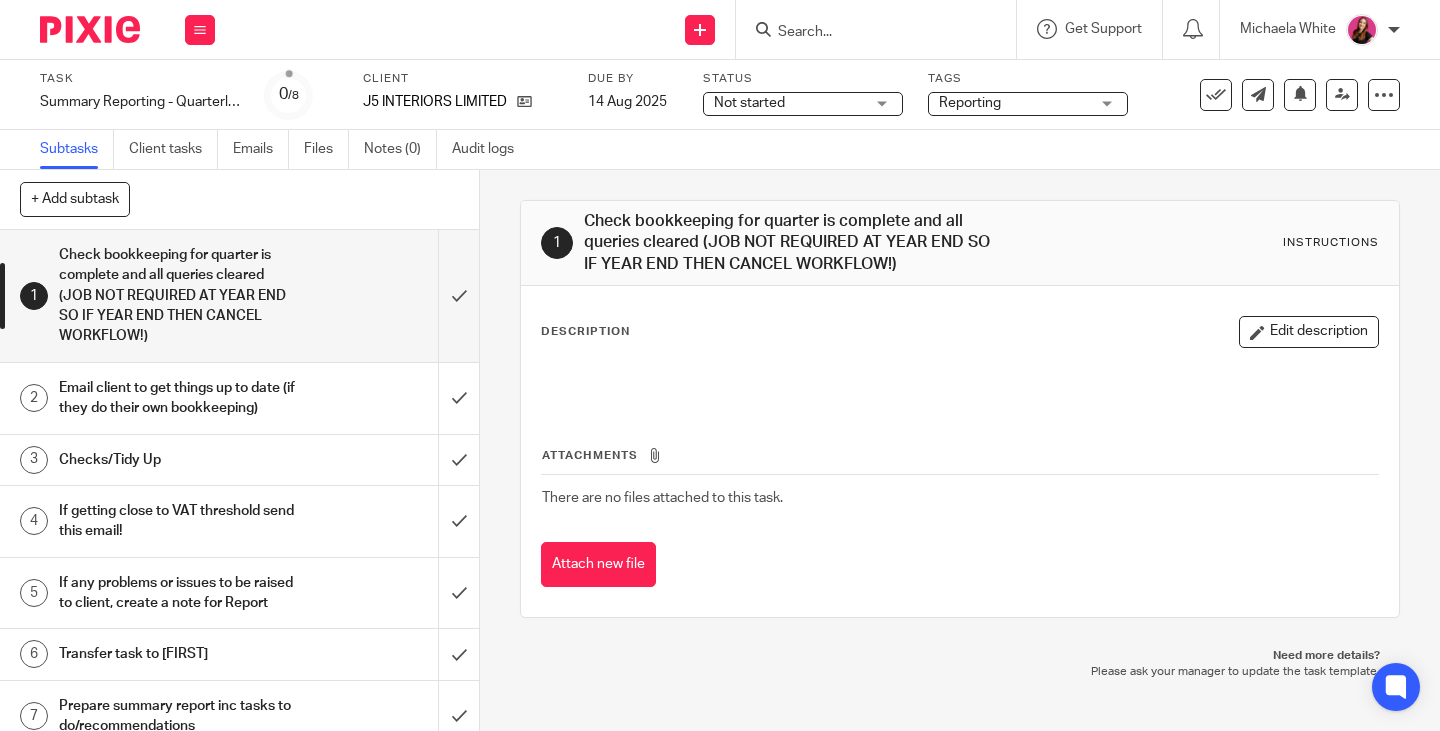 scroll, scrollTop: 0, scrollLeft: 0, axis: both 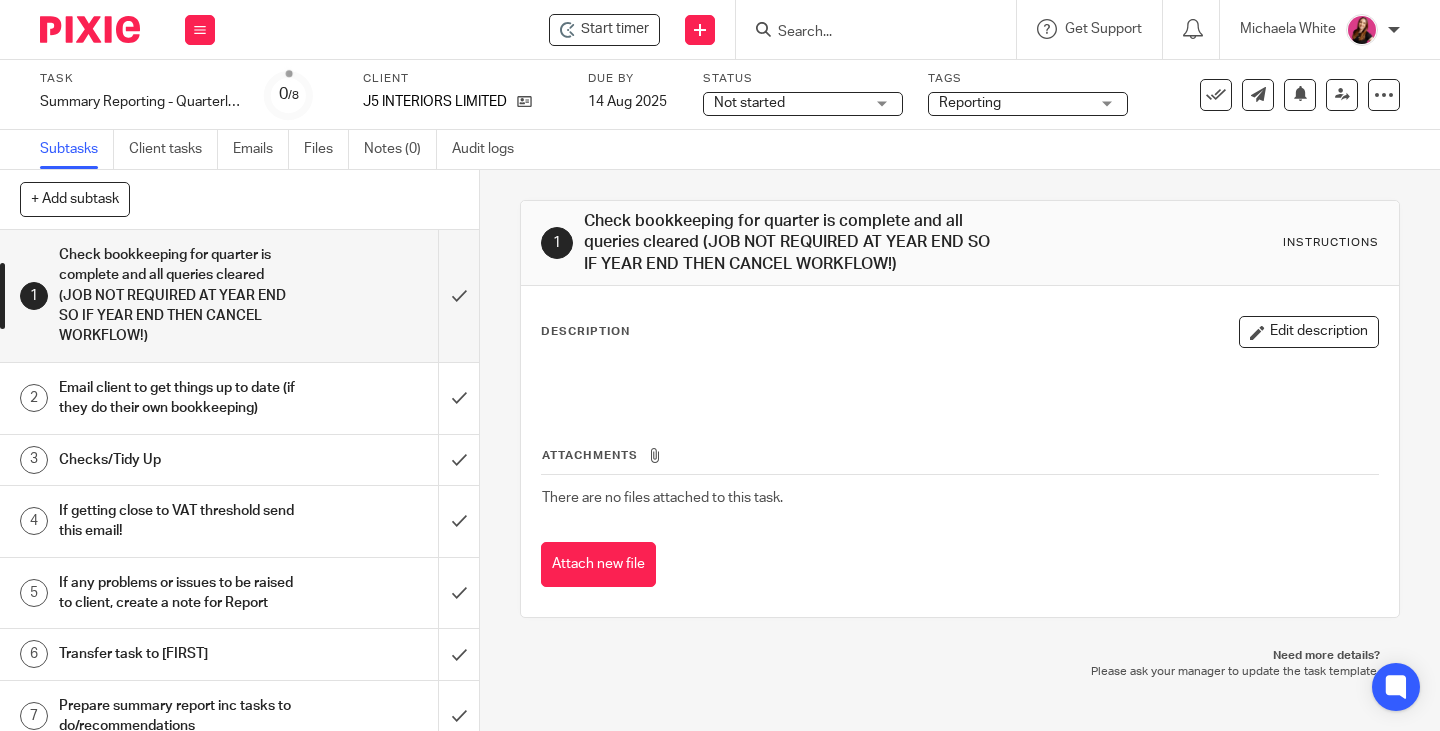 click on "Email client to get things up to date (if they do their own bookkeeping)" at bounding box center (179, 398) 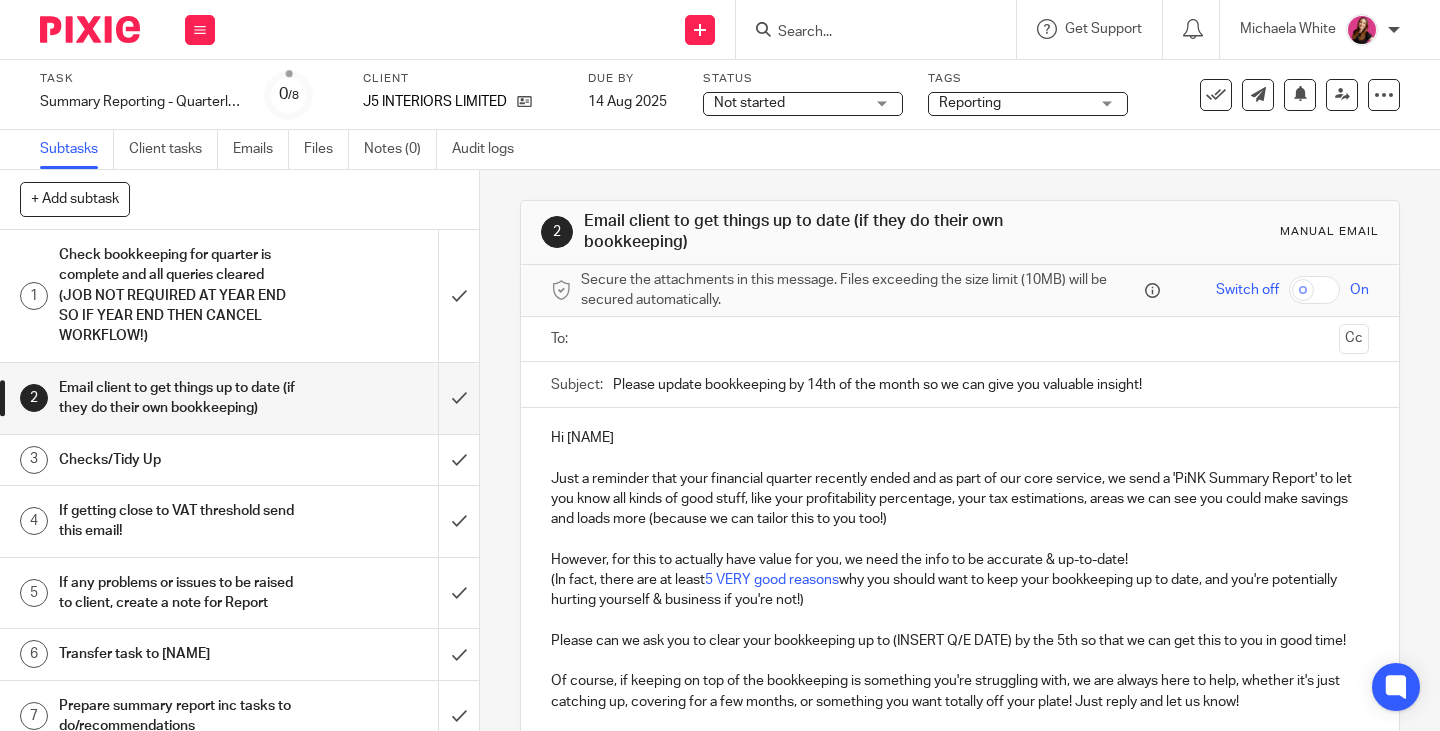 scroll, scrollTop: 0, scrollLeft: 0, axis: both 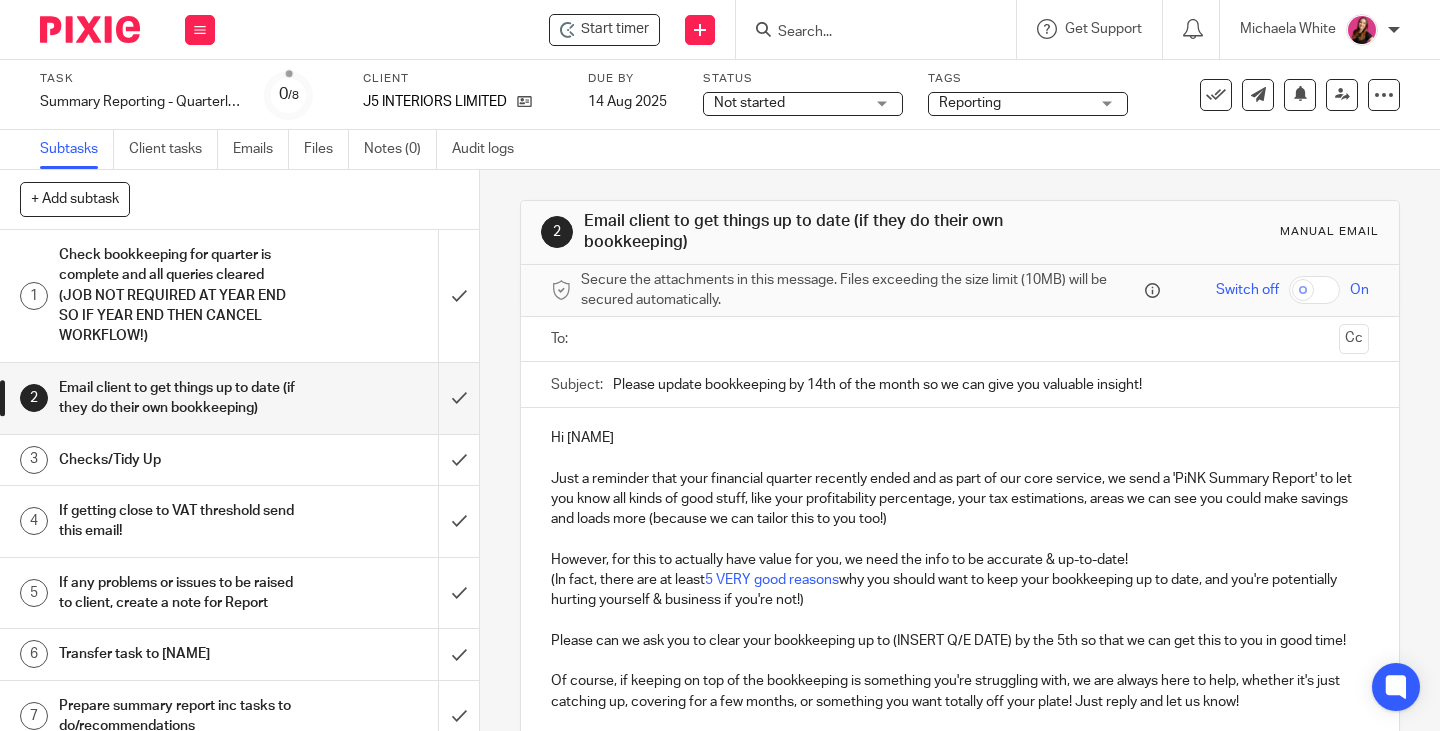 click at bounding box center (959, 339) 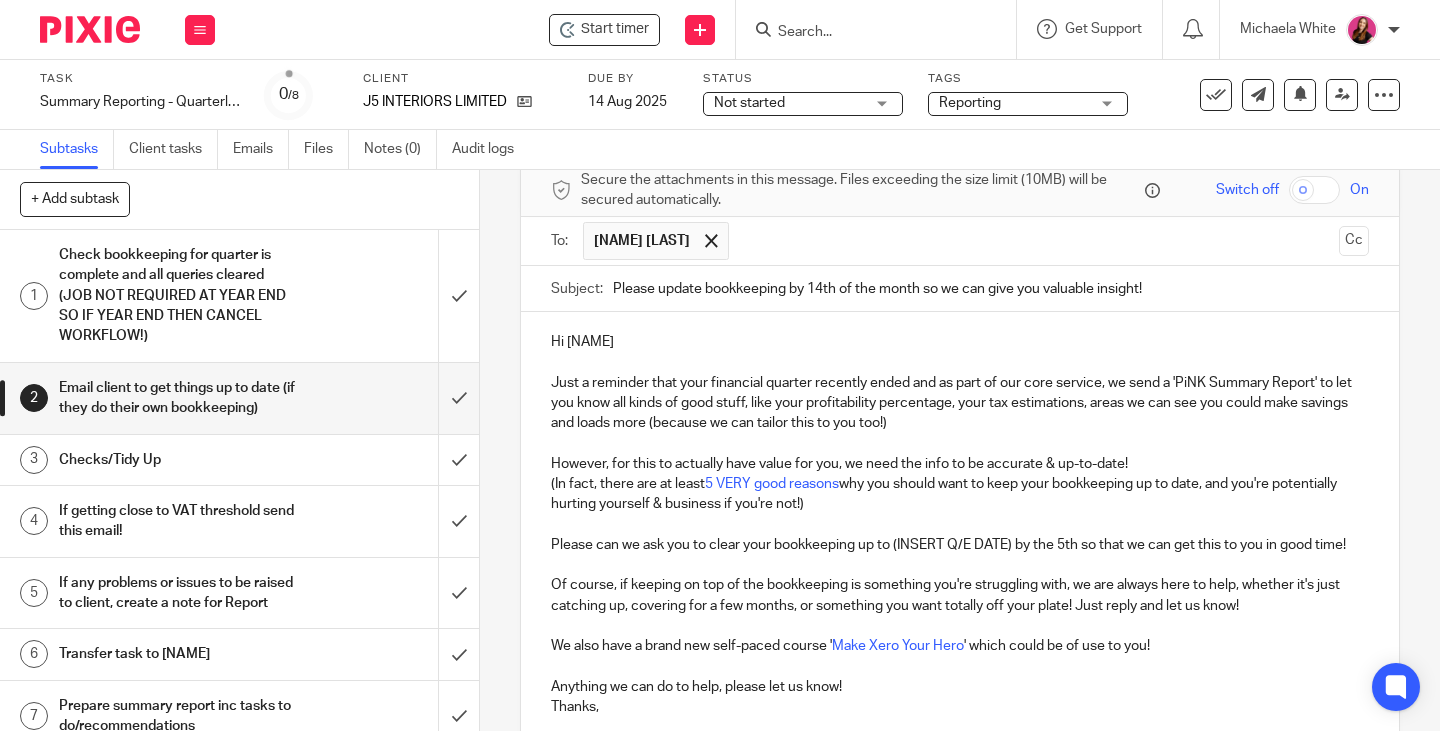 scroll, scrollTop: 200, scrollLeft: 0, axis: vertical 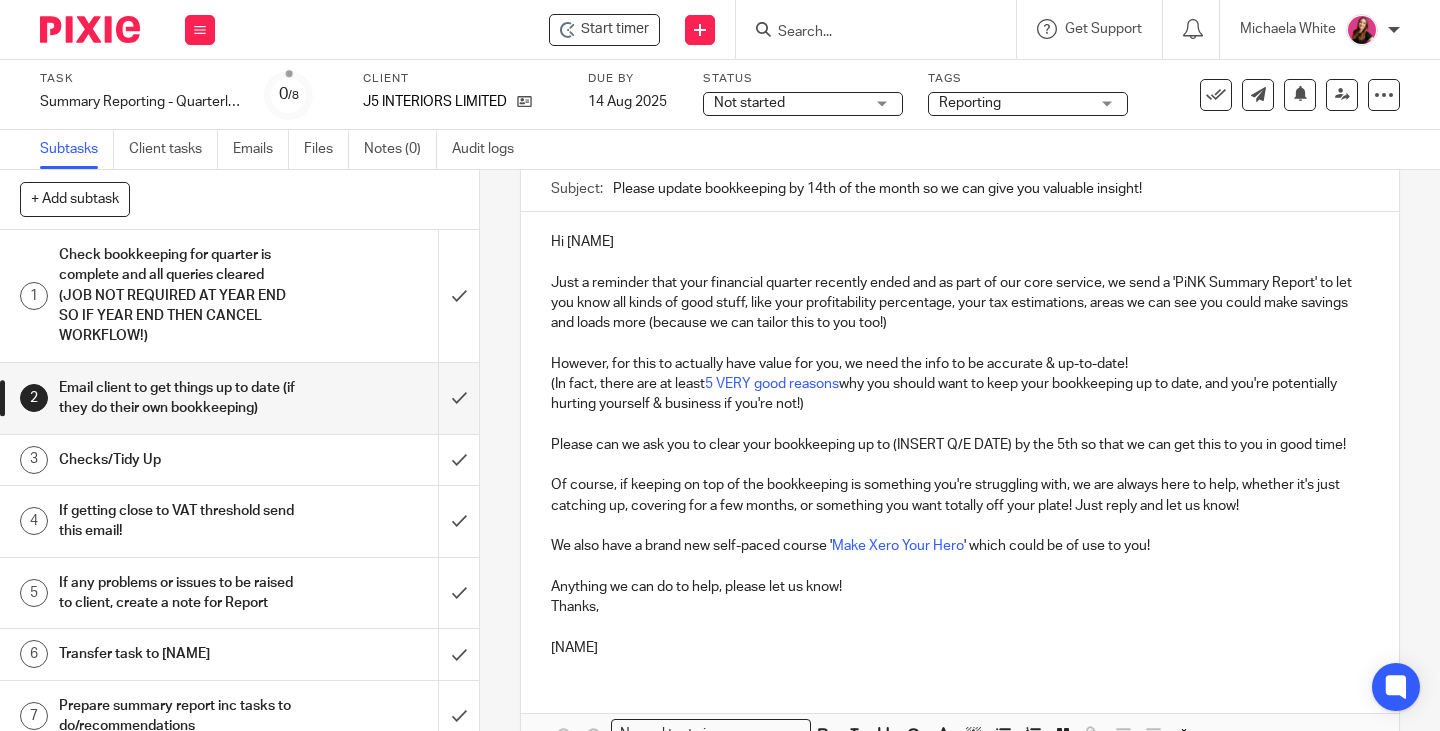 click on "Please can we ask you to clear your bookkeeping up to (INSERT Q/E DATE) by the 5th so that we can get this to you in good time!" at bounding box center (960, 445) 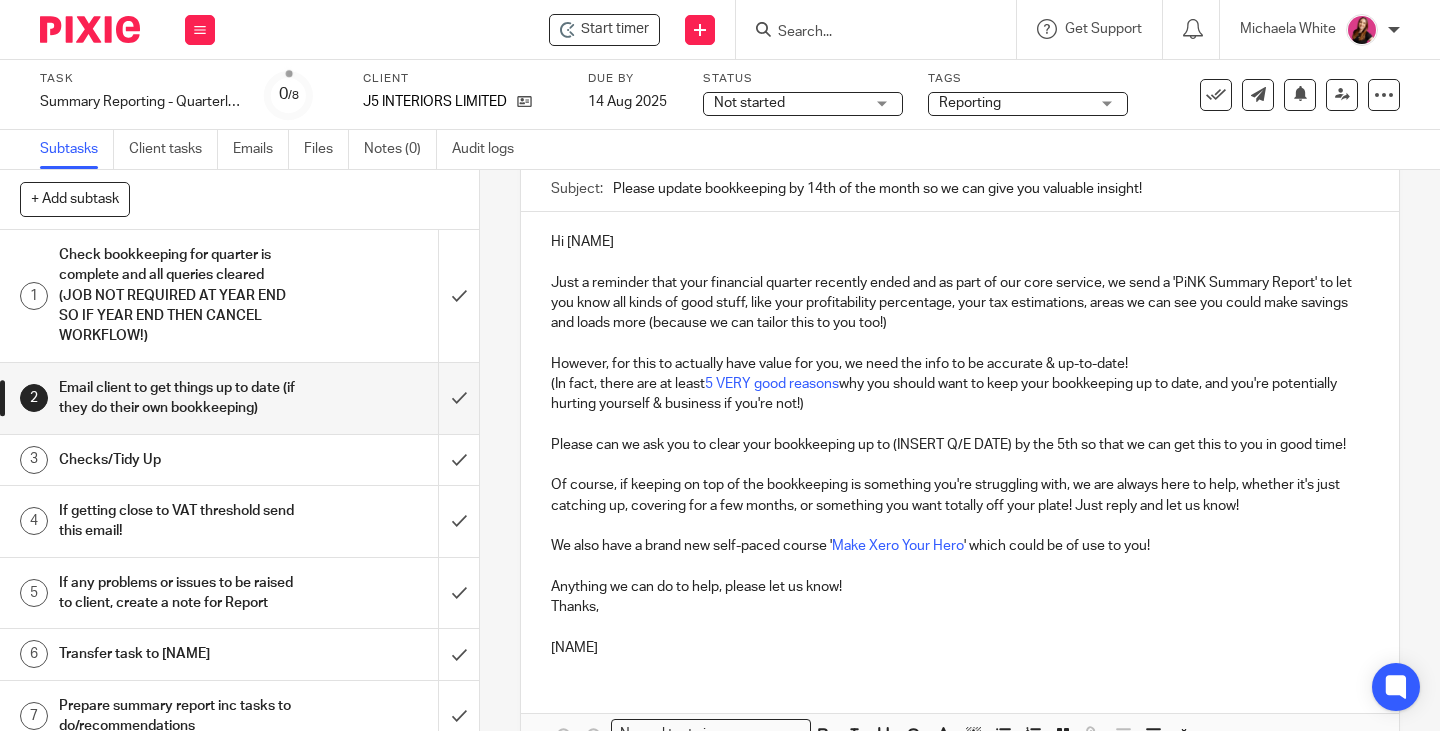 type 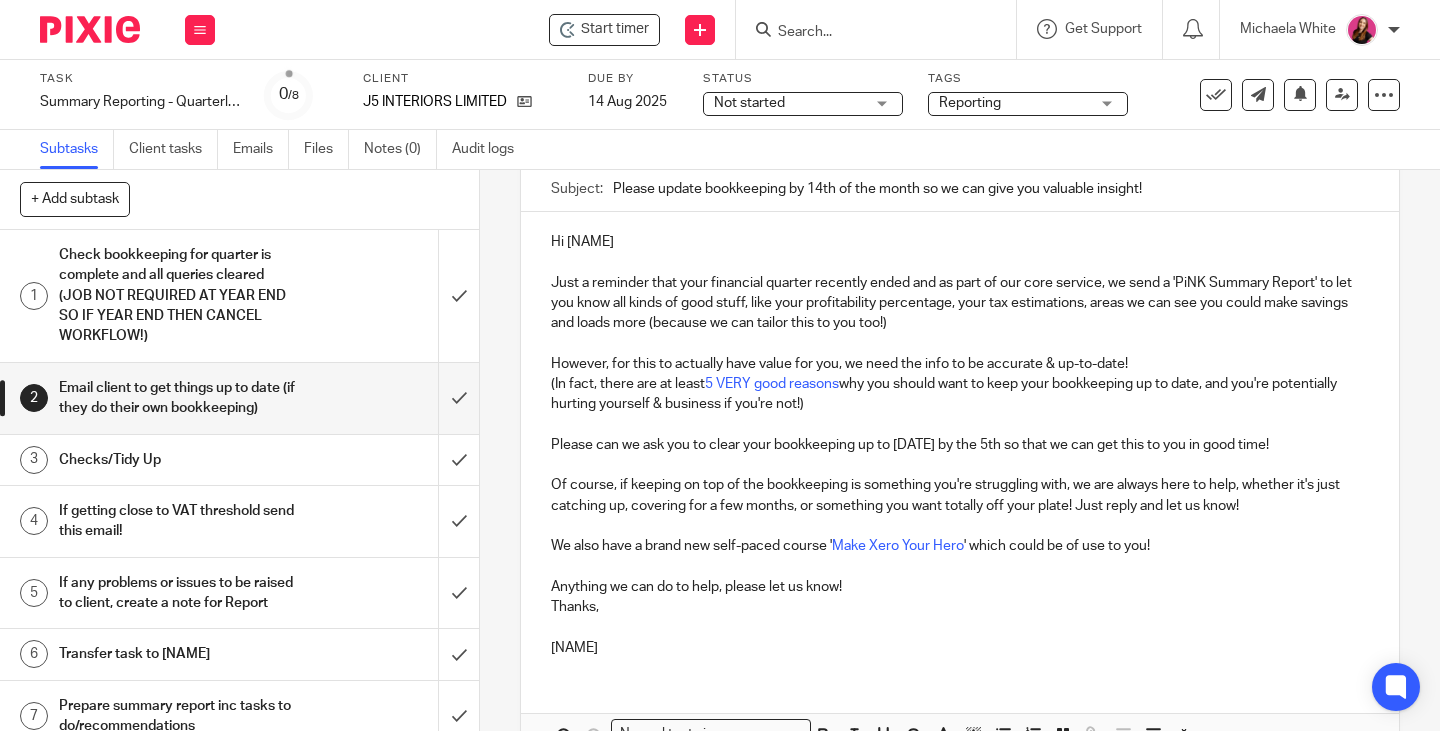drag, startPoint x: 1014, startPoint y: 444, endPoint x: 1034, endPoint y: 437, distance: 21.189621 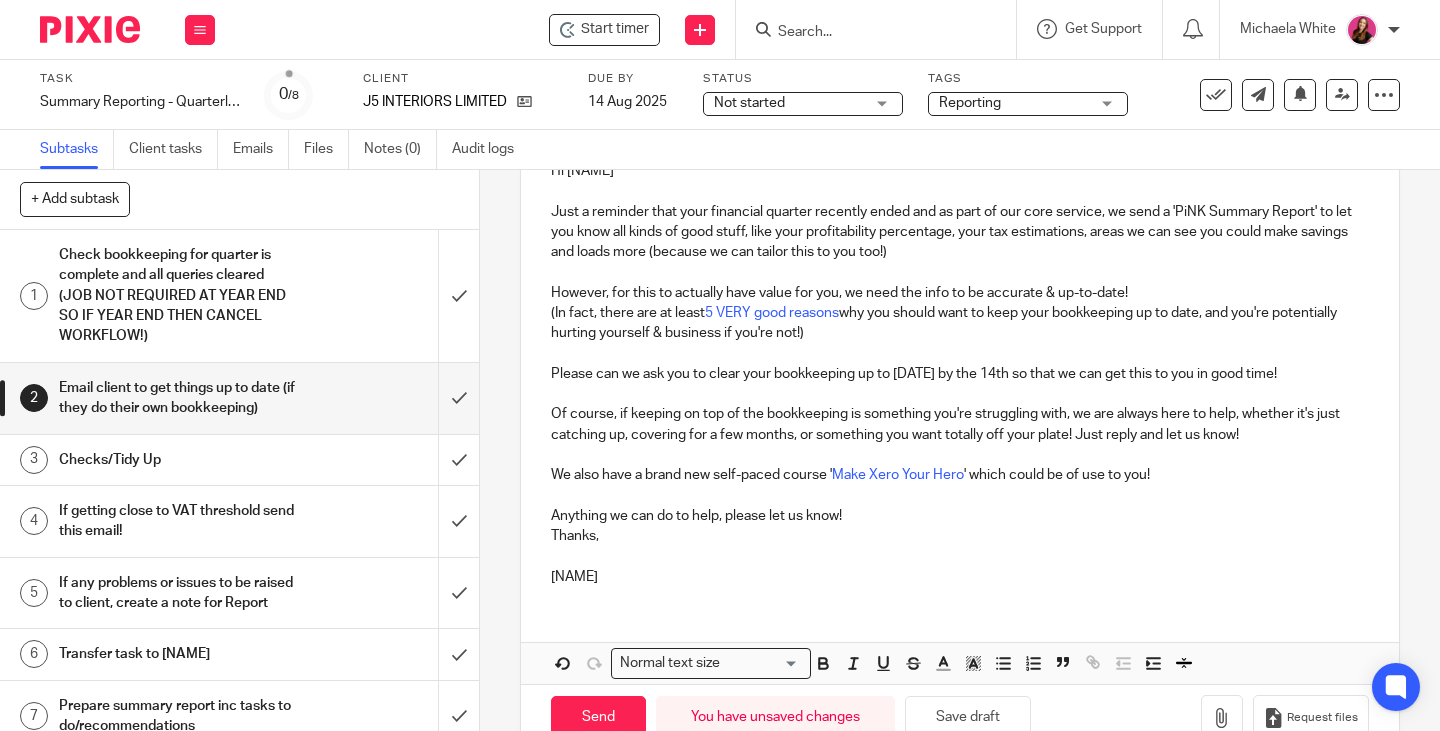 scroll, scrollTop: 321, scrollLeft: 0, axis: vertical 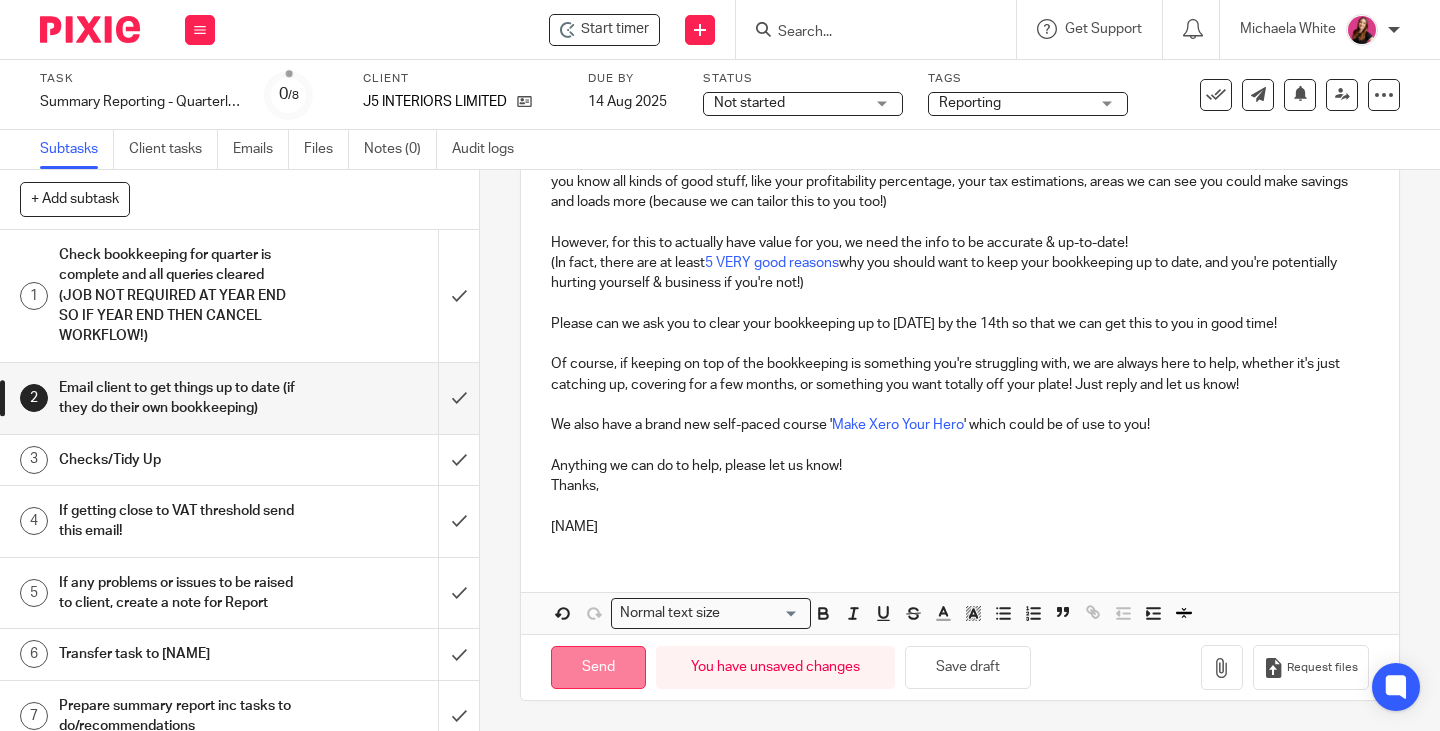 click on "Send" at bounding box center [598, 667] 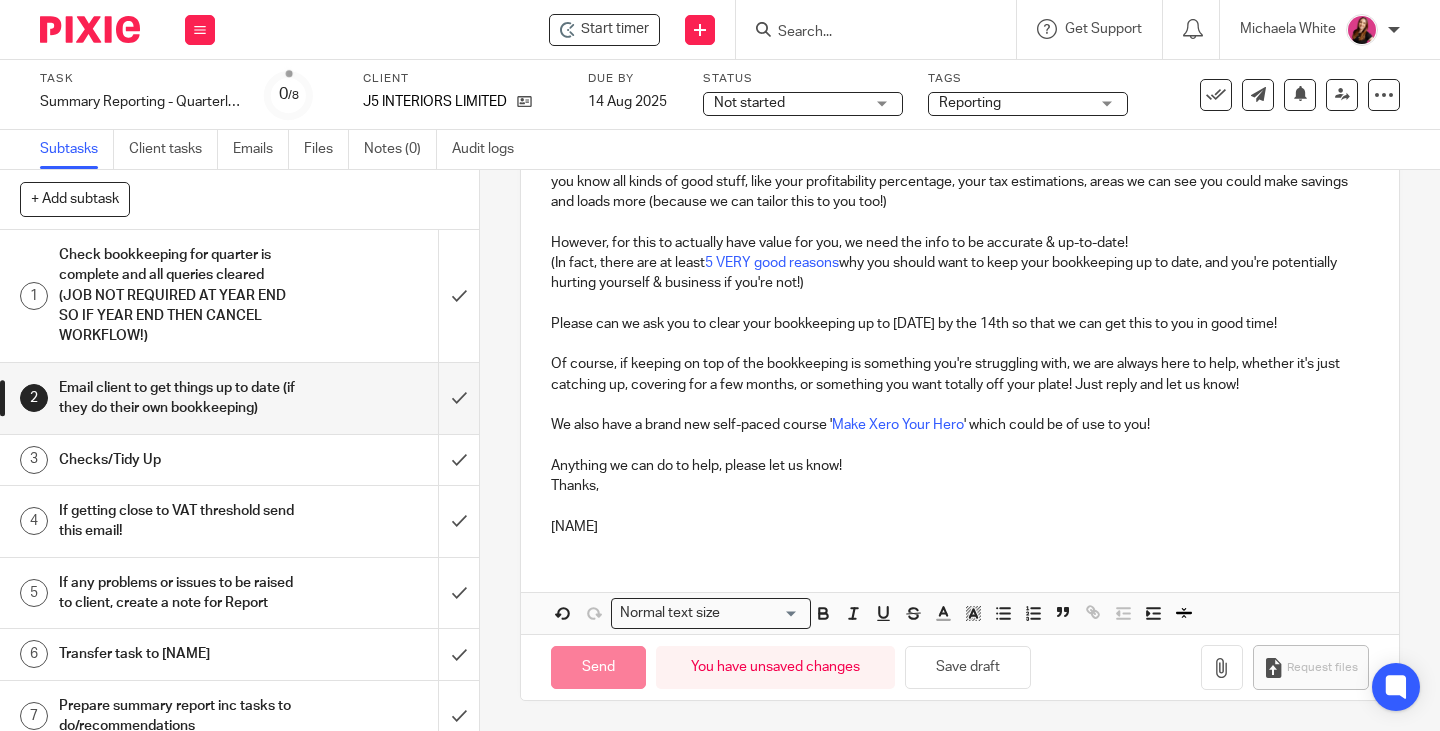 type on "Sent" 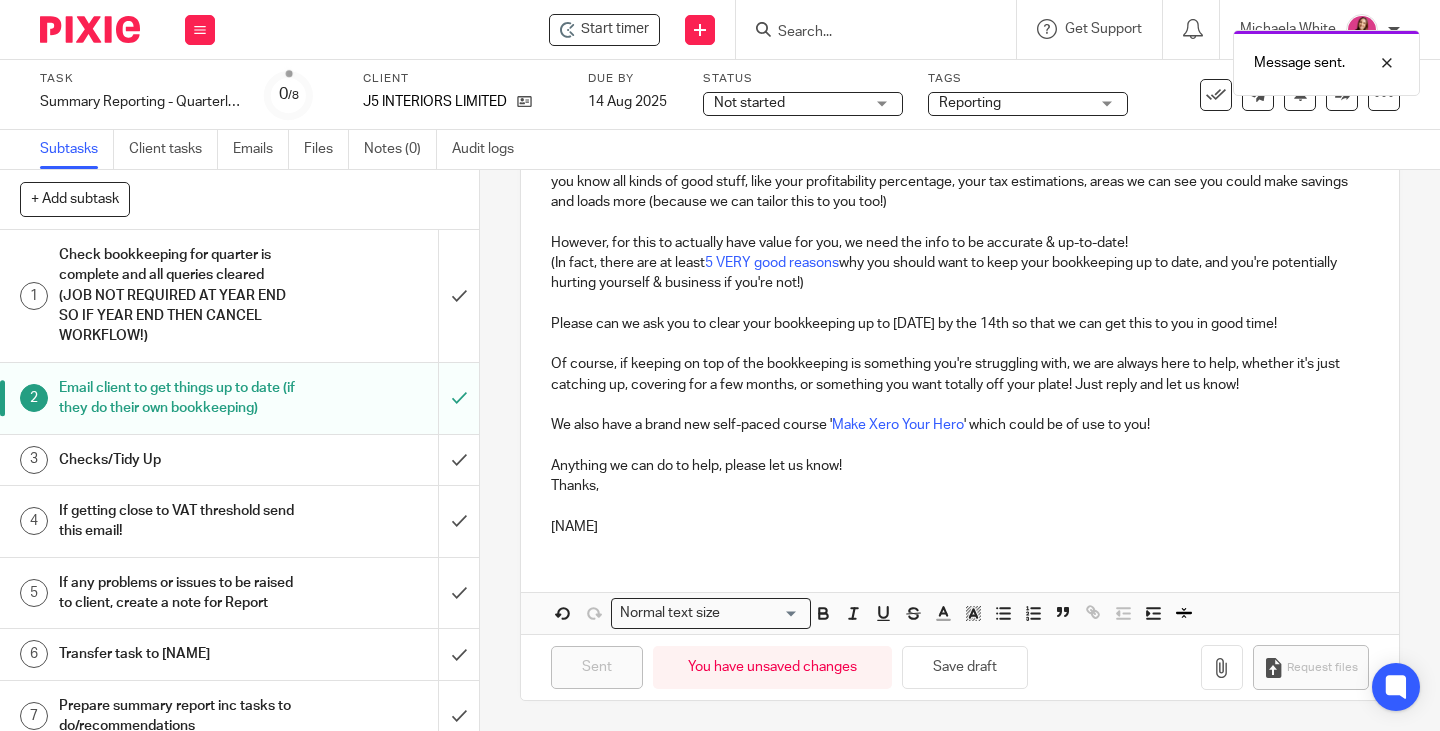 click on "Reporting" at bounding box center (1014, 103) 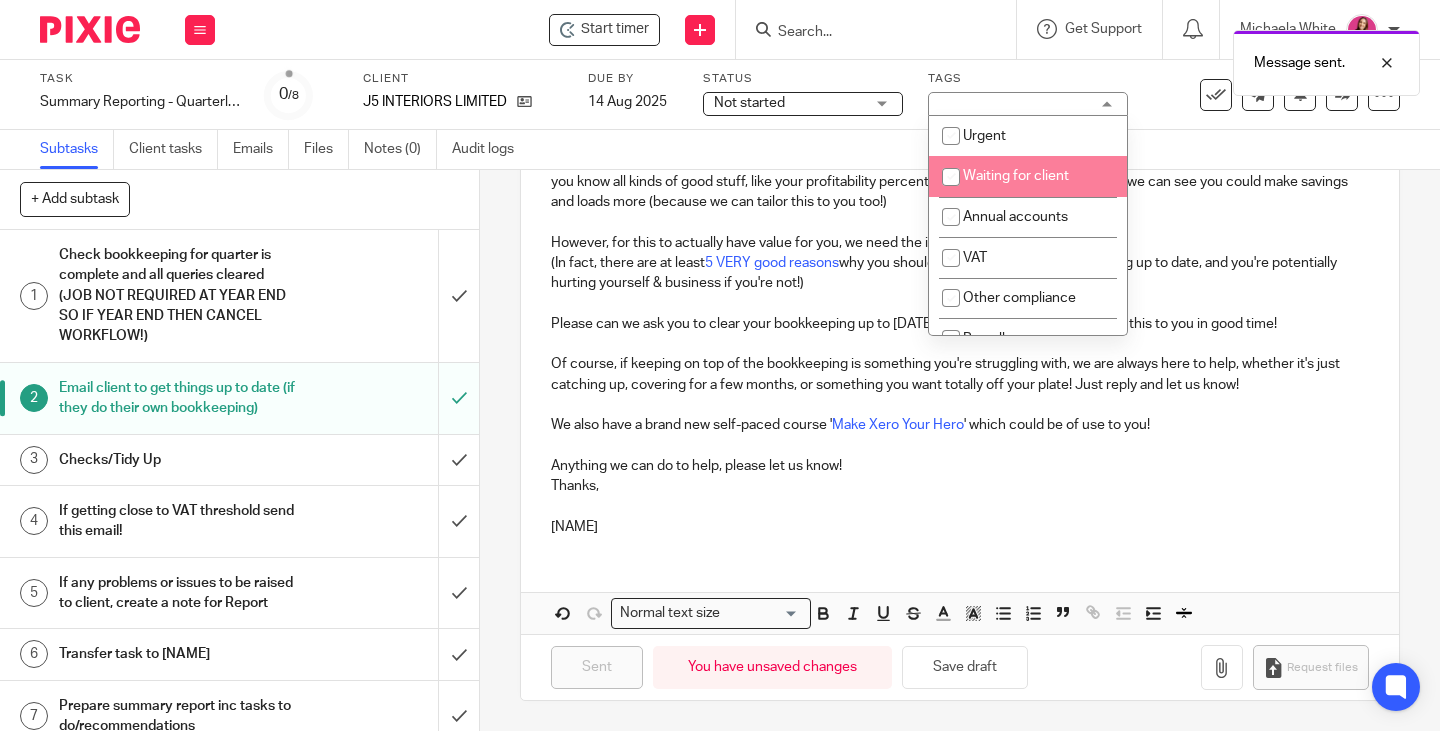 click on "Waiting for client" at bounding box center [1028, 176] 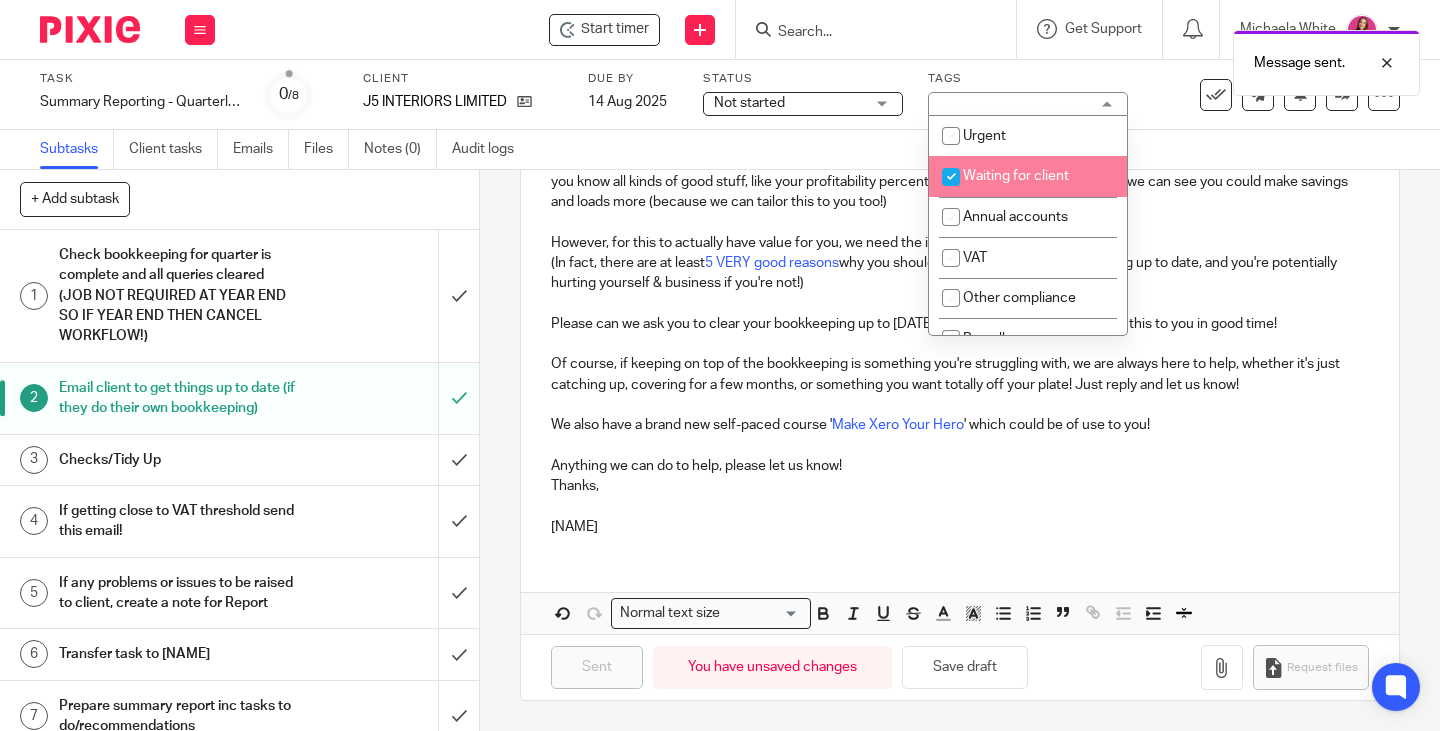 checkbox on "true" 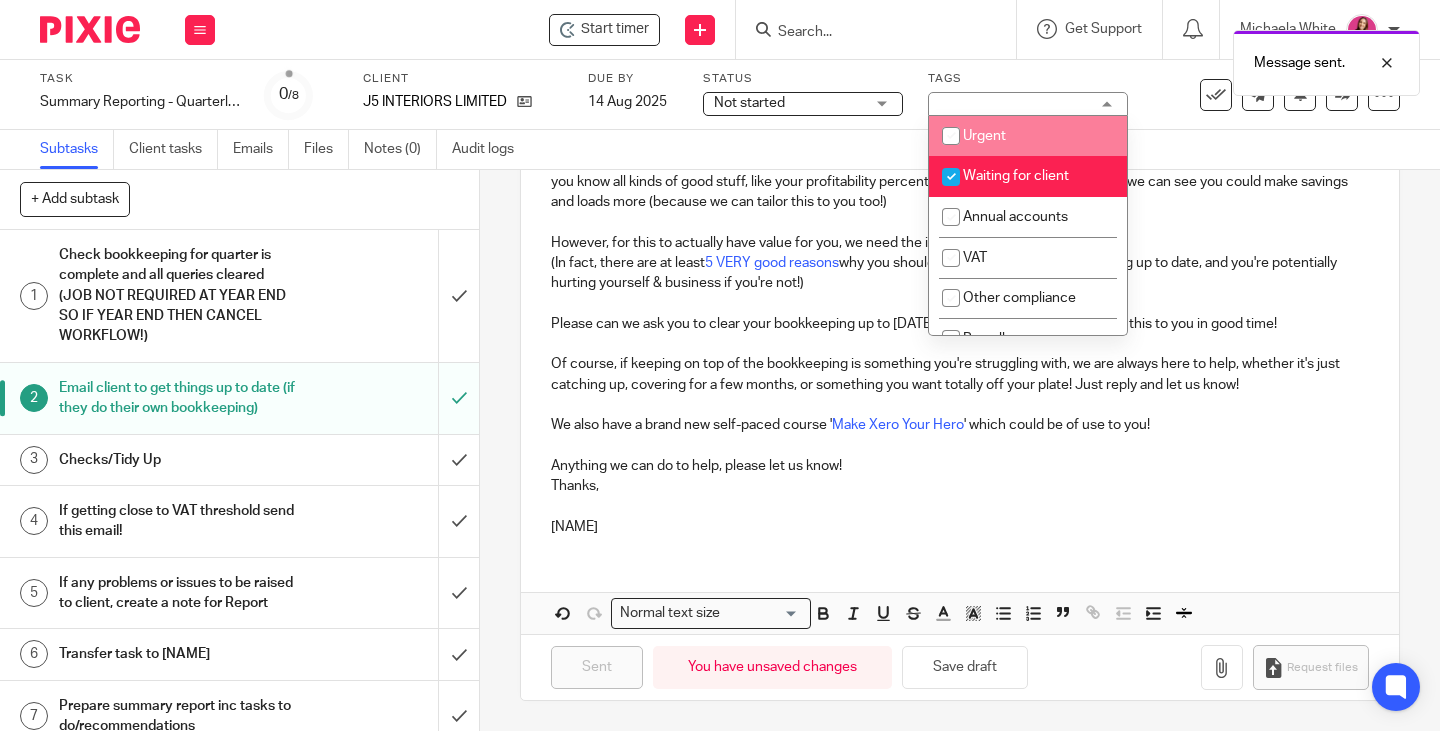 click on "Subtasks
Client tasks
Emails
Files
Notes (0)
Audit logs" at bounding box center [720, 150] 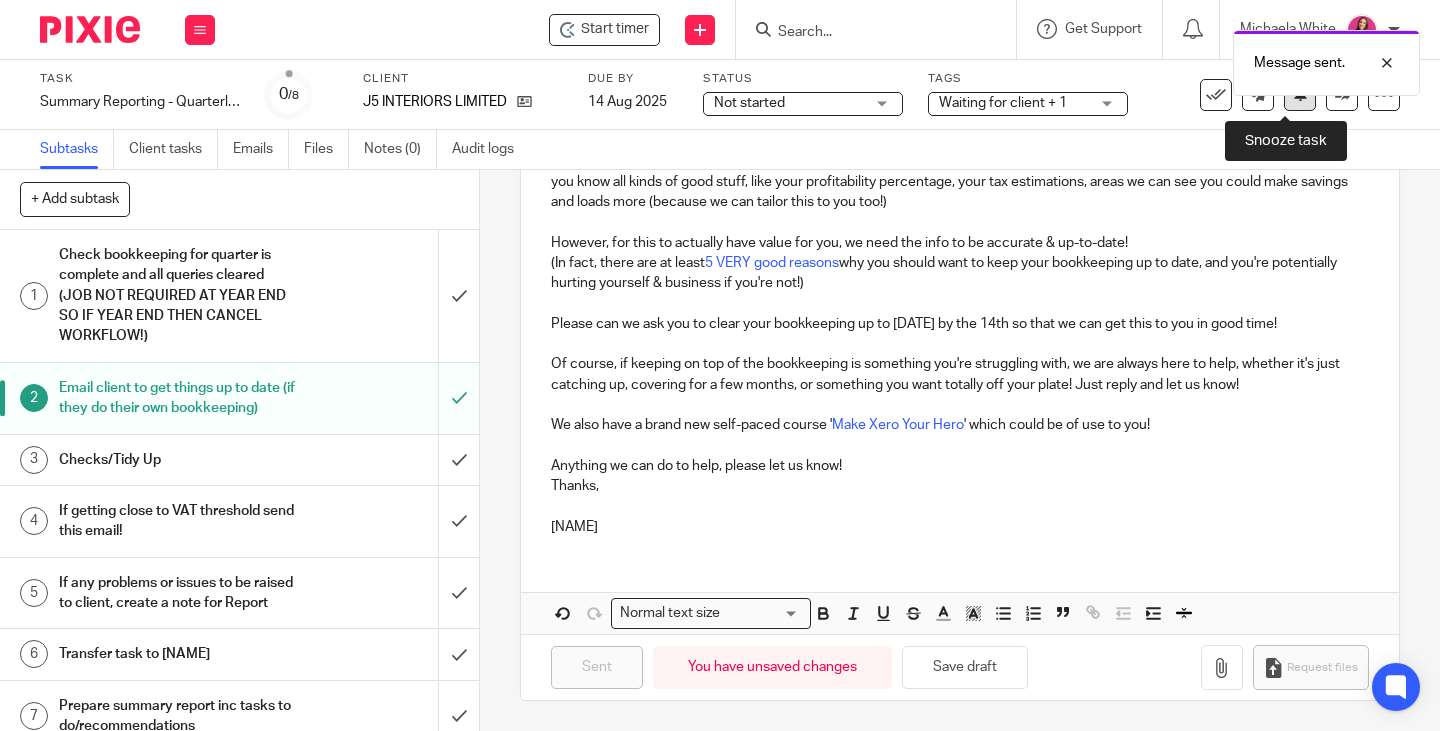 click at bounding box center [1300, 95] 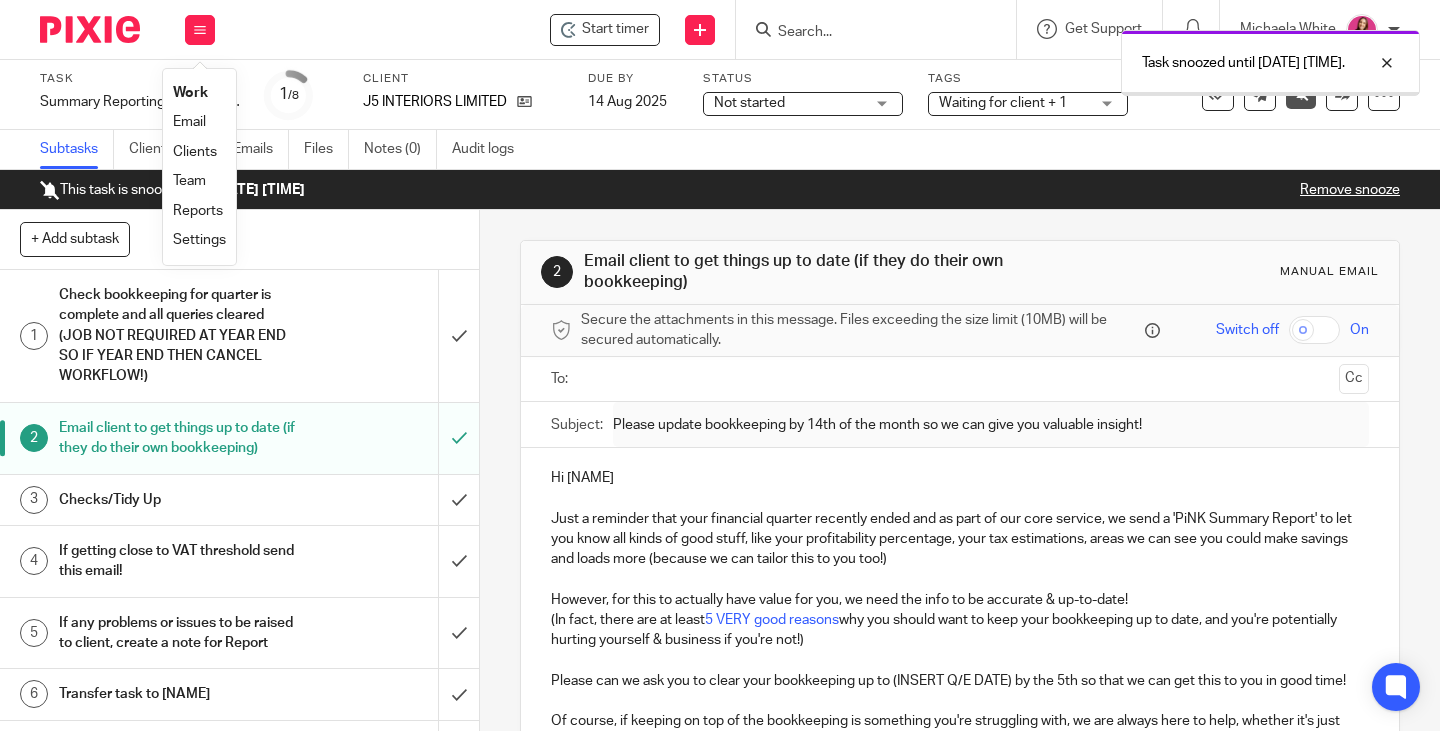 click on "Work" at bounding box center [190, 93] 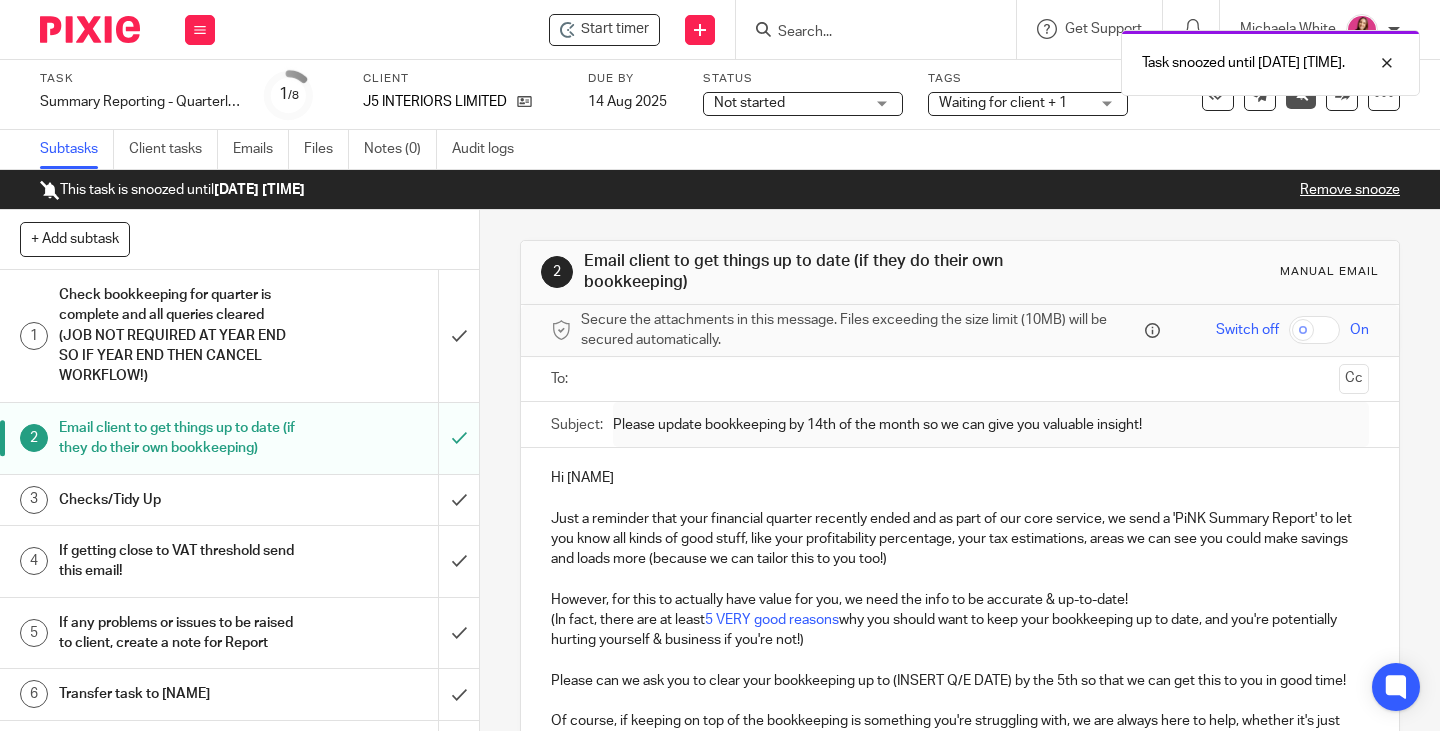 scroll, scrollTop: 0, scrollLeft: 0, axis: both 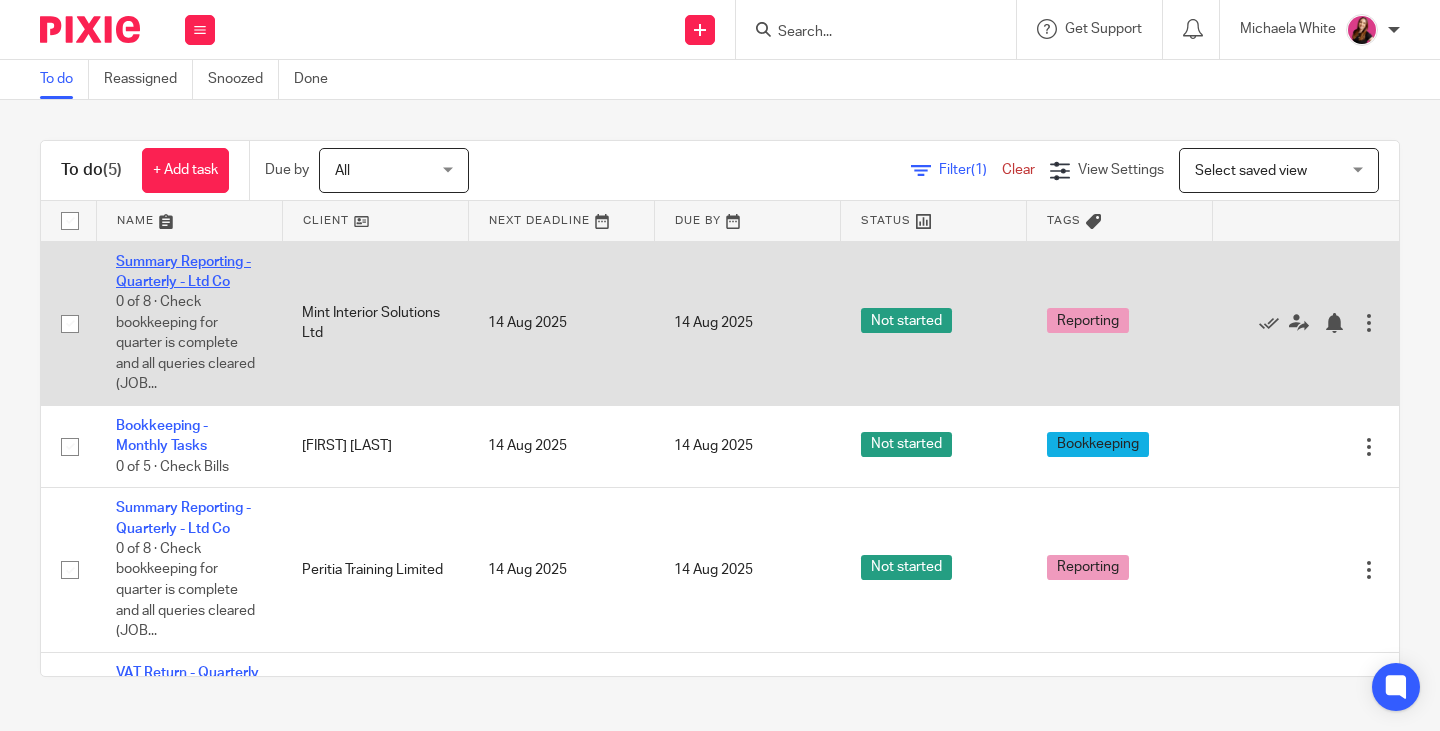 click on "Summary Reporting - Quarterly - Ltd Co" at bounding box center [183, 272] 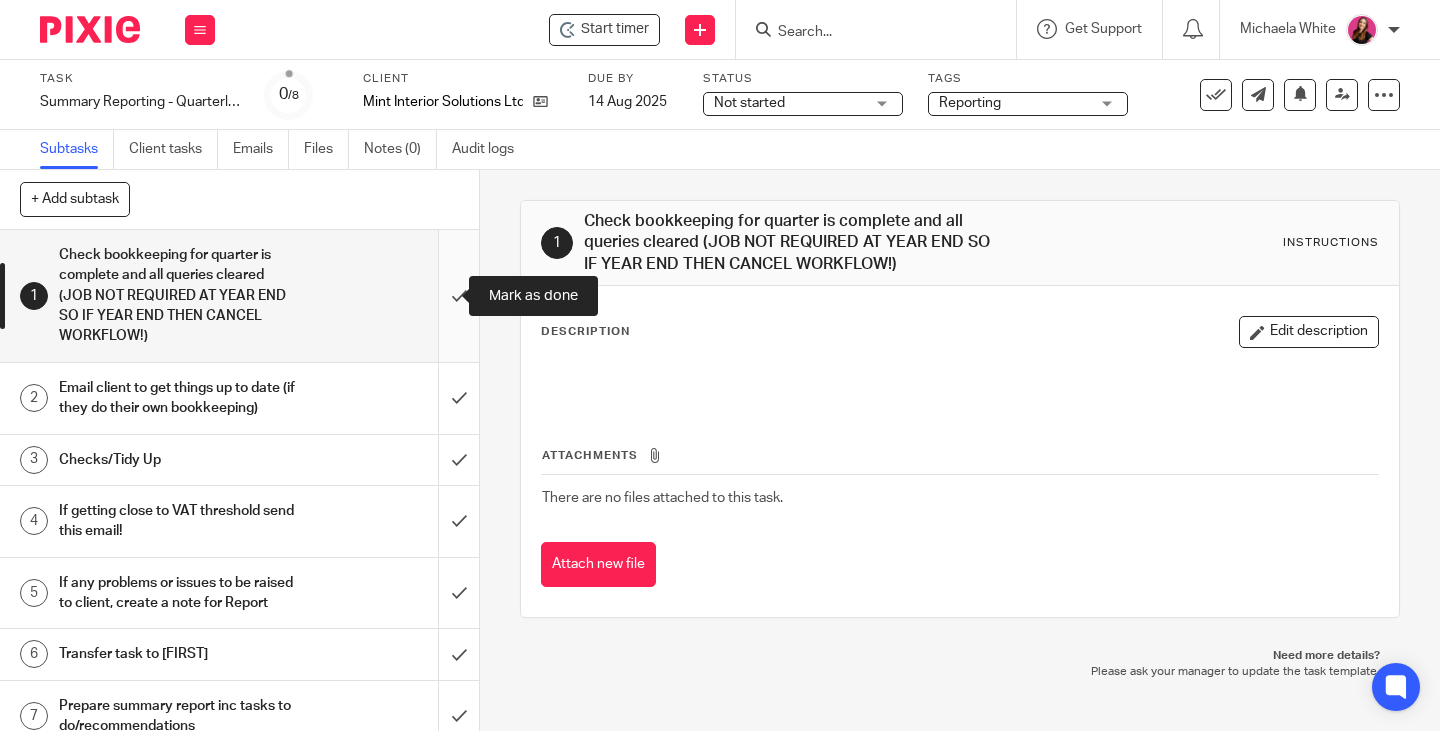 scroll, scrollTop: 0, scrollLeft: 0, axis: both 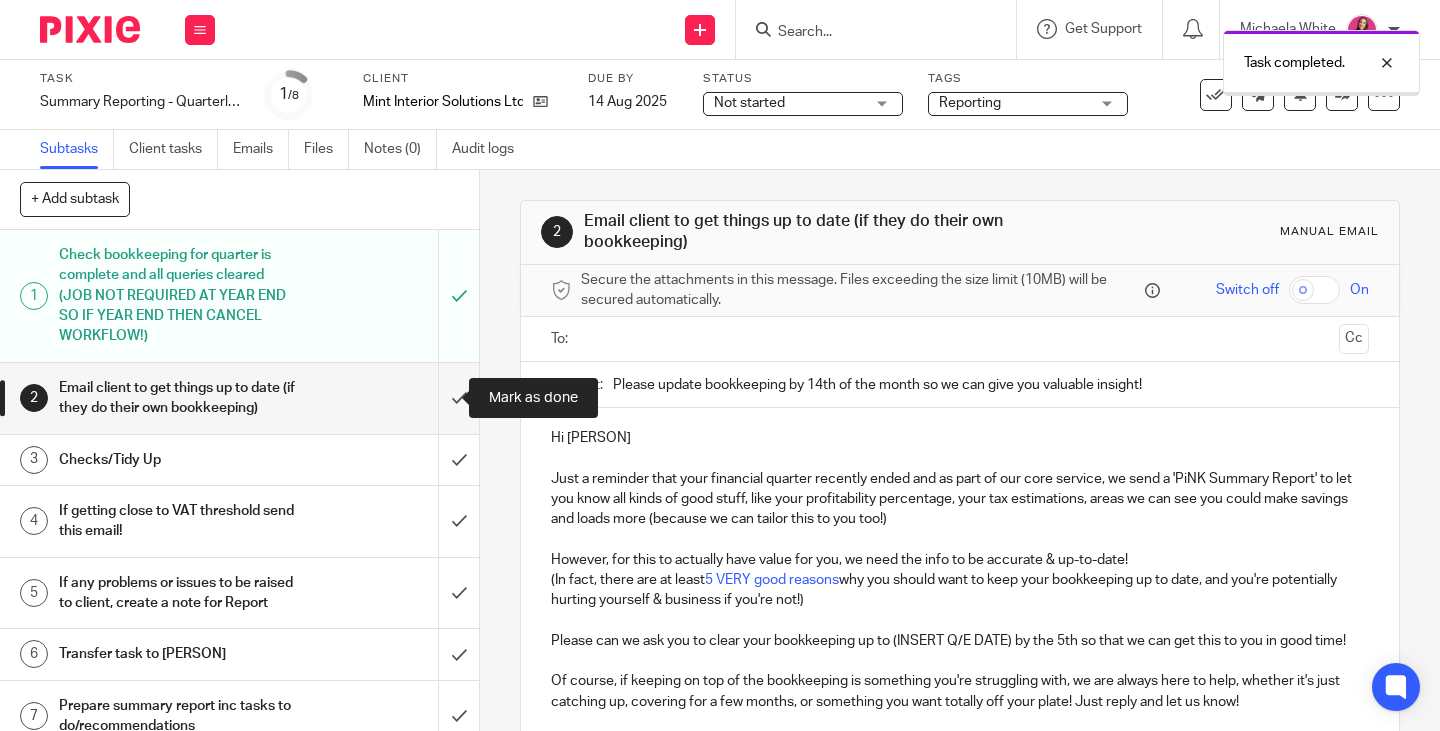 click at bounding box center [239, 398] 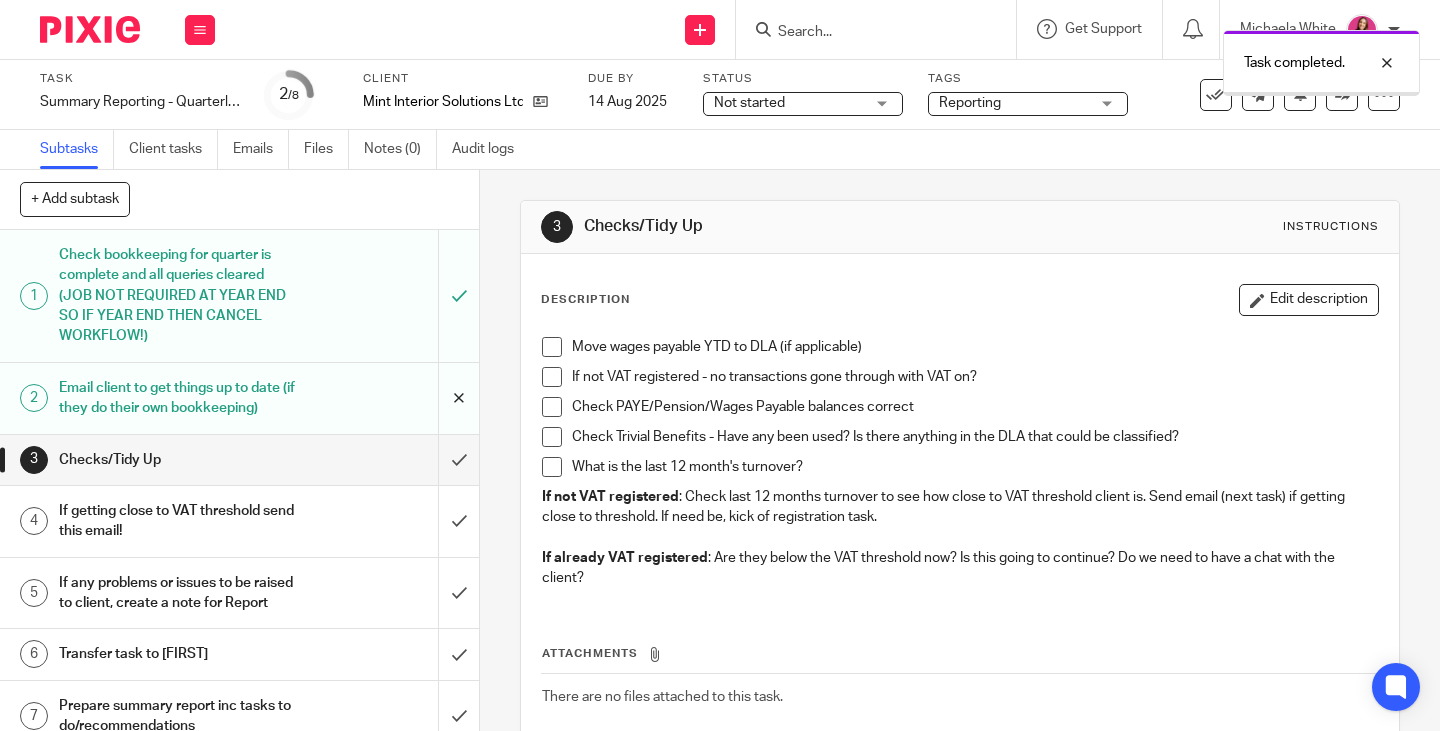 scroll, scrollTop: 0, scrollLeft: 0, axis: both 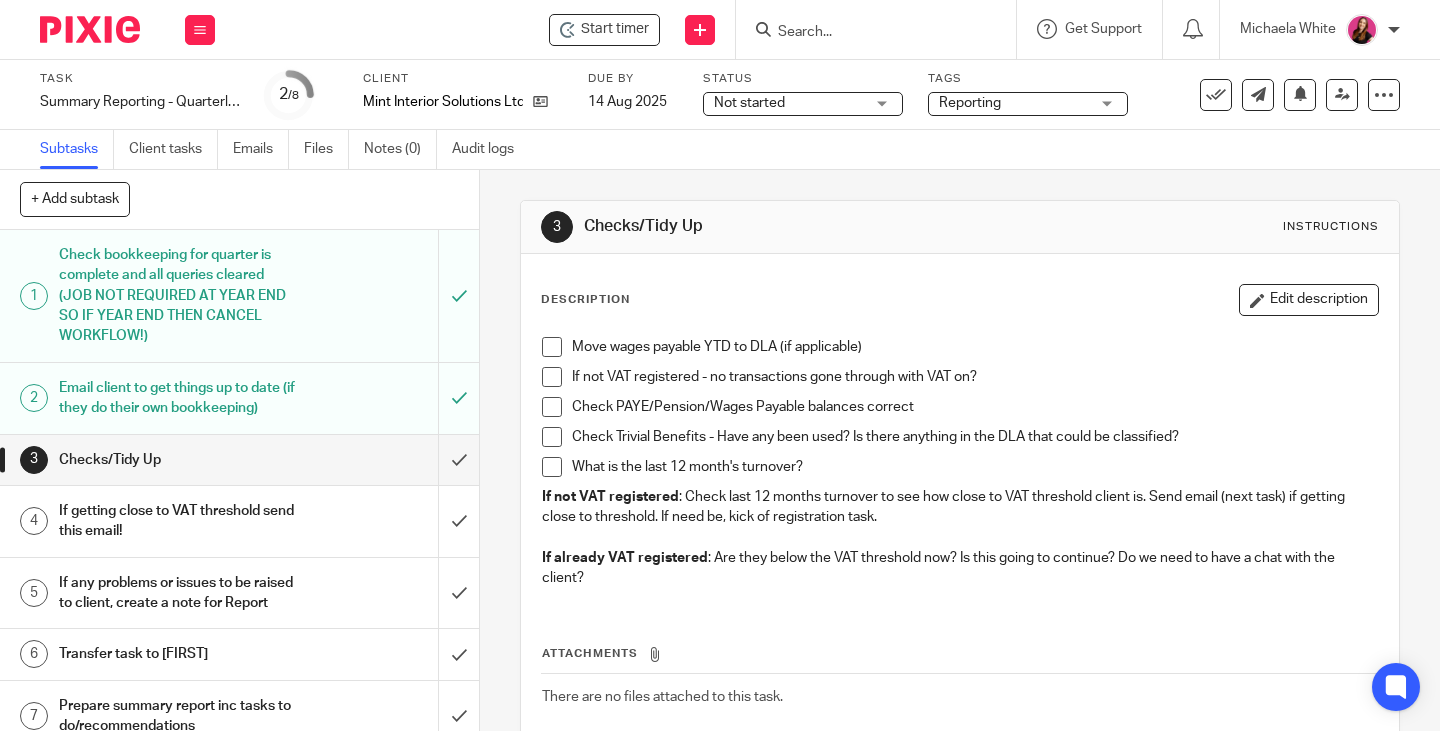 click at bounding box center (552, 347) 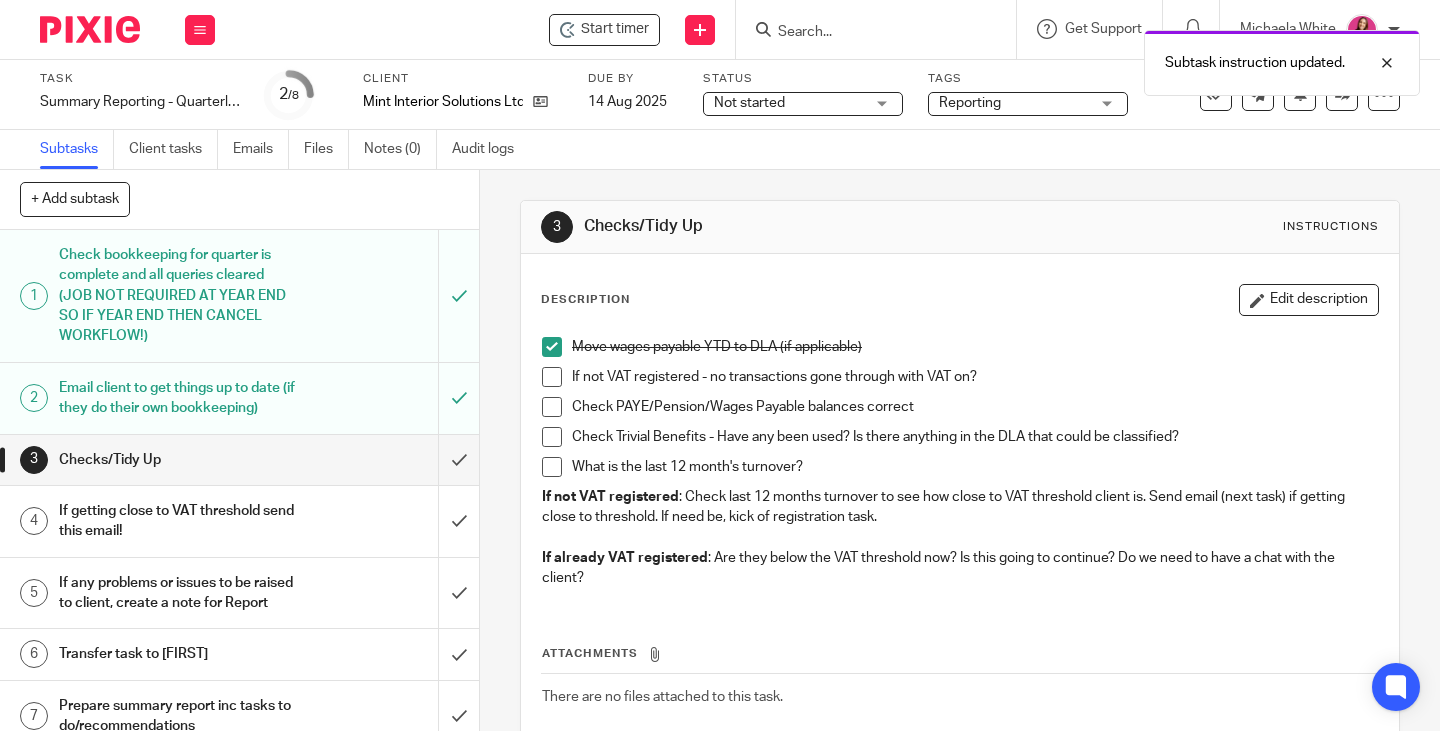 click at bounding box center [552, 377] 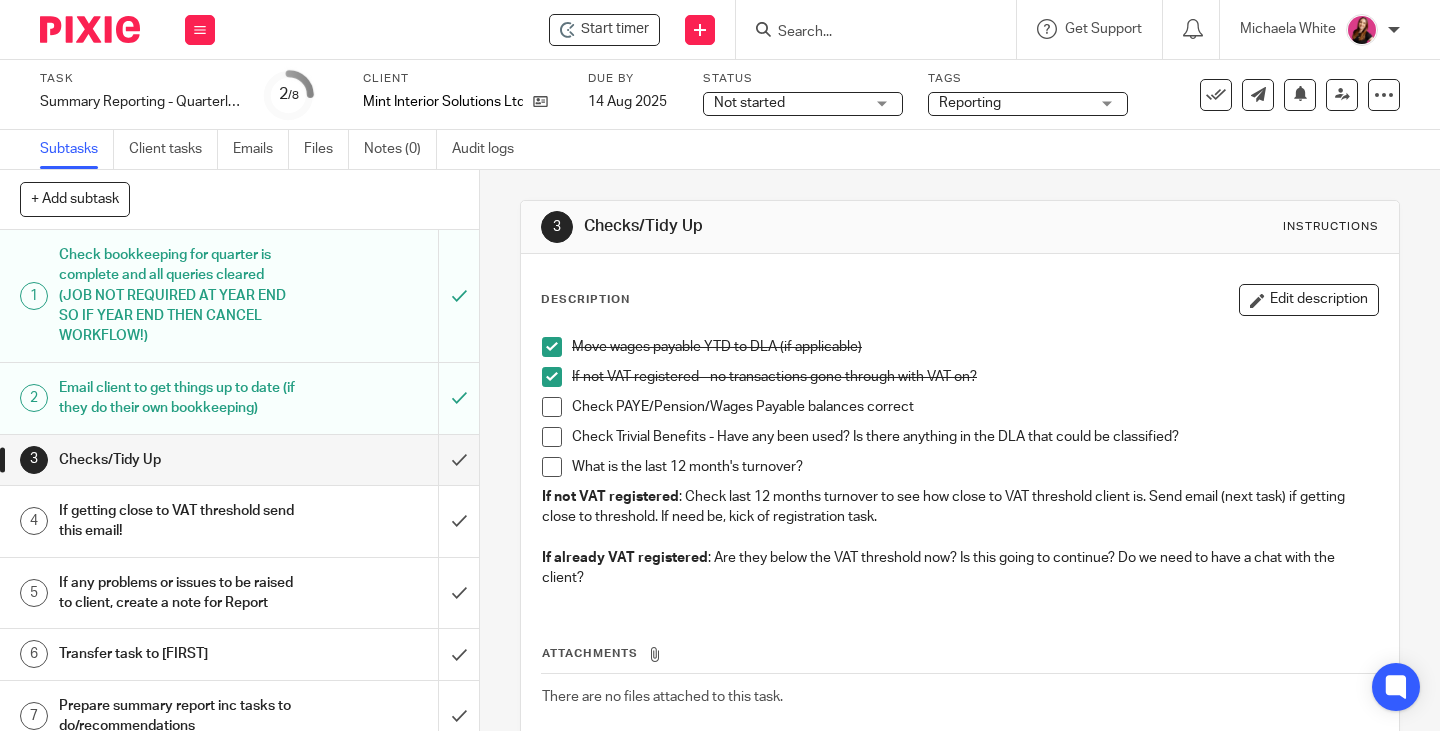 click at bounding box center (552, 407) 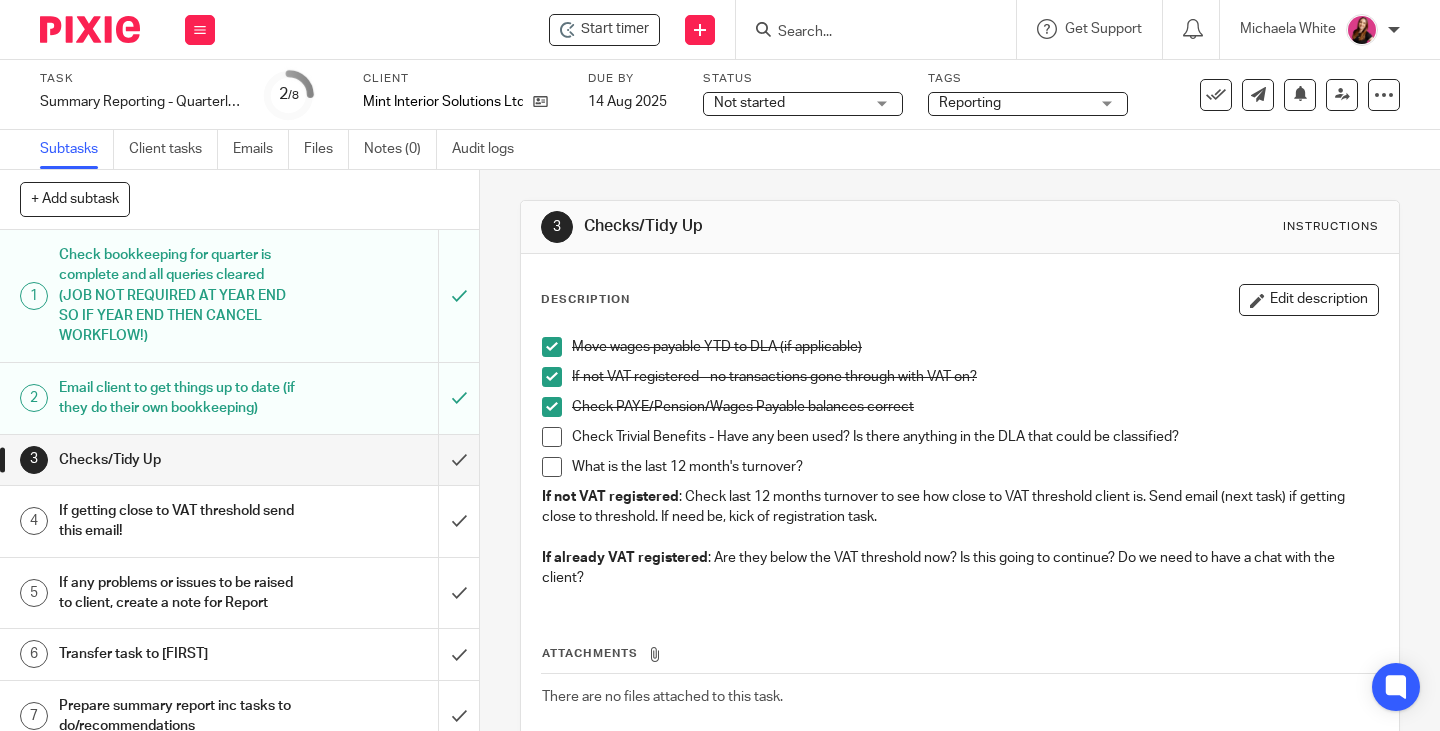 drag, startPoint x: 545, startPoint y: 436, endPoint x: 554, endPoint y: 431, distance: 10.29563 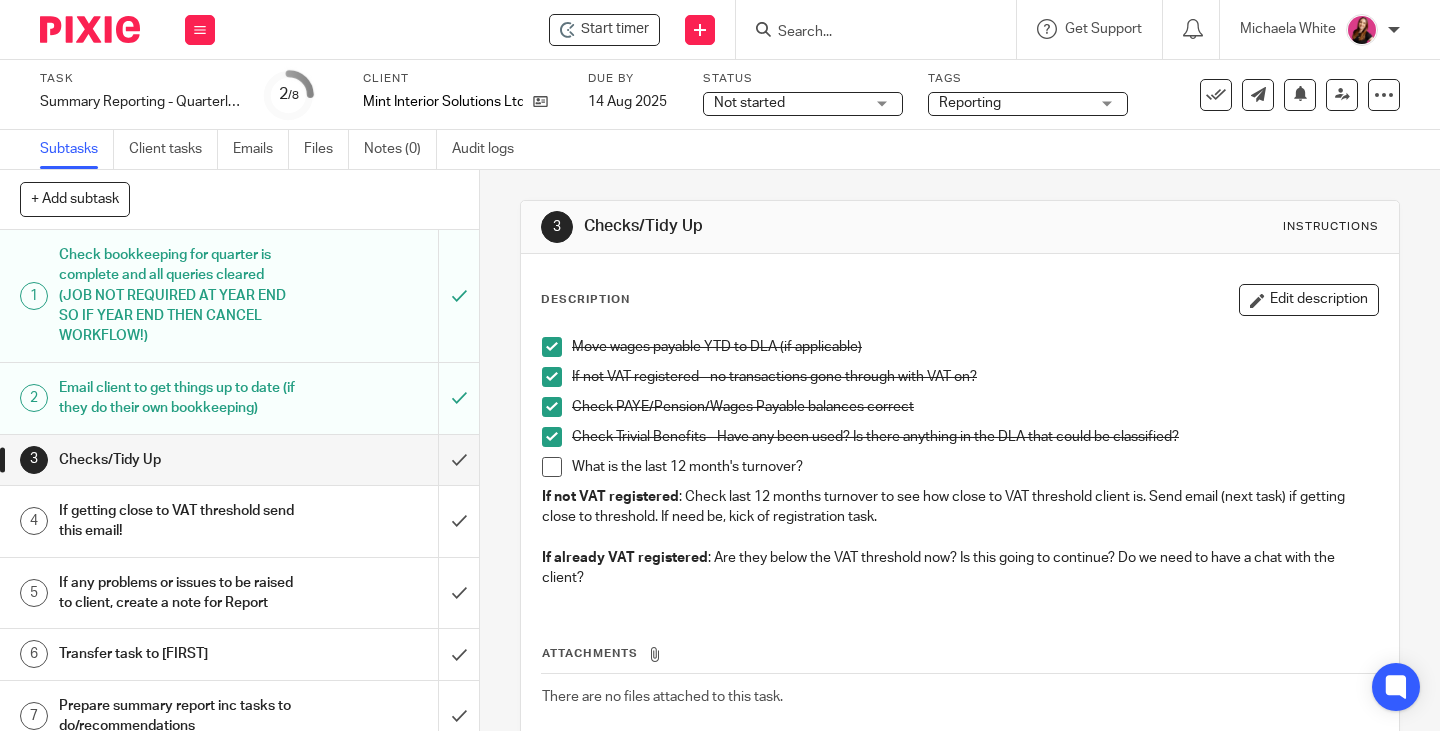 click at bounding box center (552, 467) 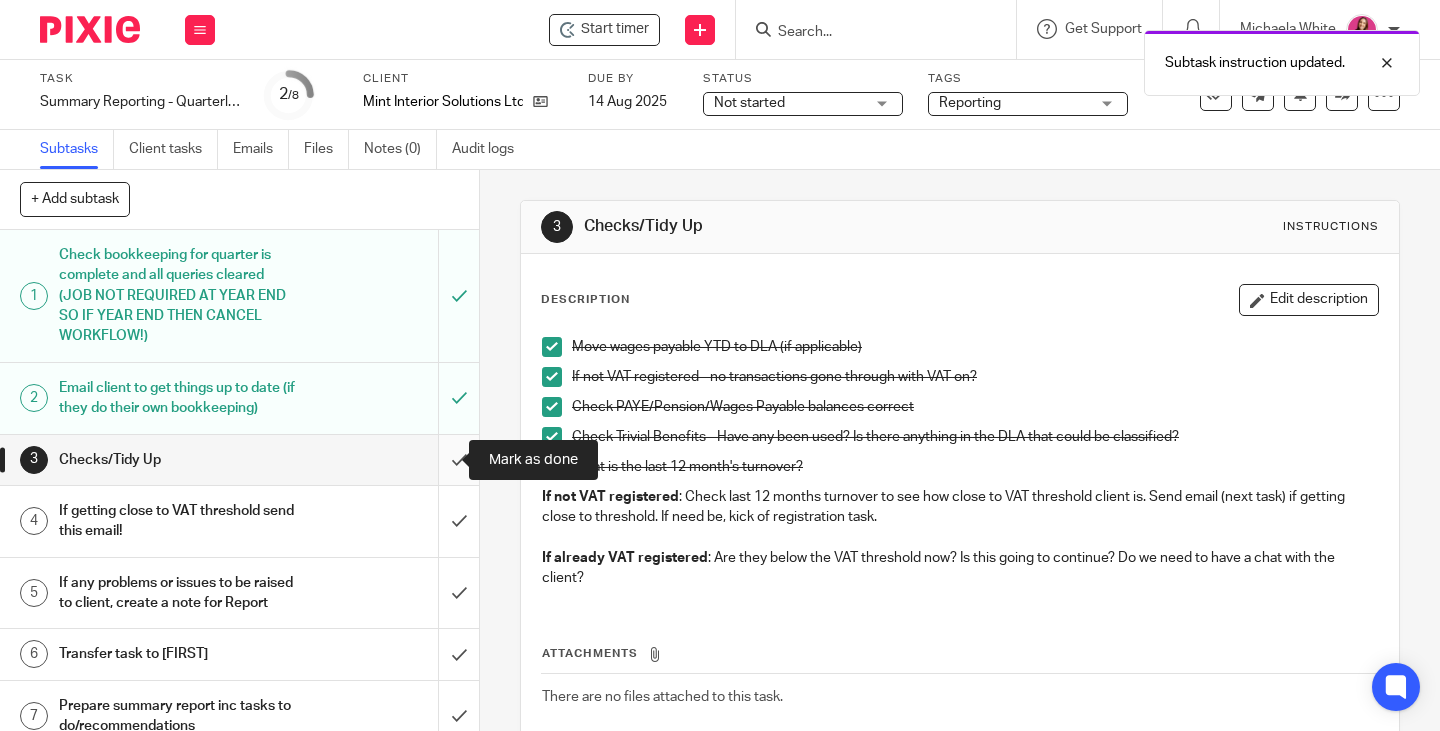 click at bounding box center (239, 460) 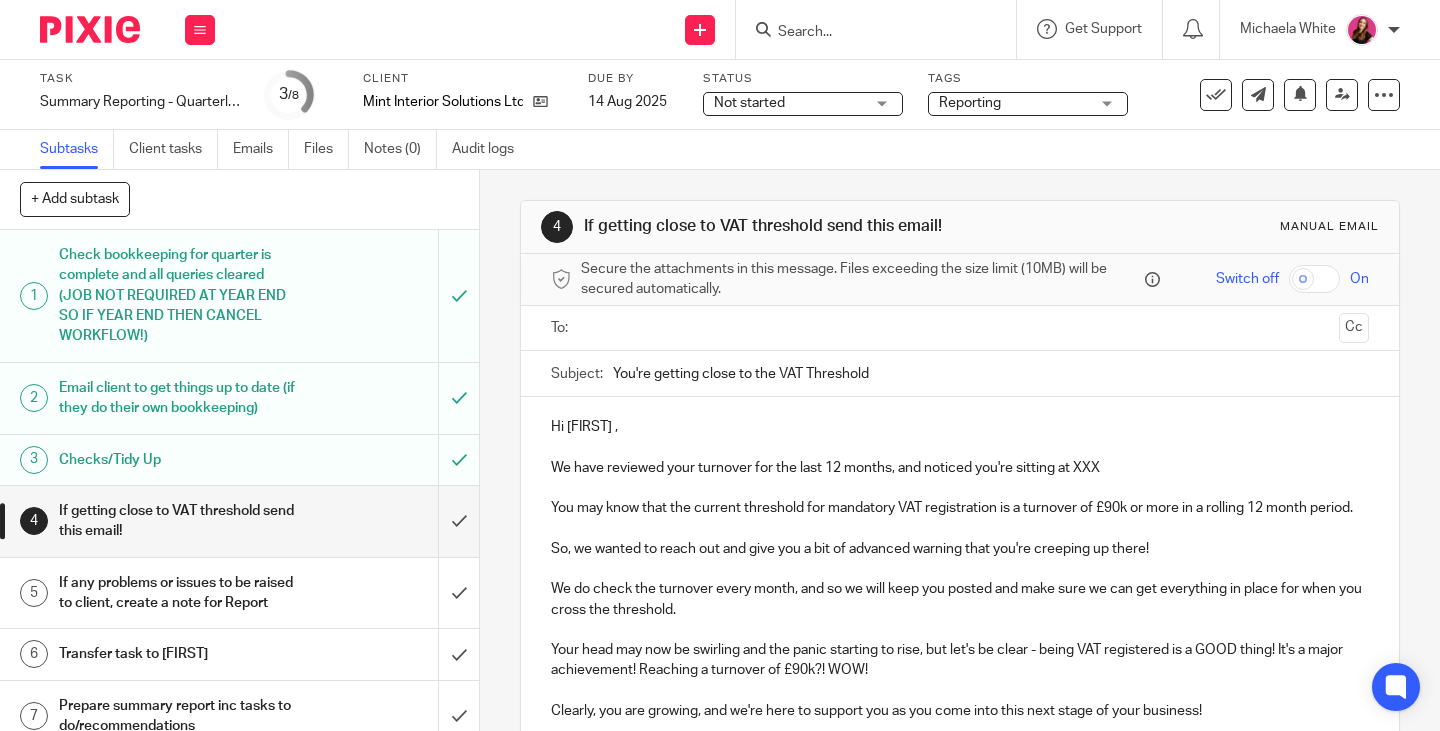 scroll, scrollTop: 0, scrollLeft: 0, axis: both 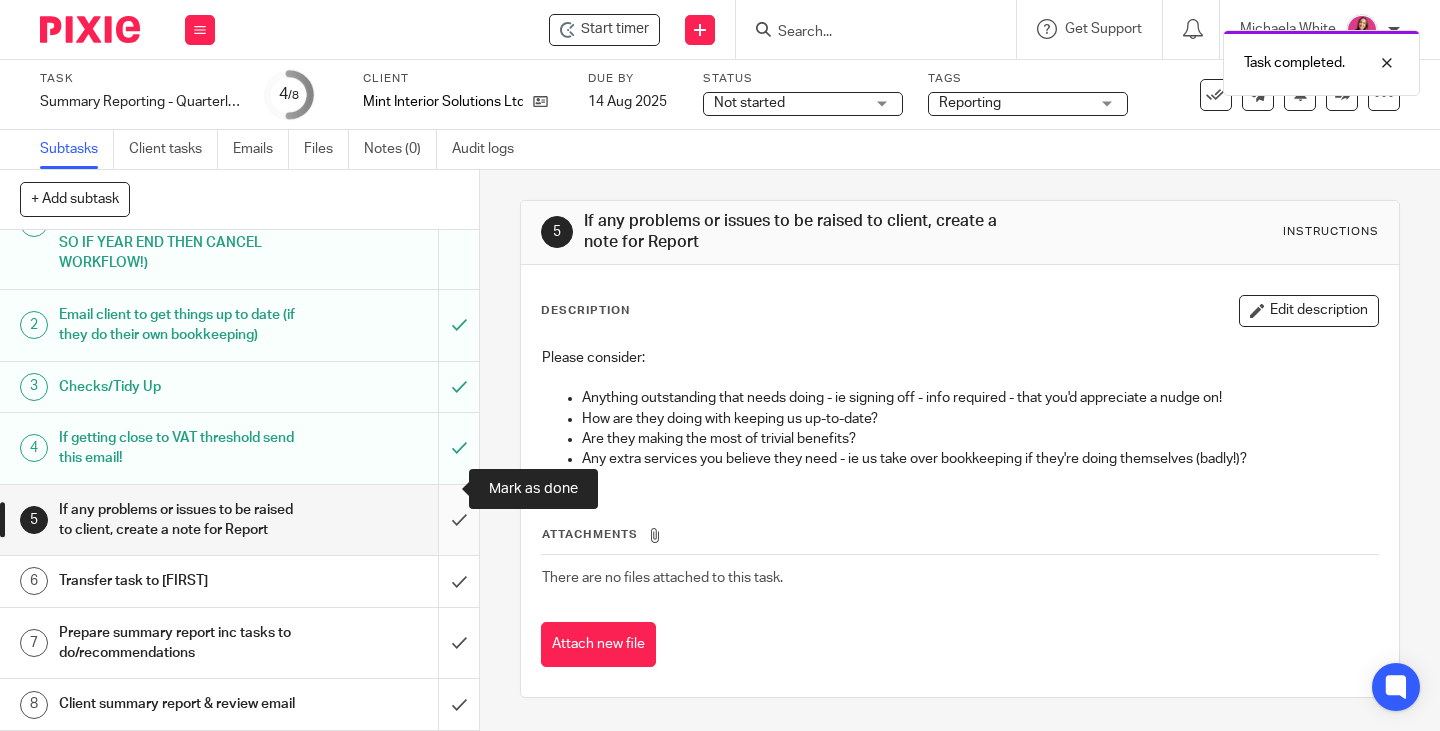 click at bounding box center (239, 520) 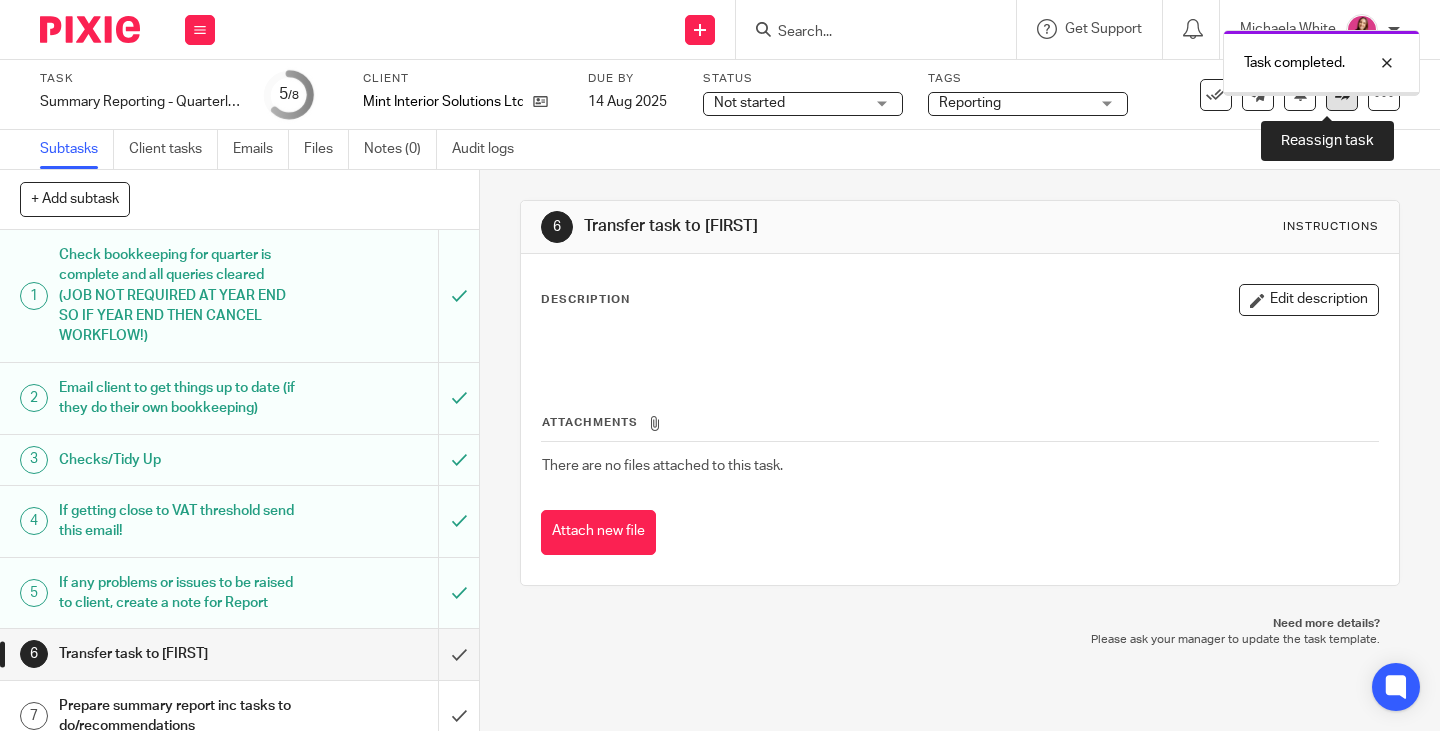 scroll, scrollTop: 0, scrollLeft: 0, axis: both 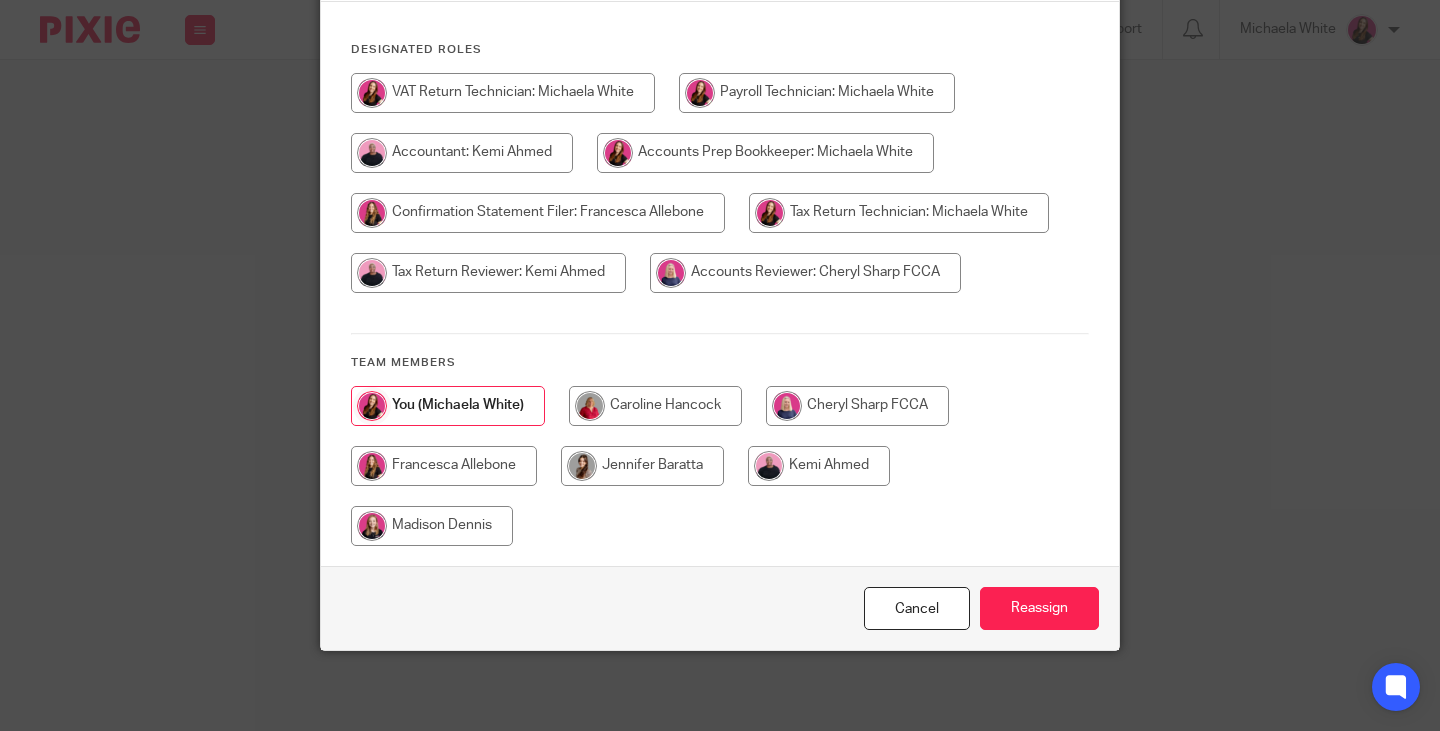 click at bounding box center [642, 466] 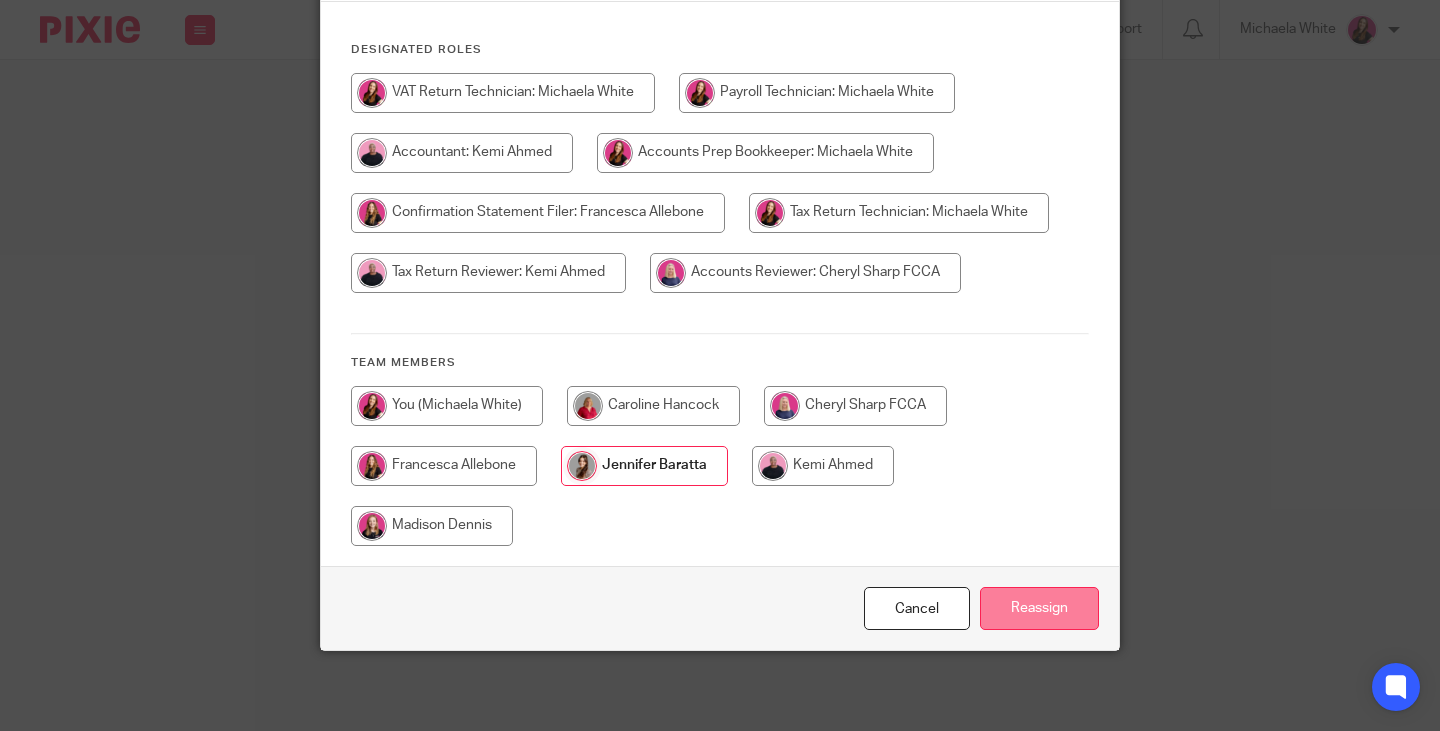 click on "Reassign" at bounding box center (1039, 608) 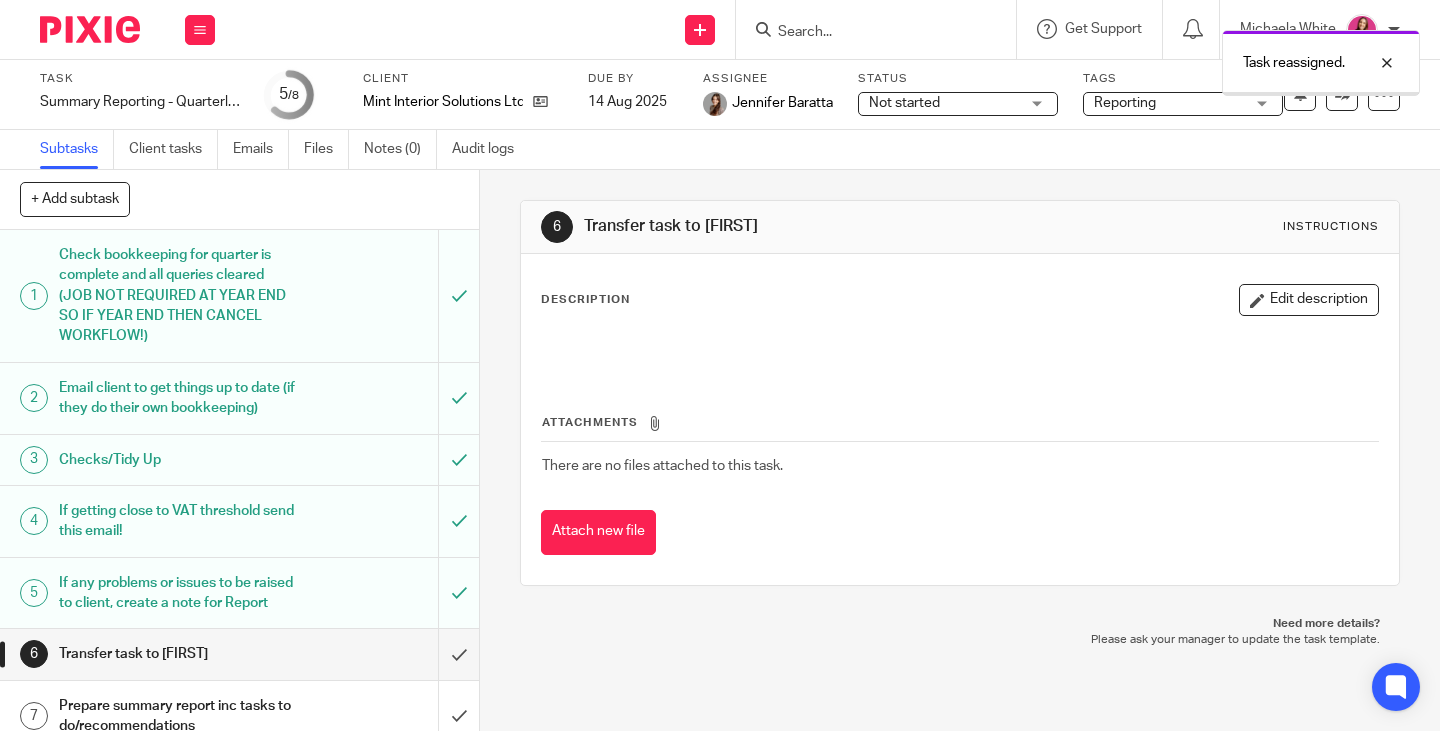 scroll, scrollTop: 0, scrollLeft: 0, axis: both 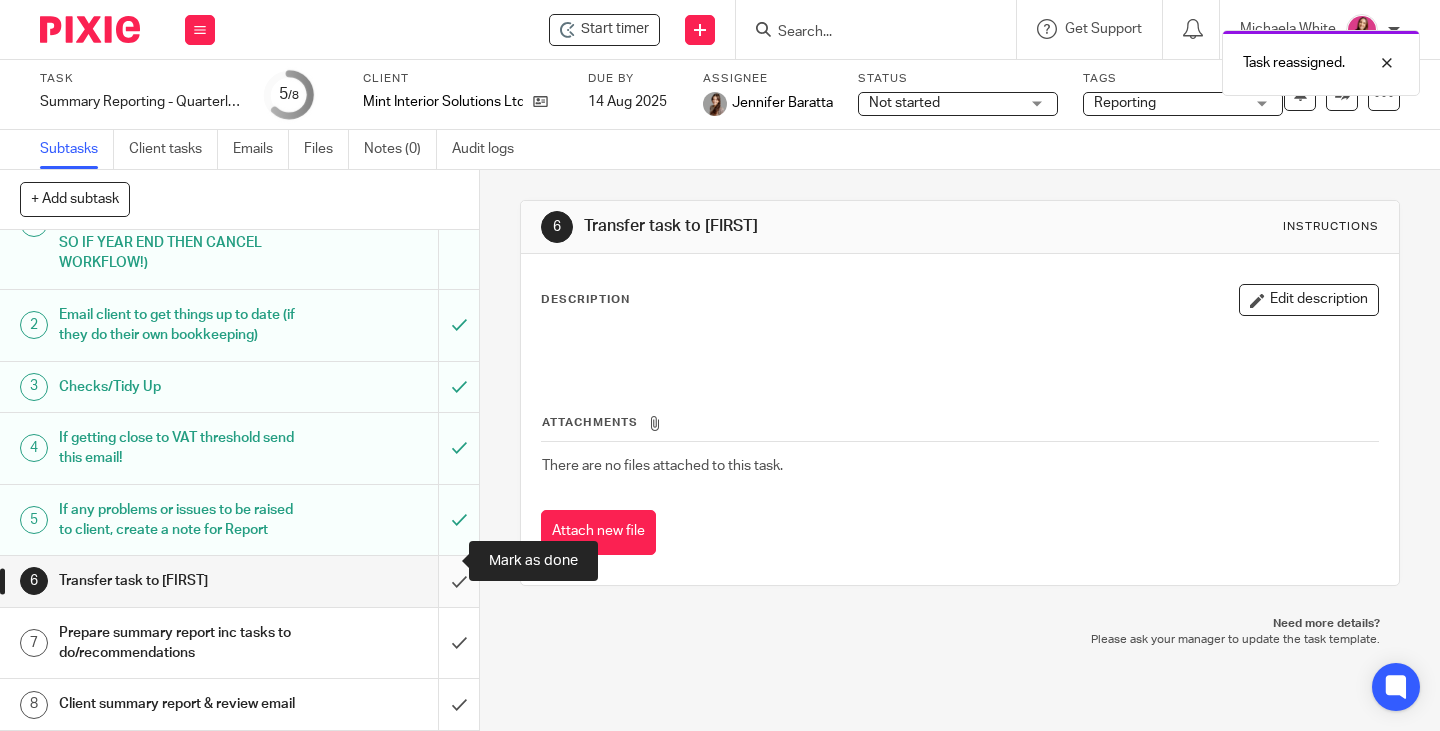 click at bounding box center (239, 581) 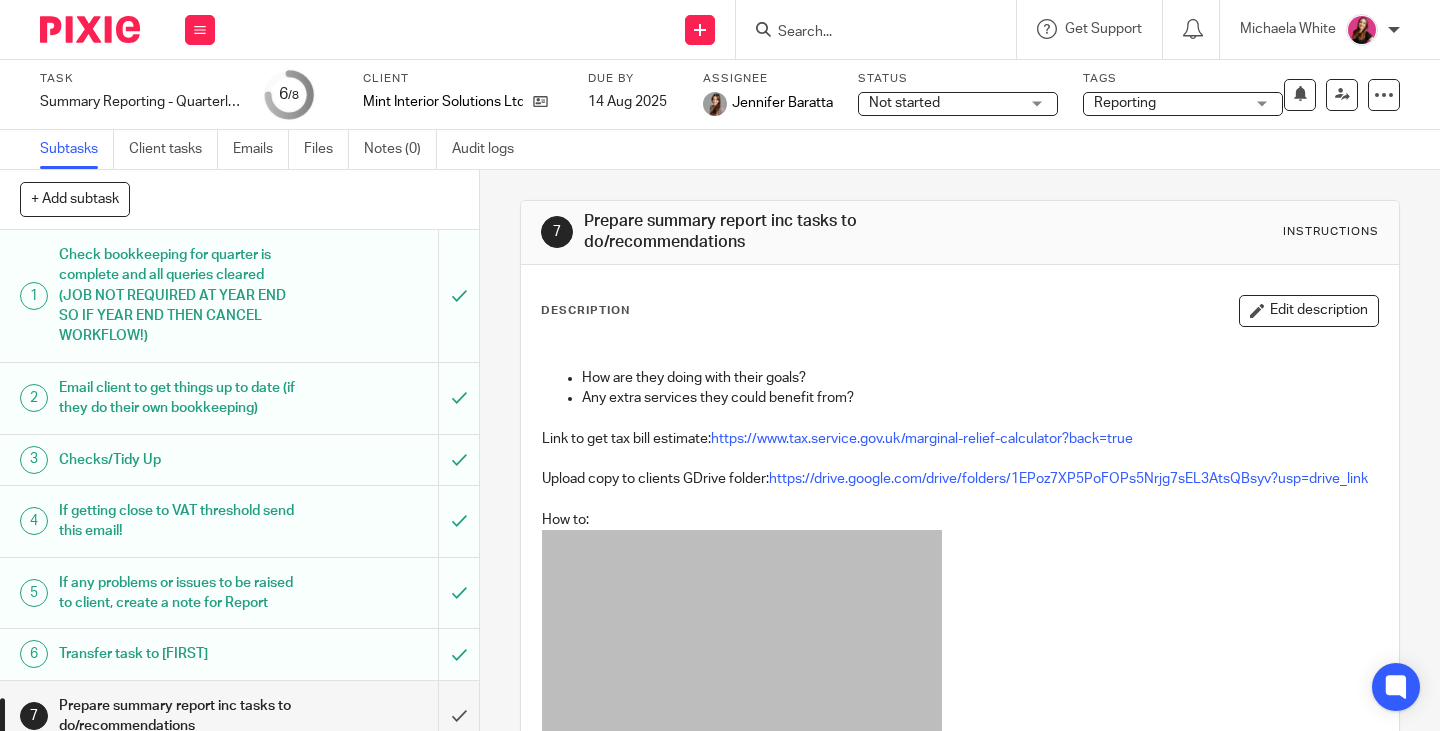 scroll, scrollTop: 0, scrollLeft: 0, axis: both 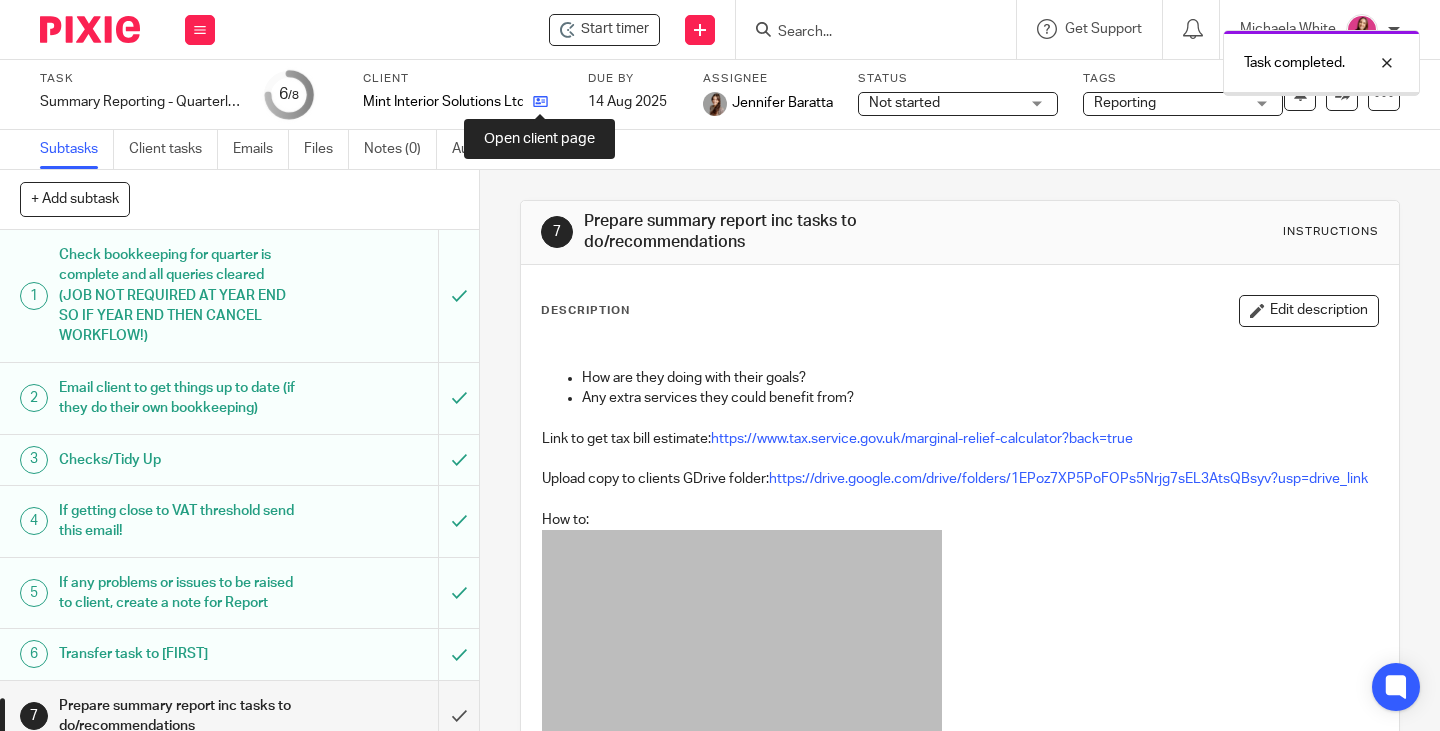 click at bounding box center (540, 101) 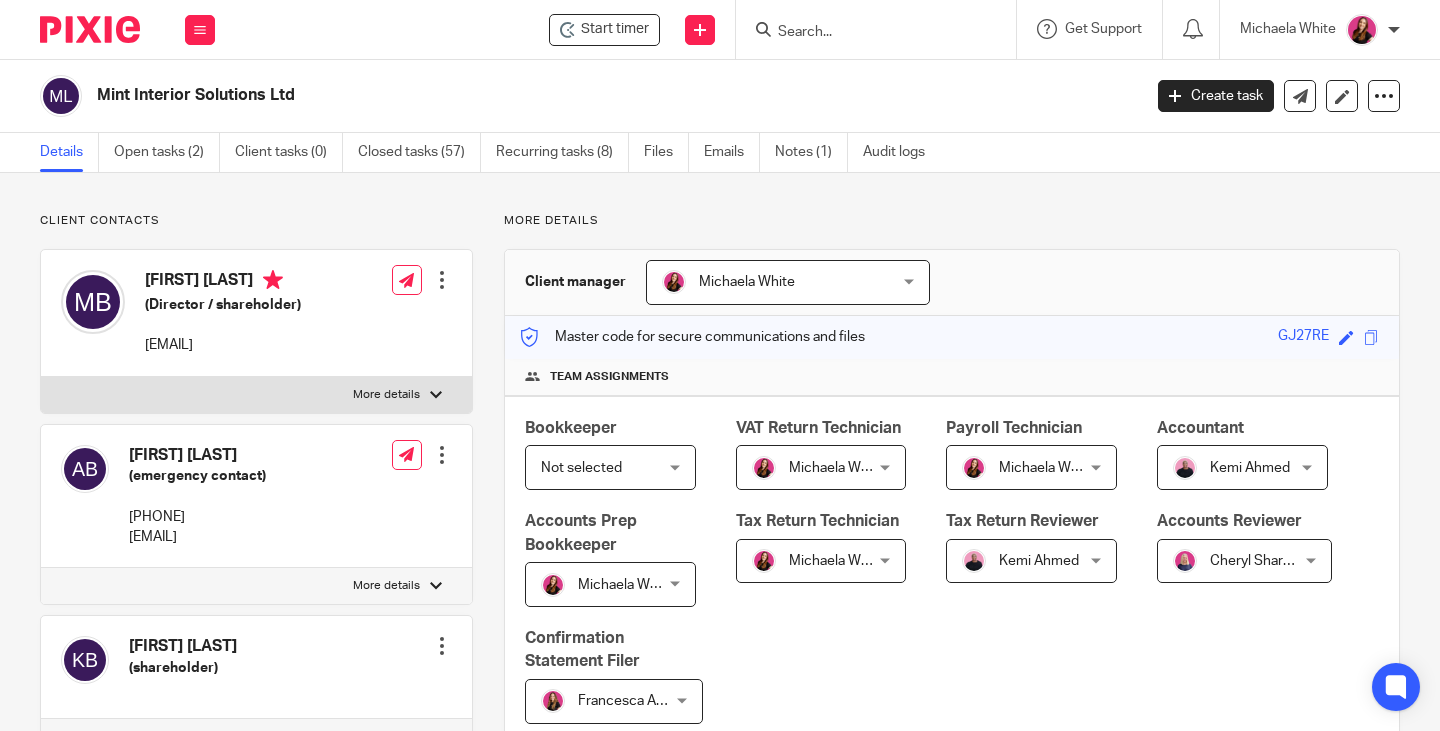 scroll, scrollTop: 0, scrollLeft: 0, axis: both 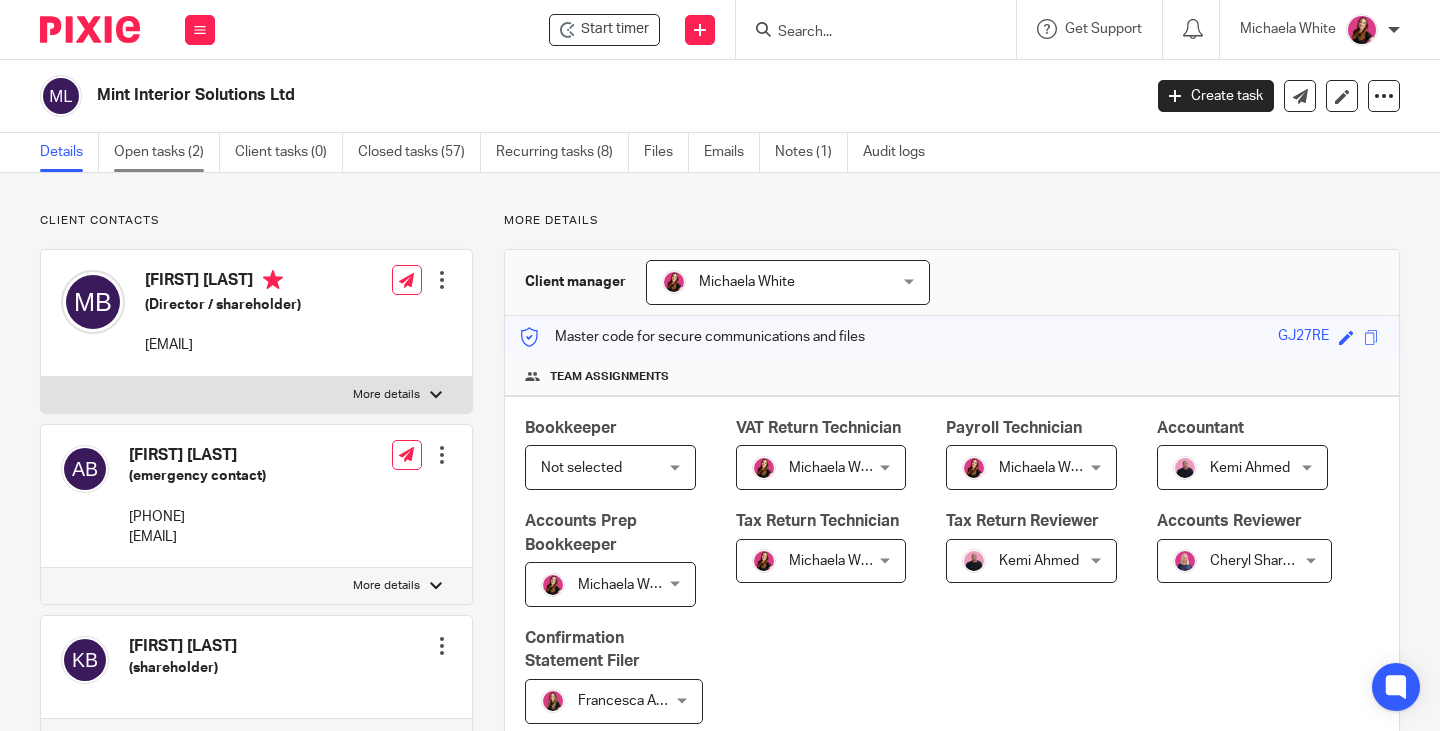 click on "Open tasks (2)" at bounding box center (167, 152) 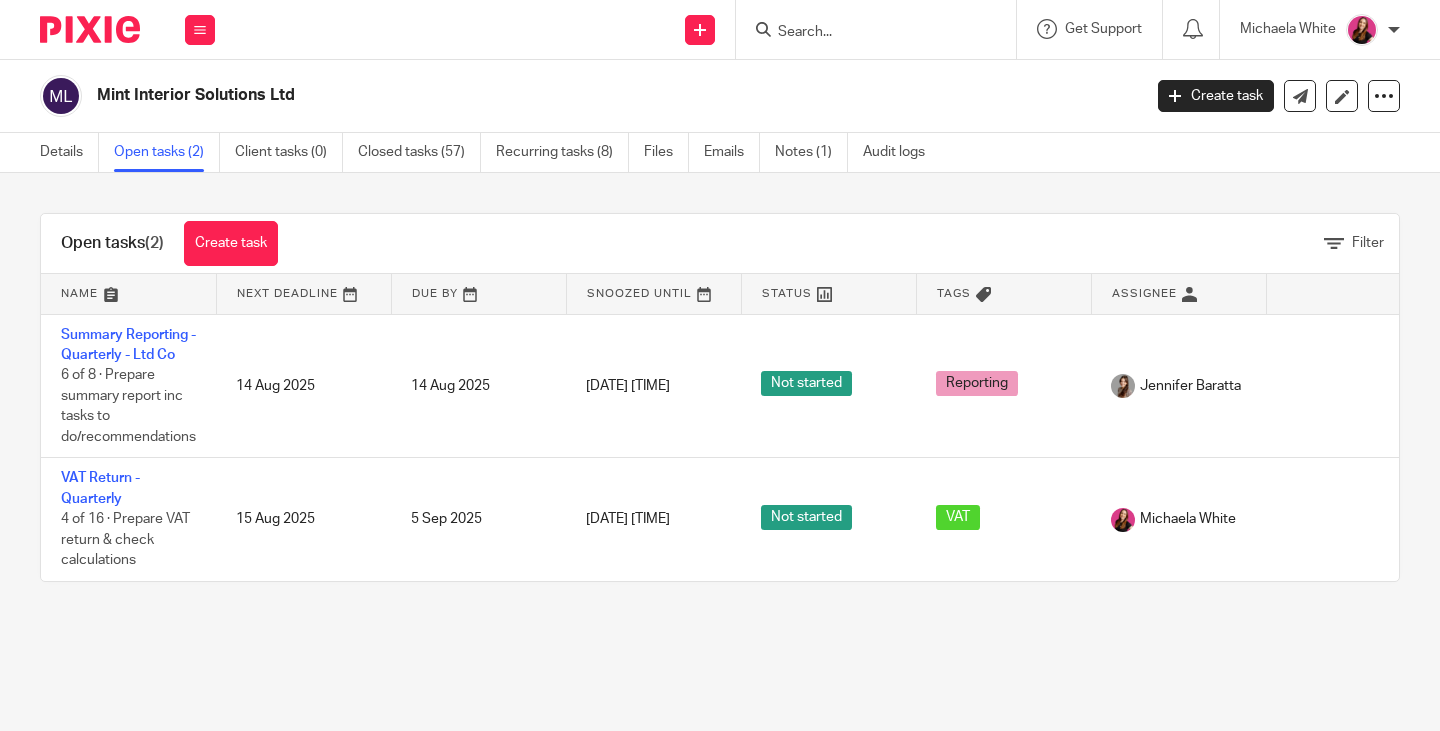 scroll, scrollTop: 0, scrollLeft: 0, axis: both 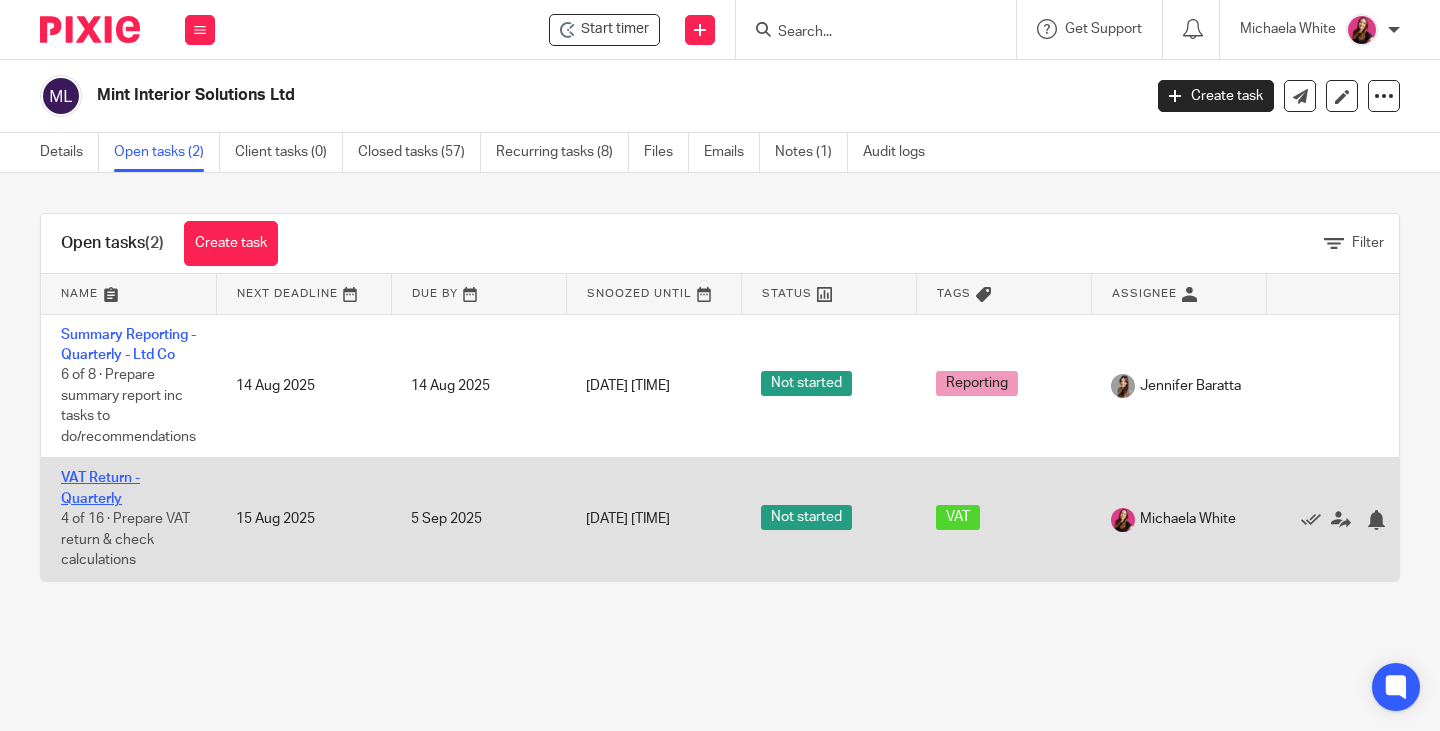 click on "VAT Return - Quarterly" at bounding box center [100, 488] 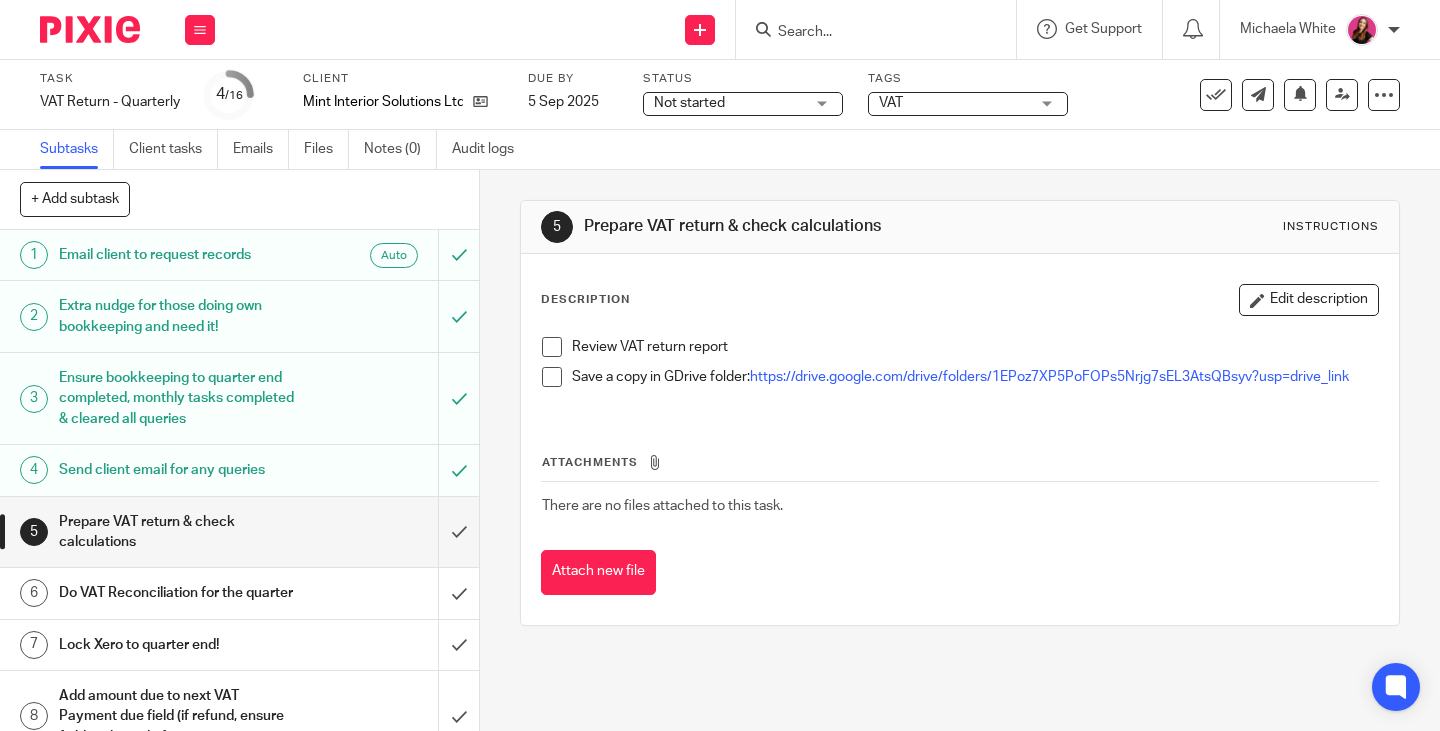 scroll, scrollTop: 0, scrollLeft: 0, axis: both 